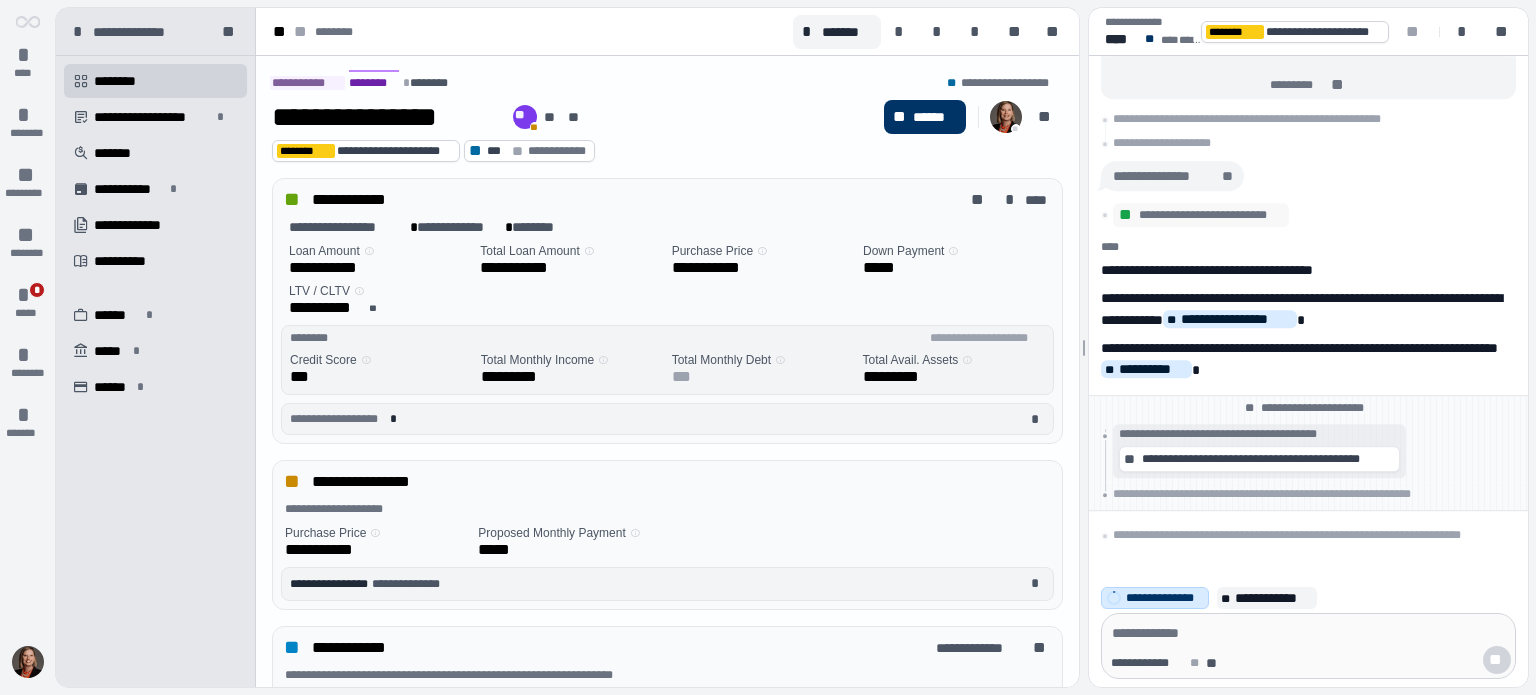 scroll, scrollTop: 0, scrollLeft: 0, axis: both 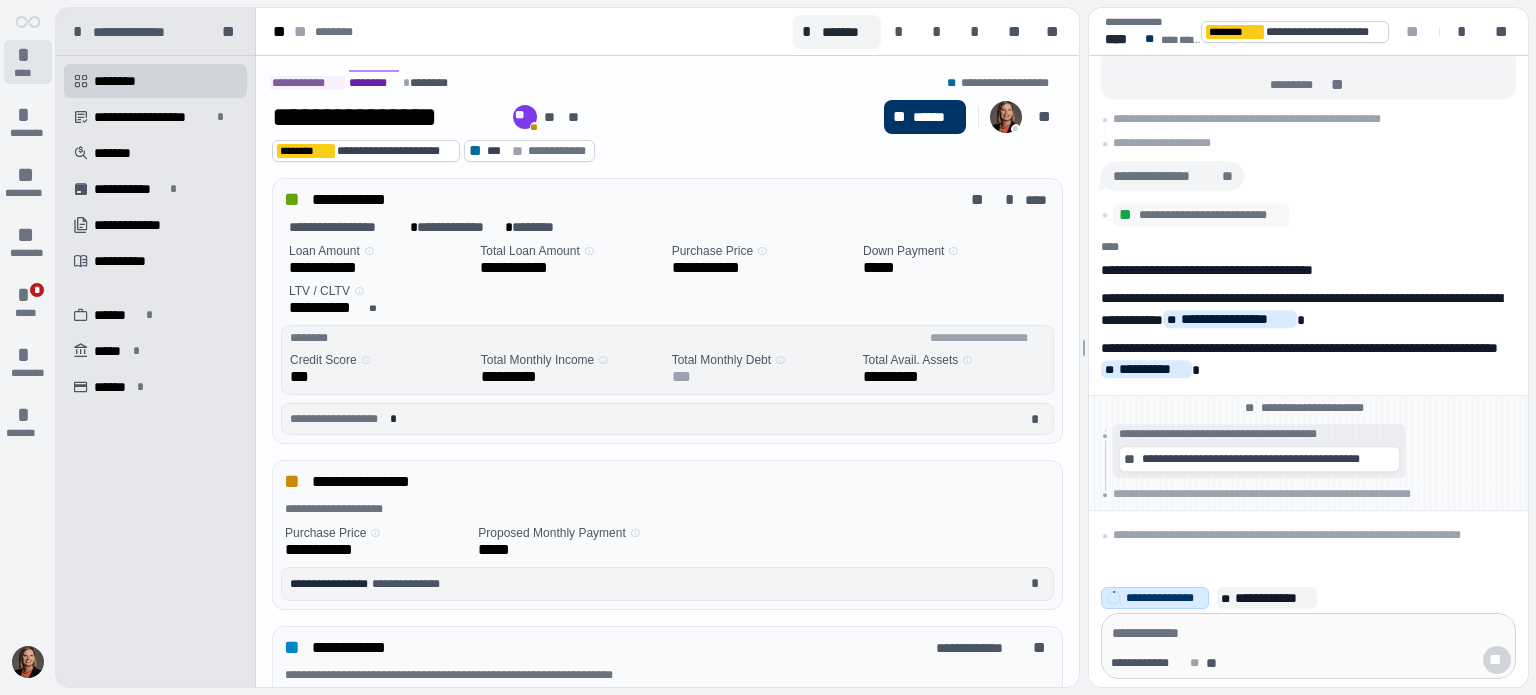 click on "****" at bounding box center [28, 73] 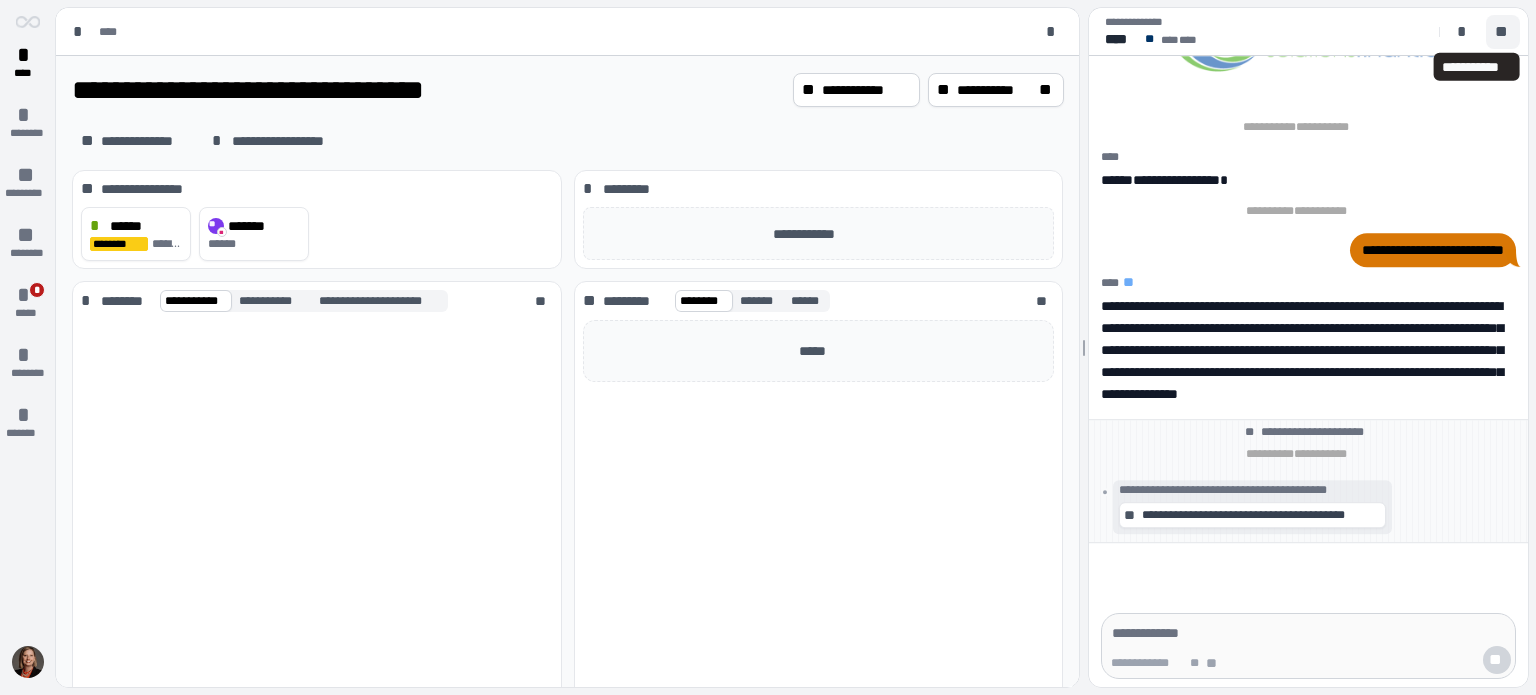 click on "**" at bounding box center [1503, 32] 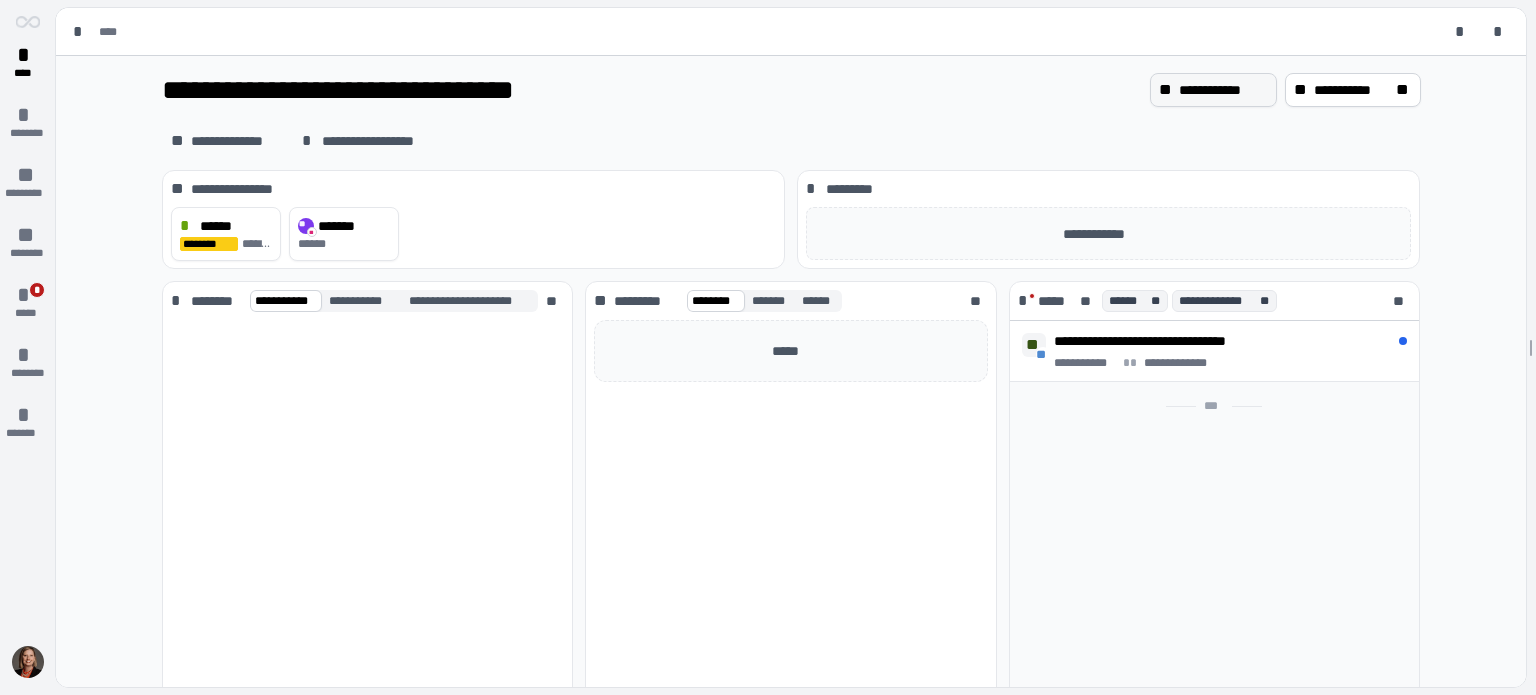 click on "**********" at bounding box center (1223, 90) 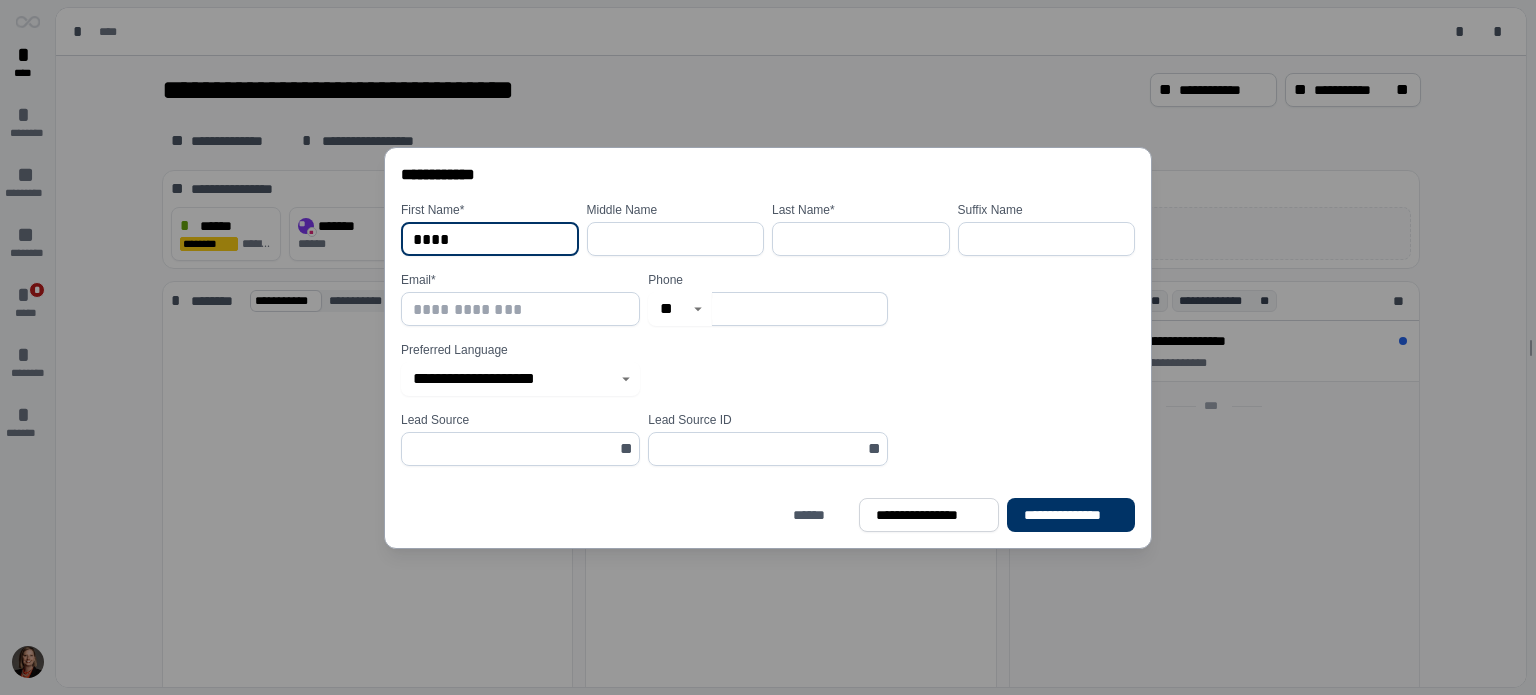type on "****" 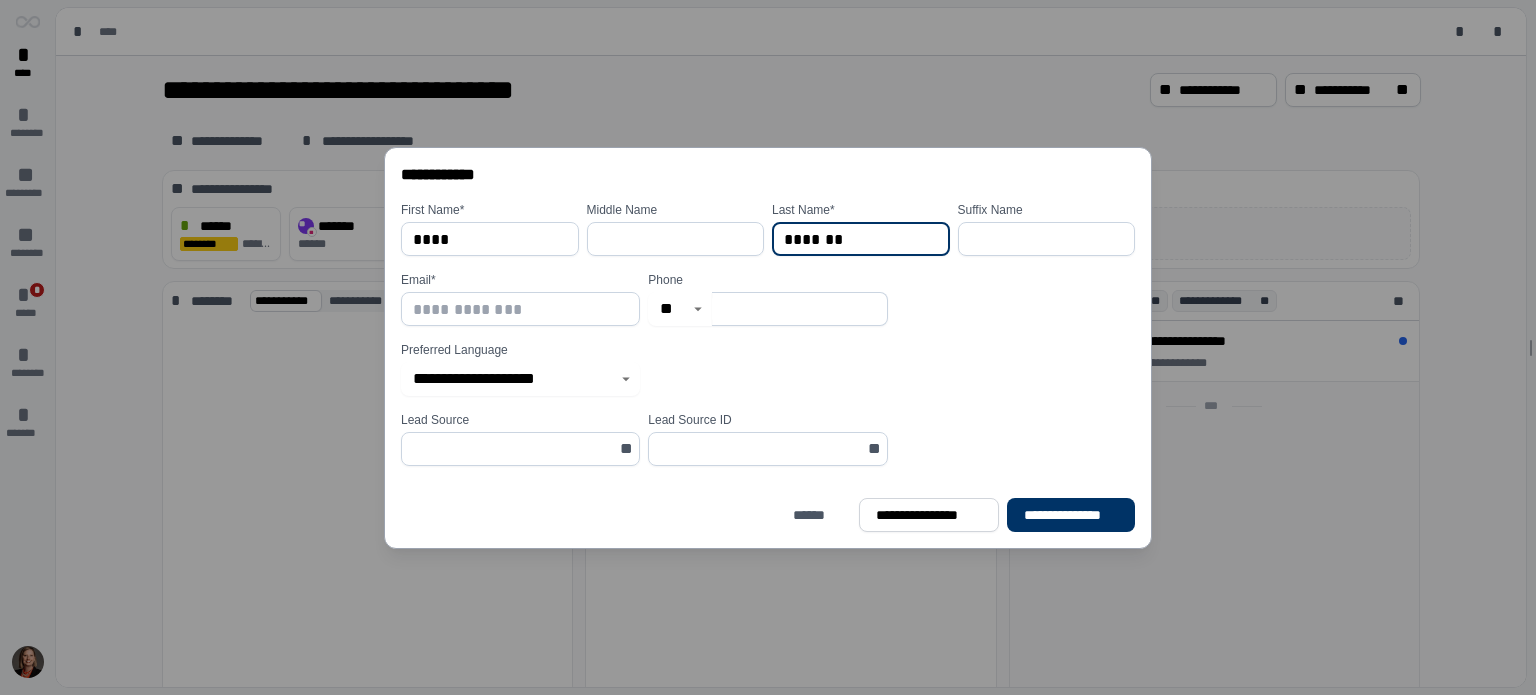 type on "*******" 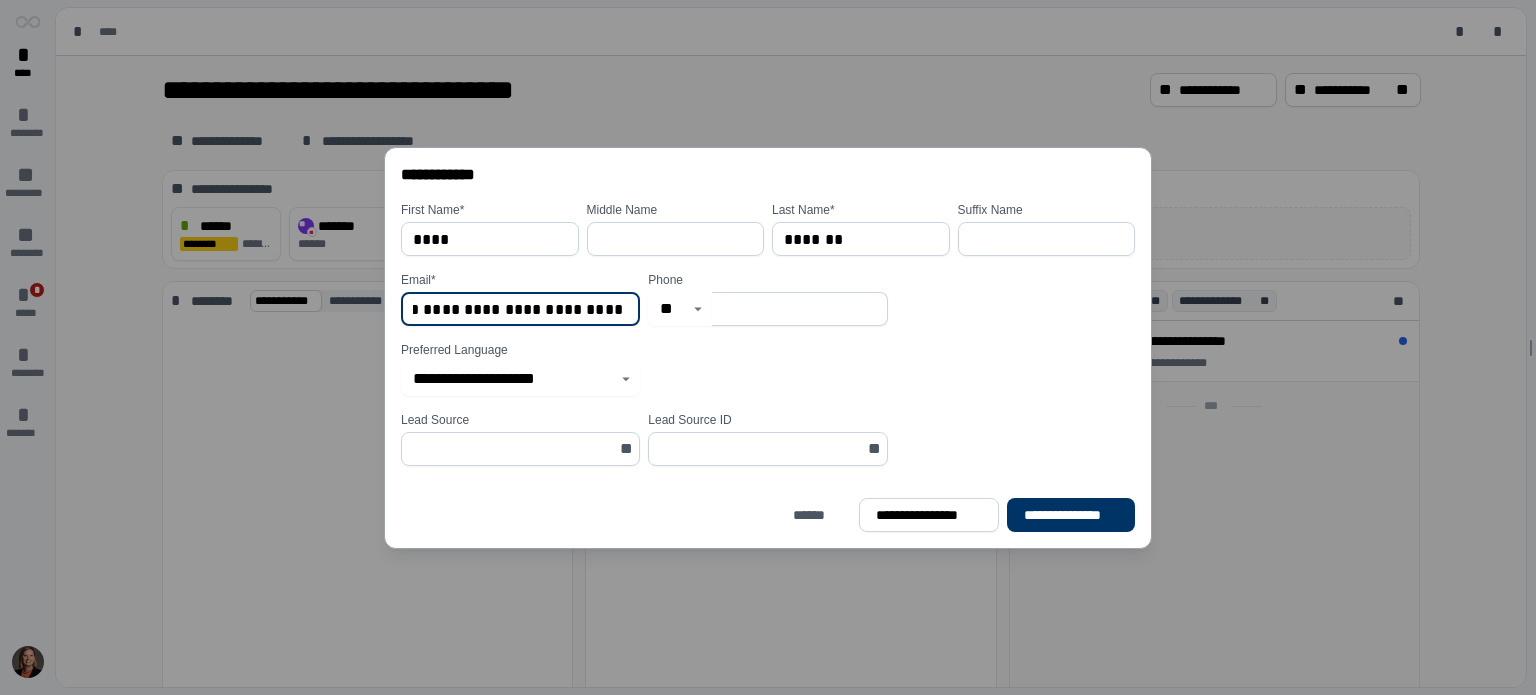 scroll, scrollTop: 0, scrollLeft: 118, axis: horizontal 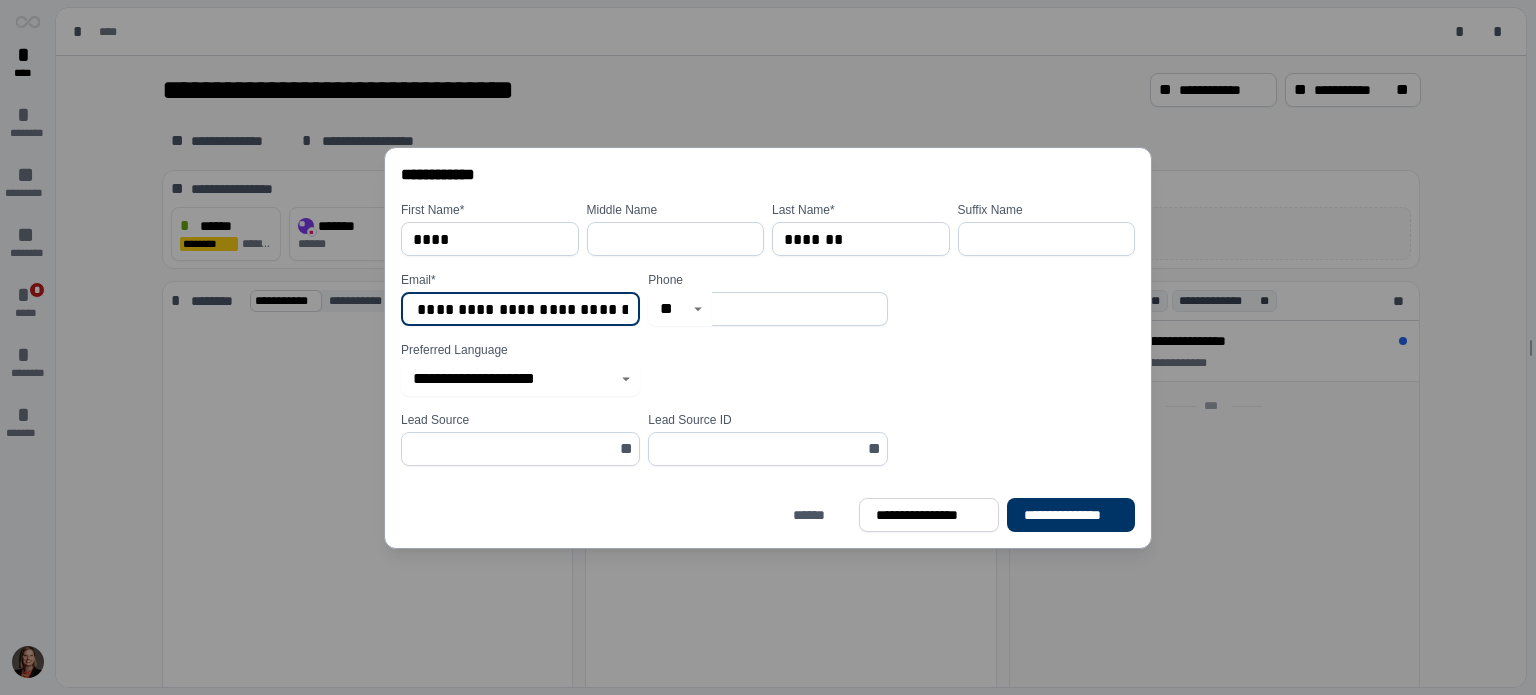 type on "**********" 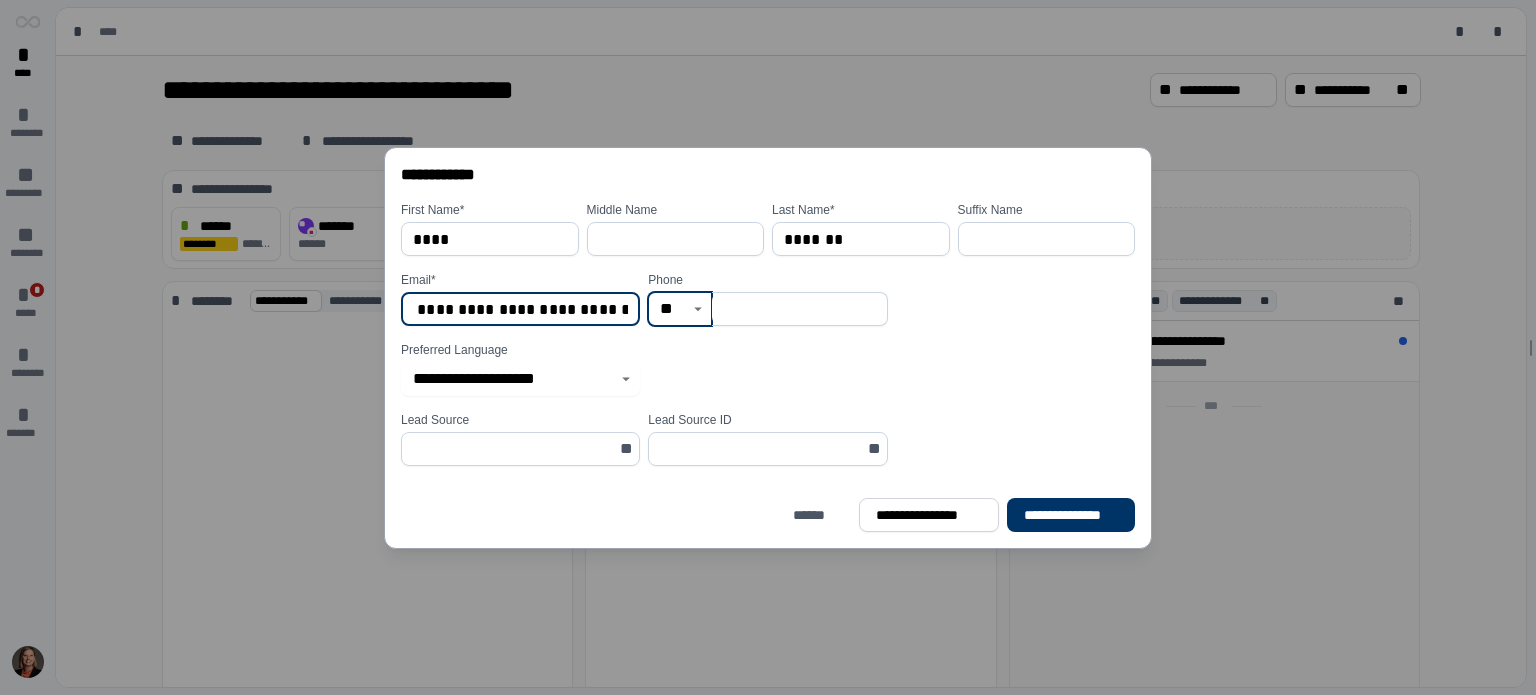 scroll, scrollTop: 0, scrollLeft: 0, axis: both 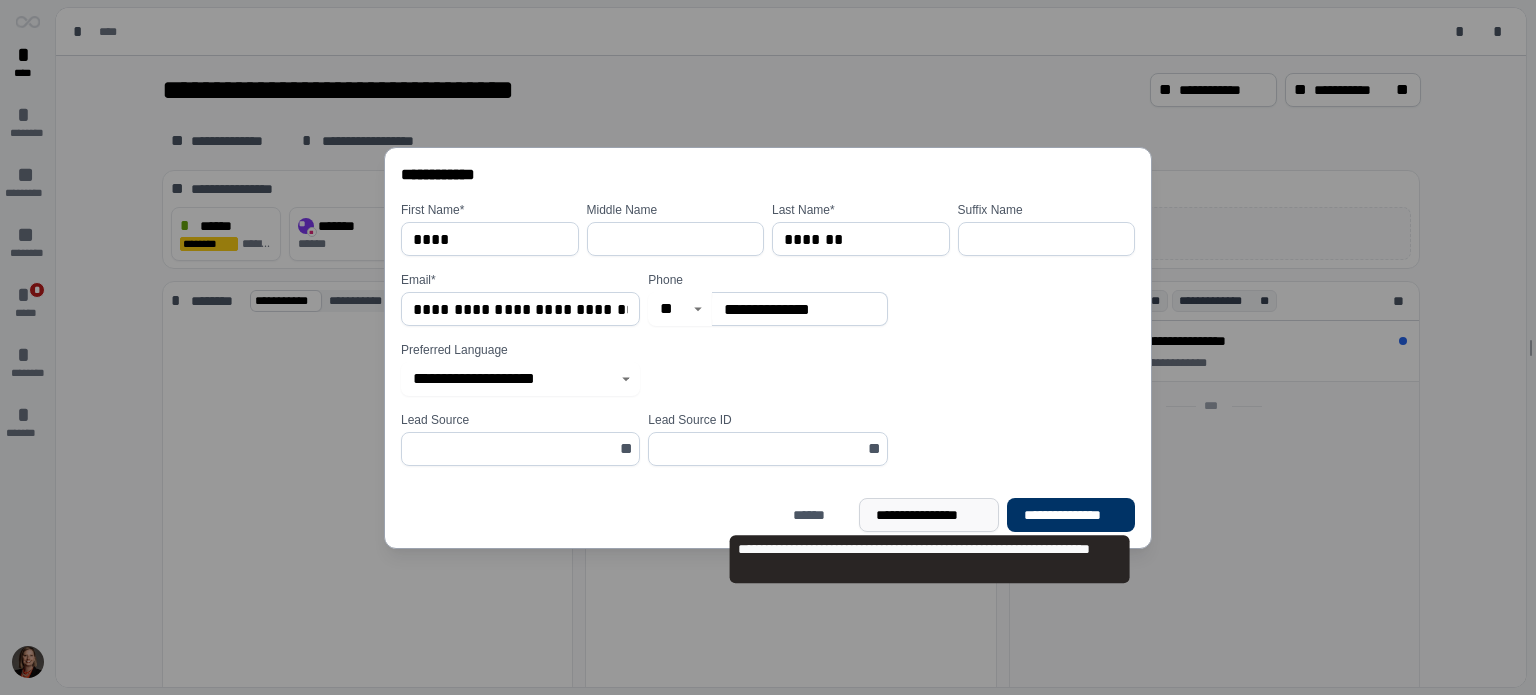 type on "**********" 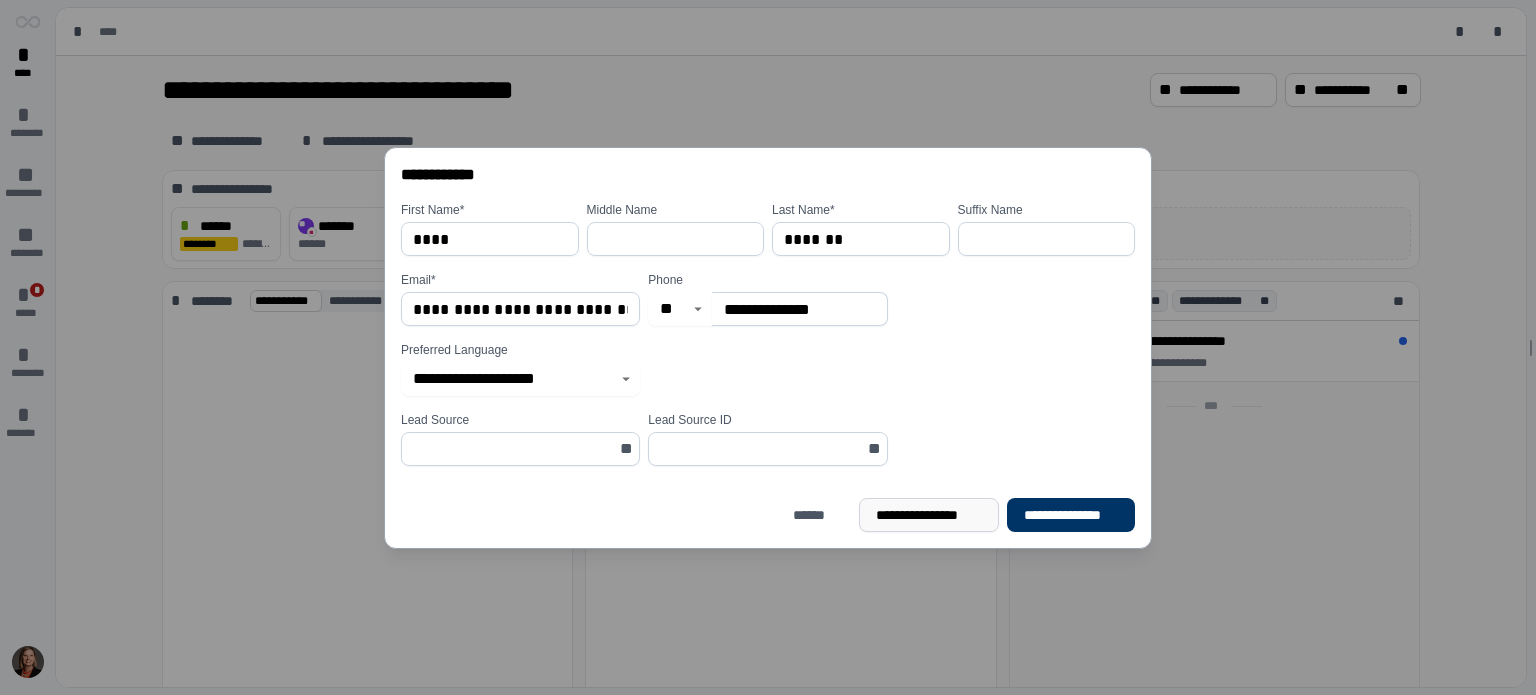 click on "**********" at bounding box center [929, 515] 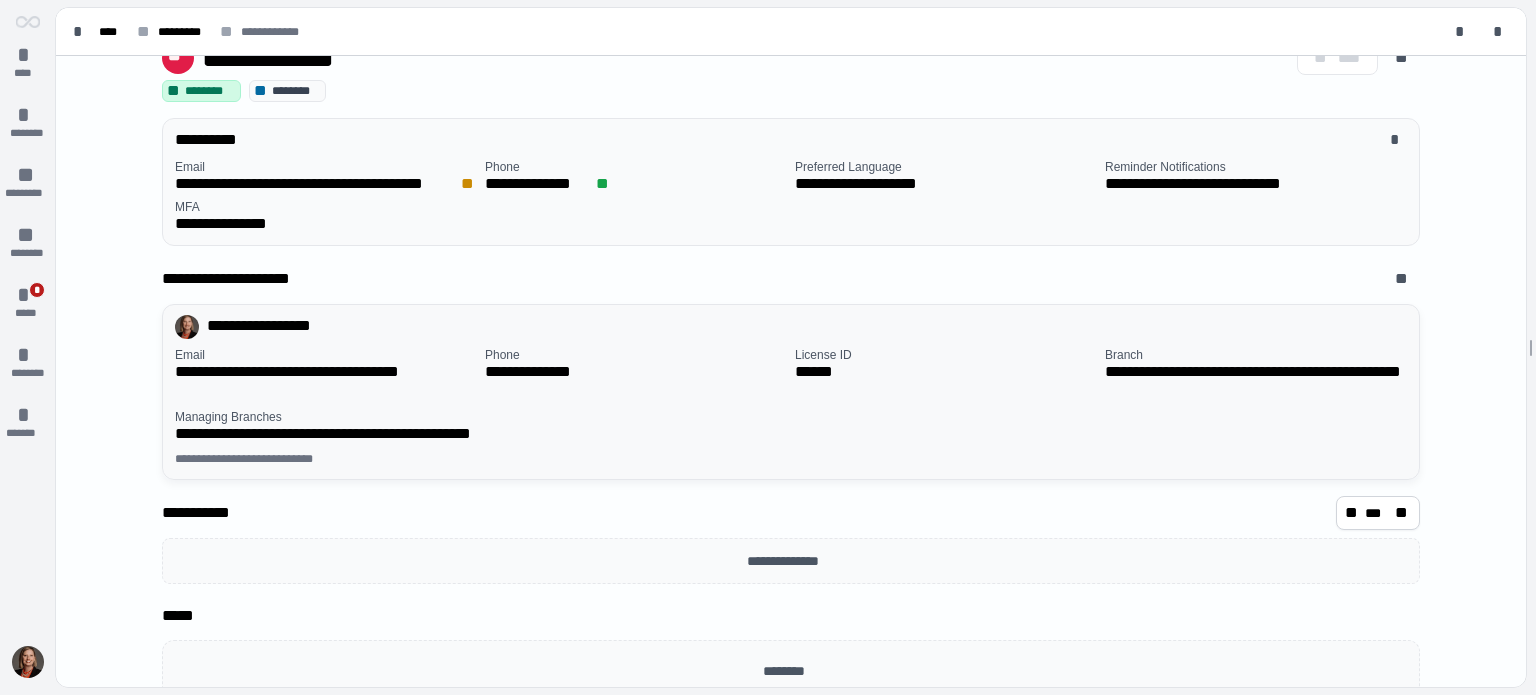 scroll, scrollTop: 80, scrollLeft: 0, axis: vertical 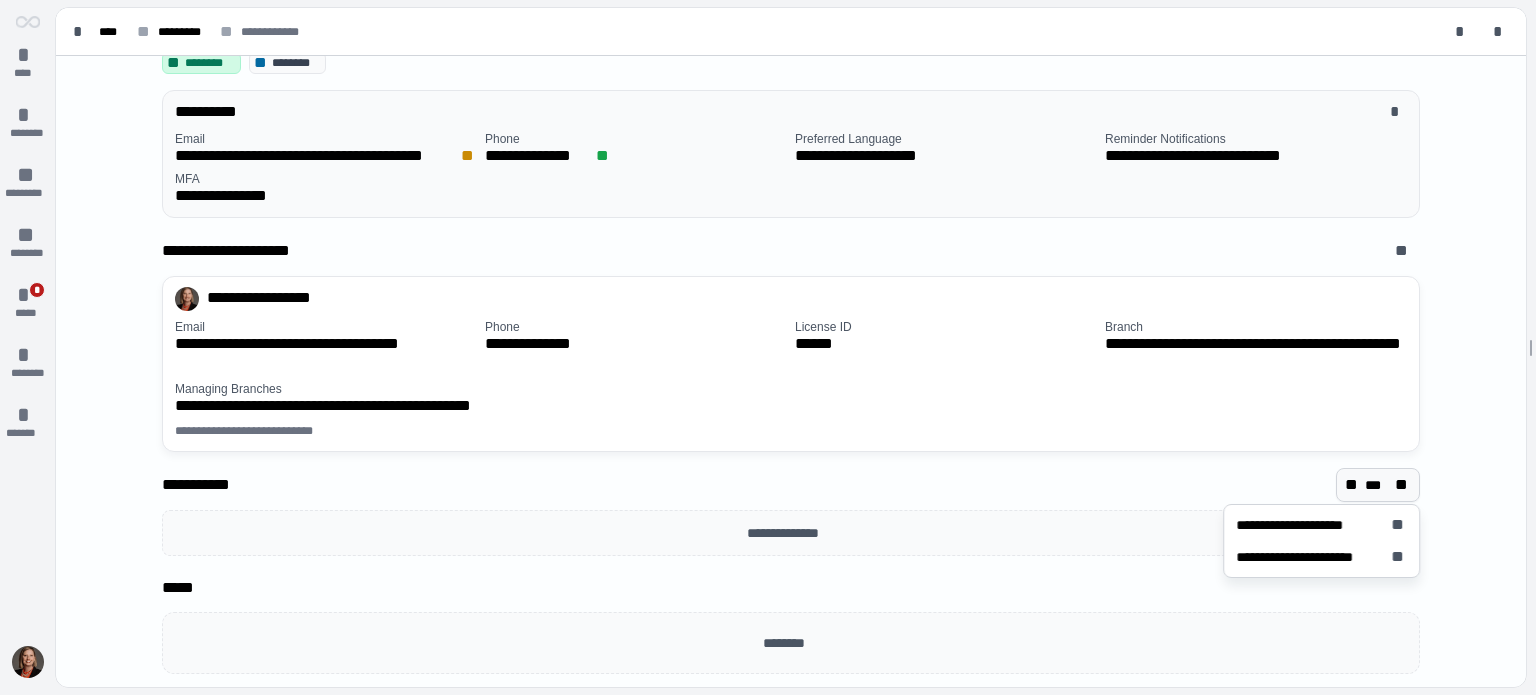 click on "***" at bounding box center (1378, 485) 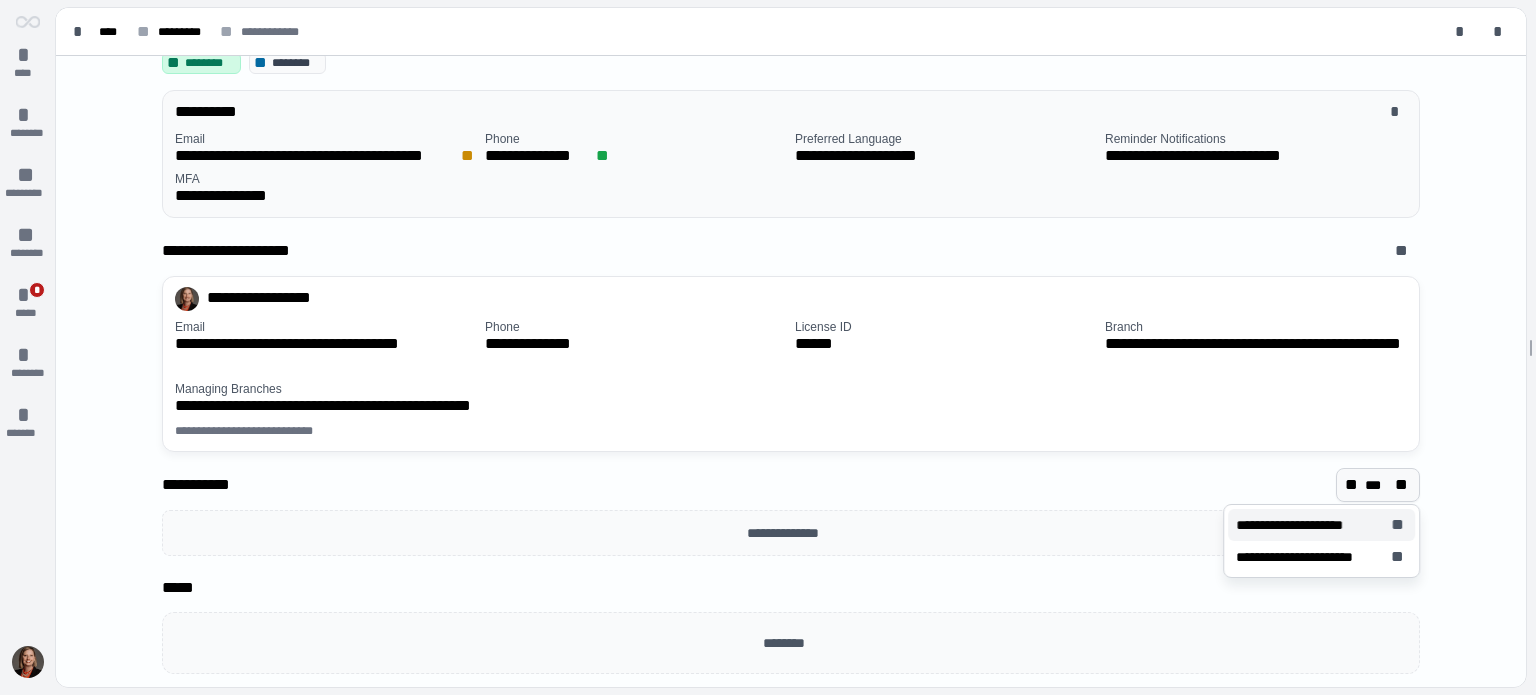 click on "**********" at bounding box center [1321, 525] 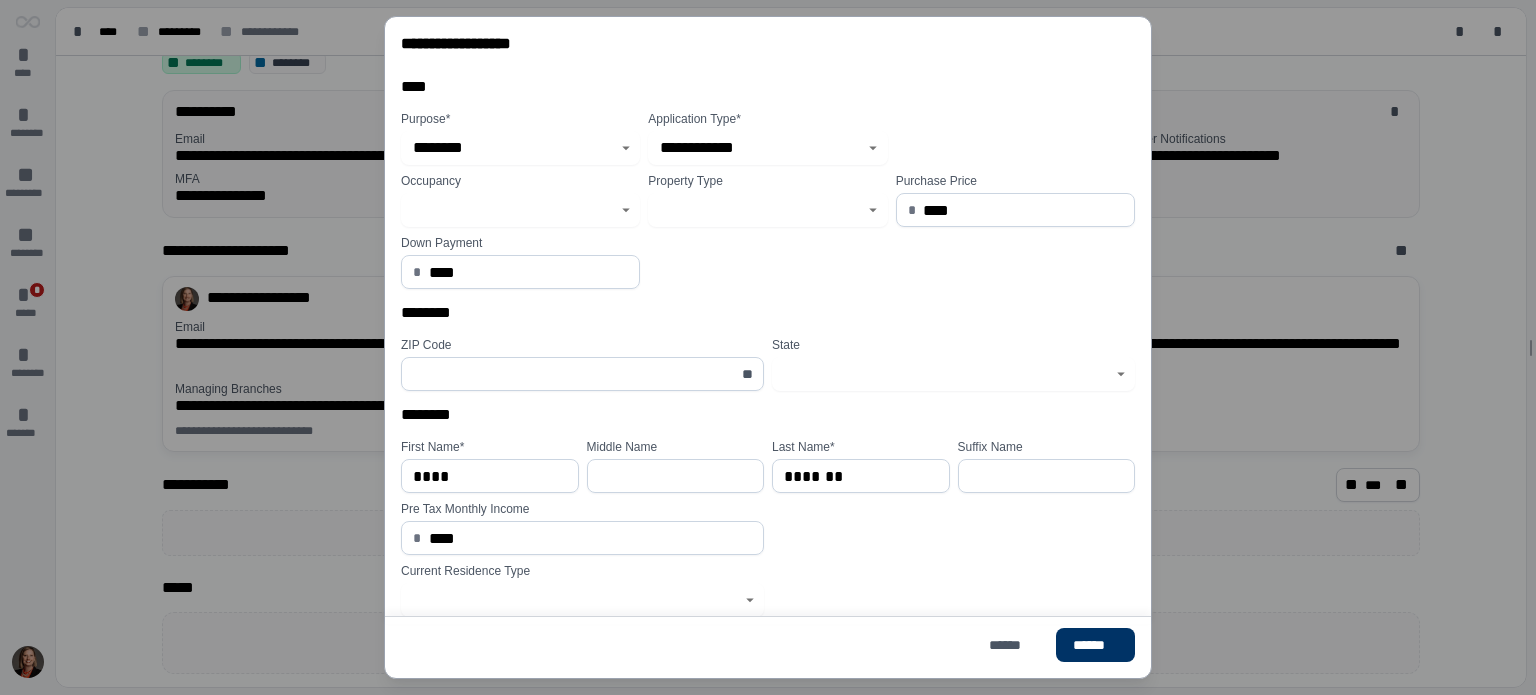 click 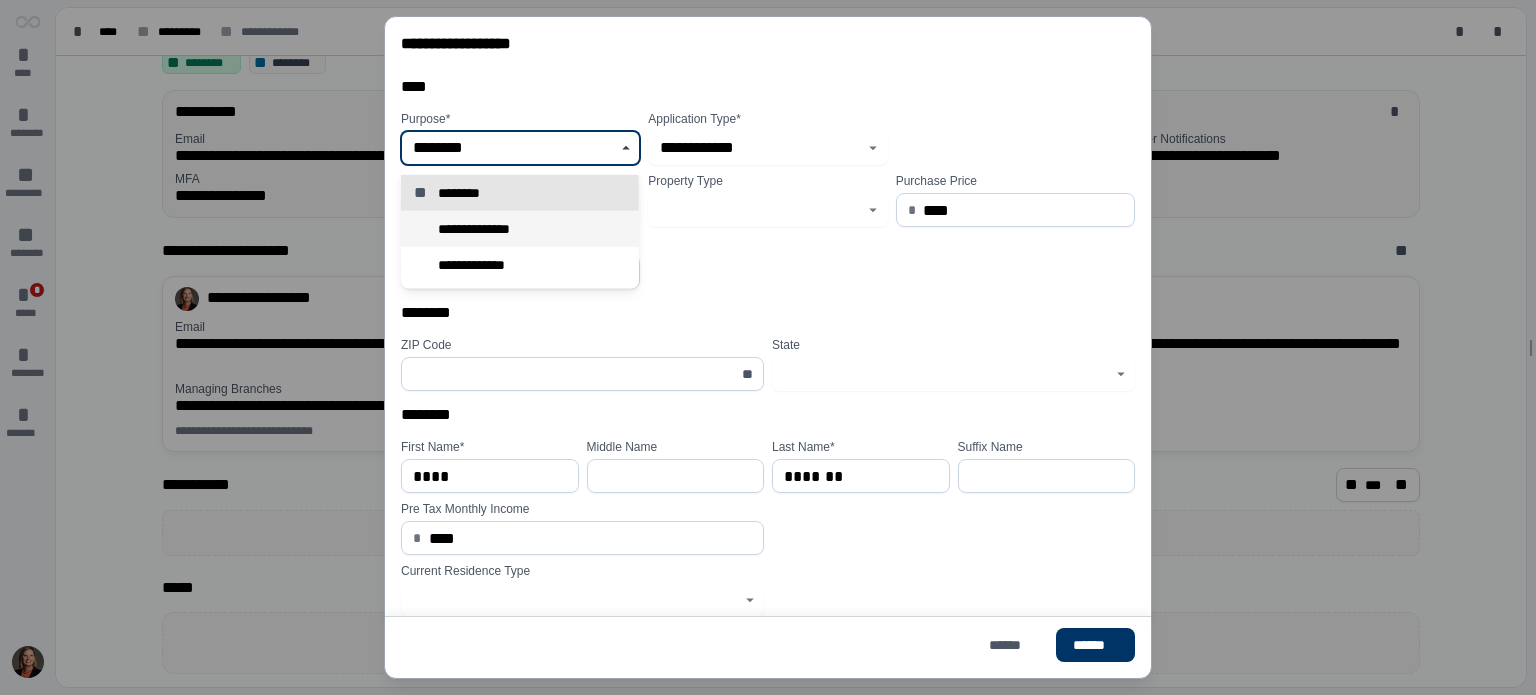 click on "**********" at bounding box center (520, 229) 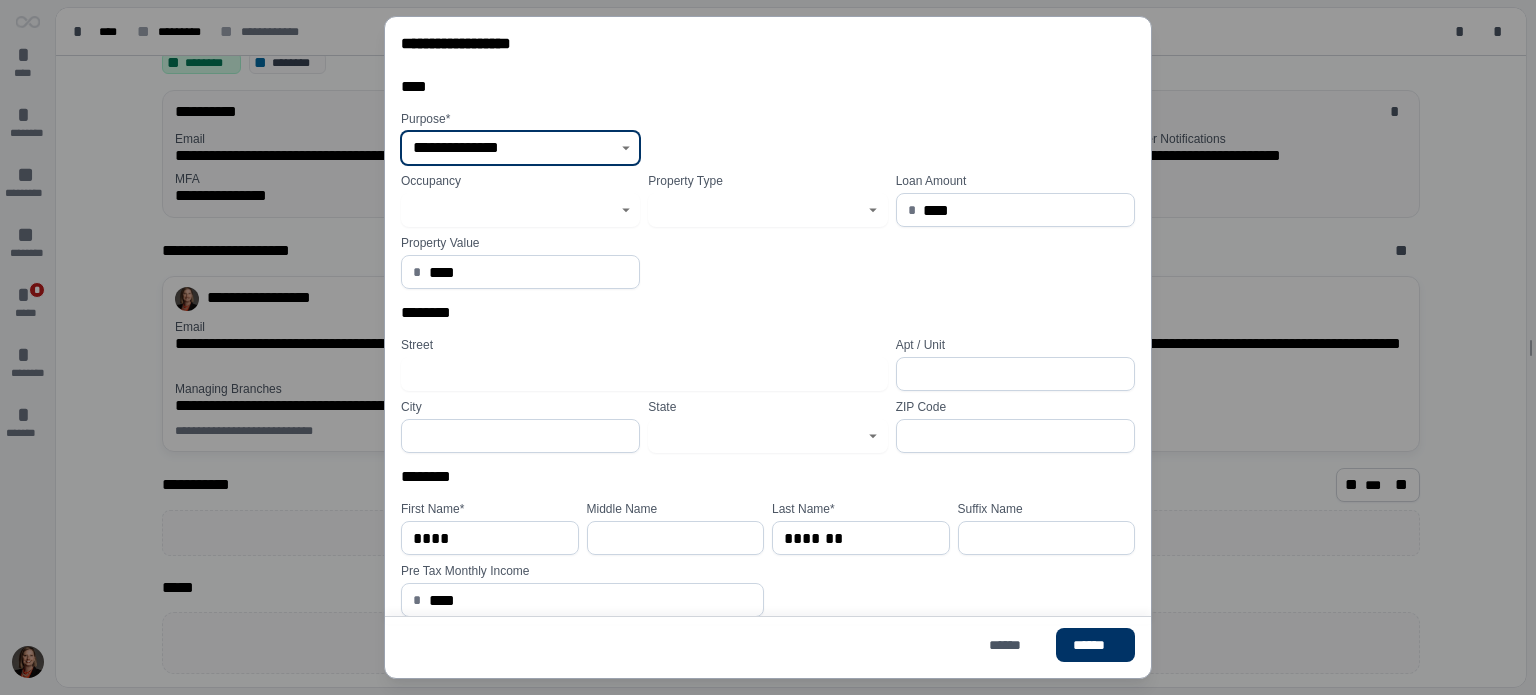 click 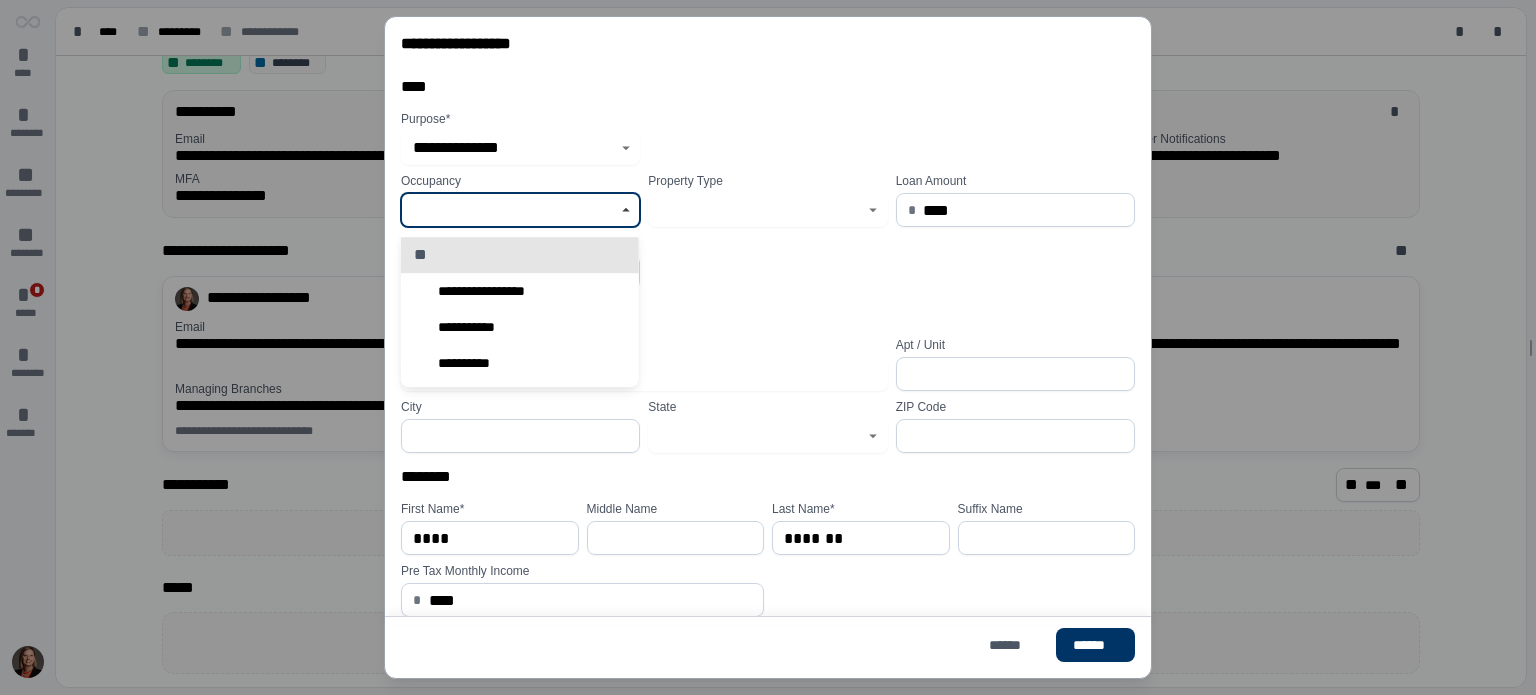 click on "**********" at bounding box center (494, 291) 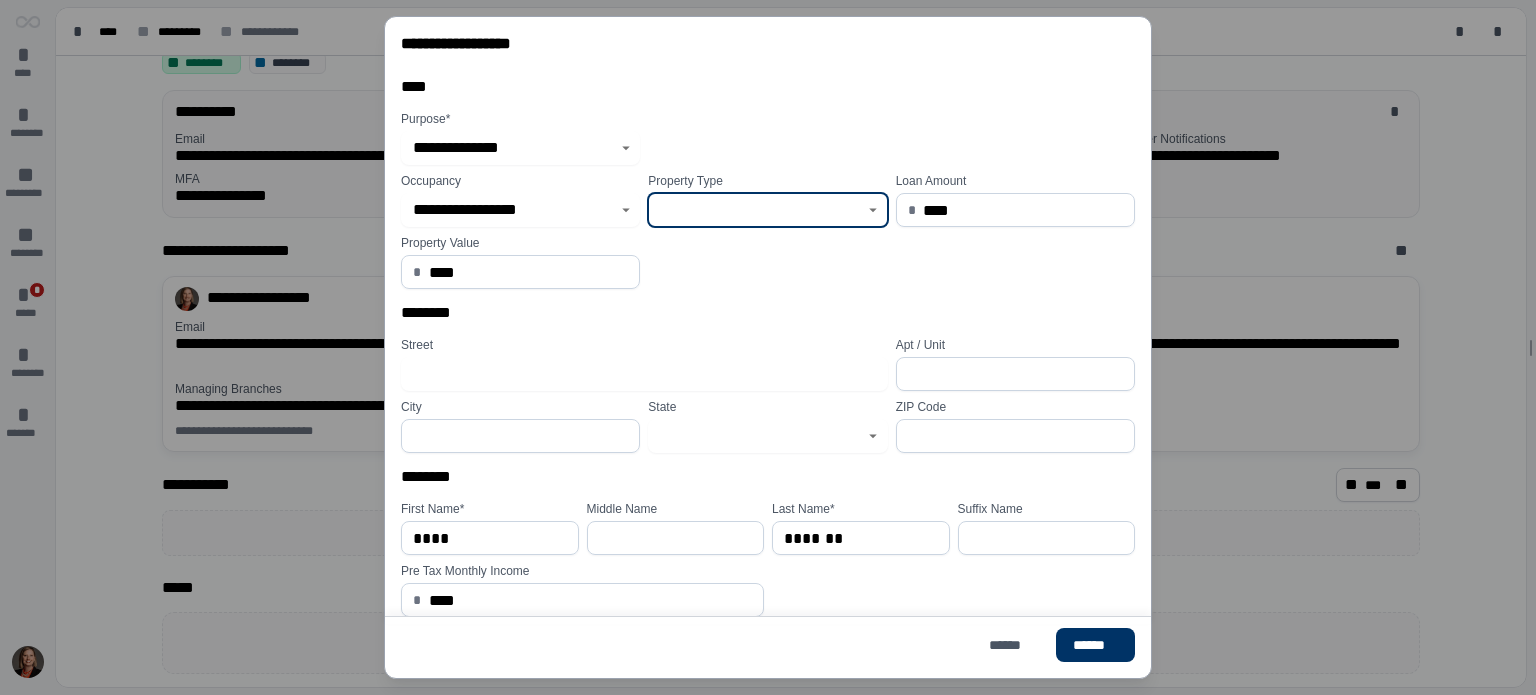 click at bounding box center [756, 210] 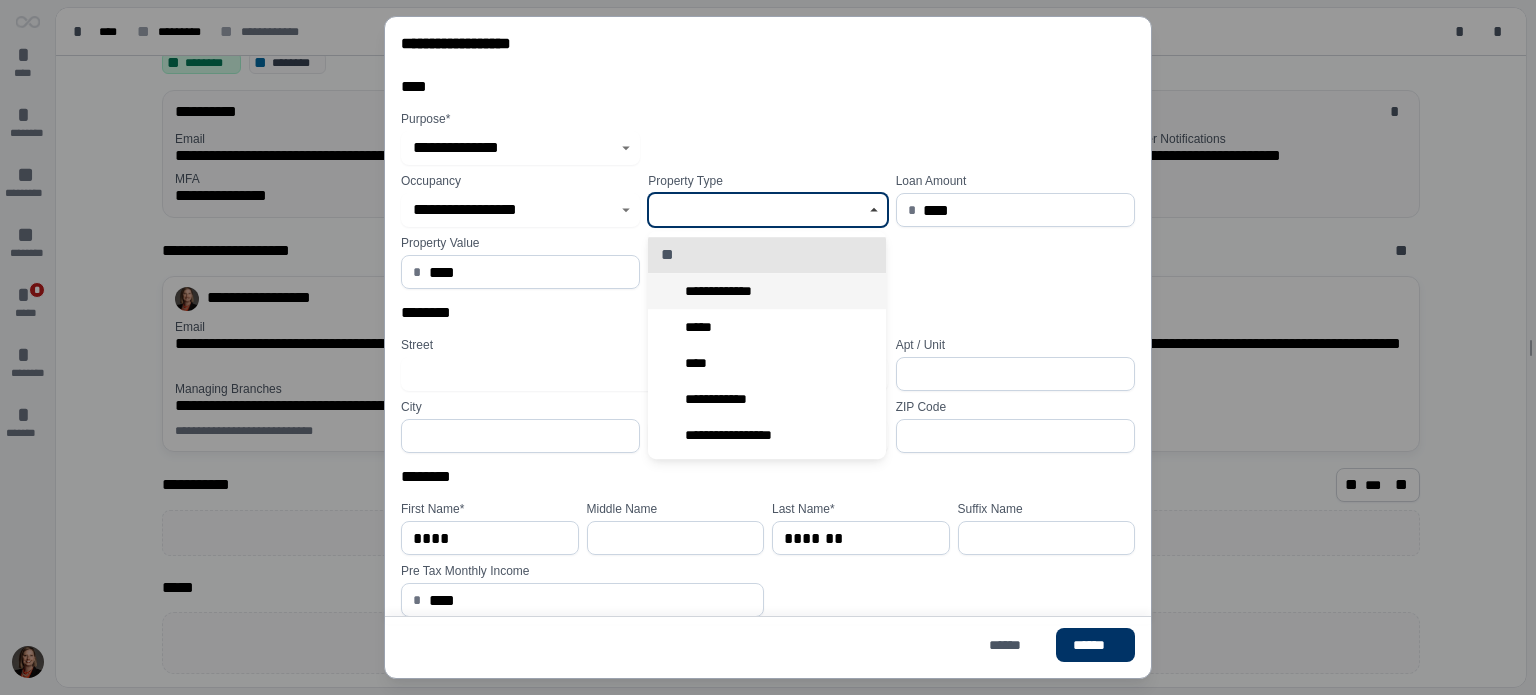 click on "**********" at bounding box center (725, 291) 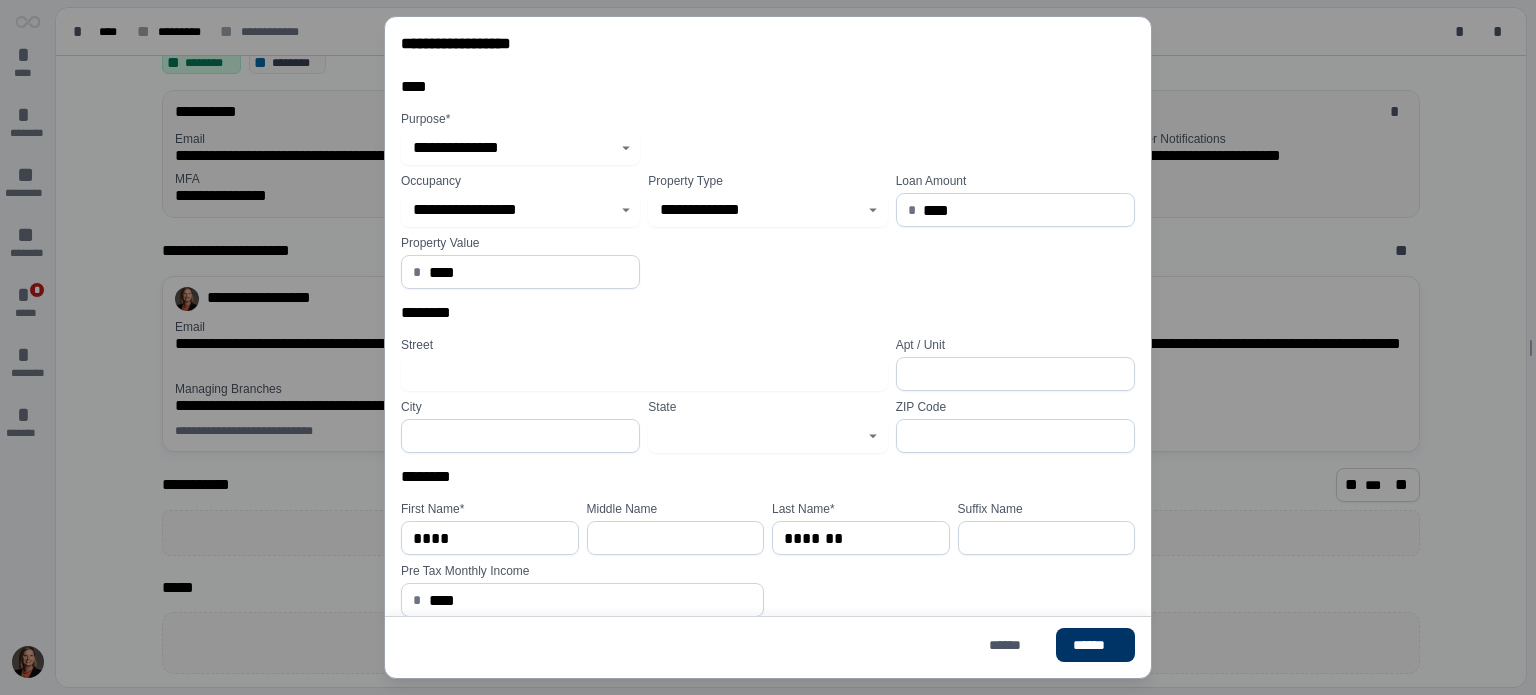 click on "****" at bounding box center (1023, 210) 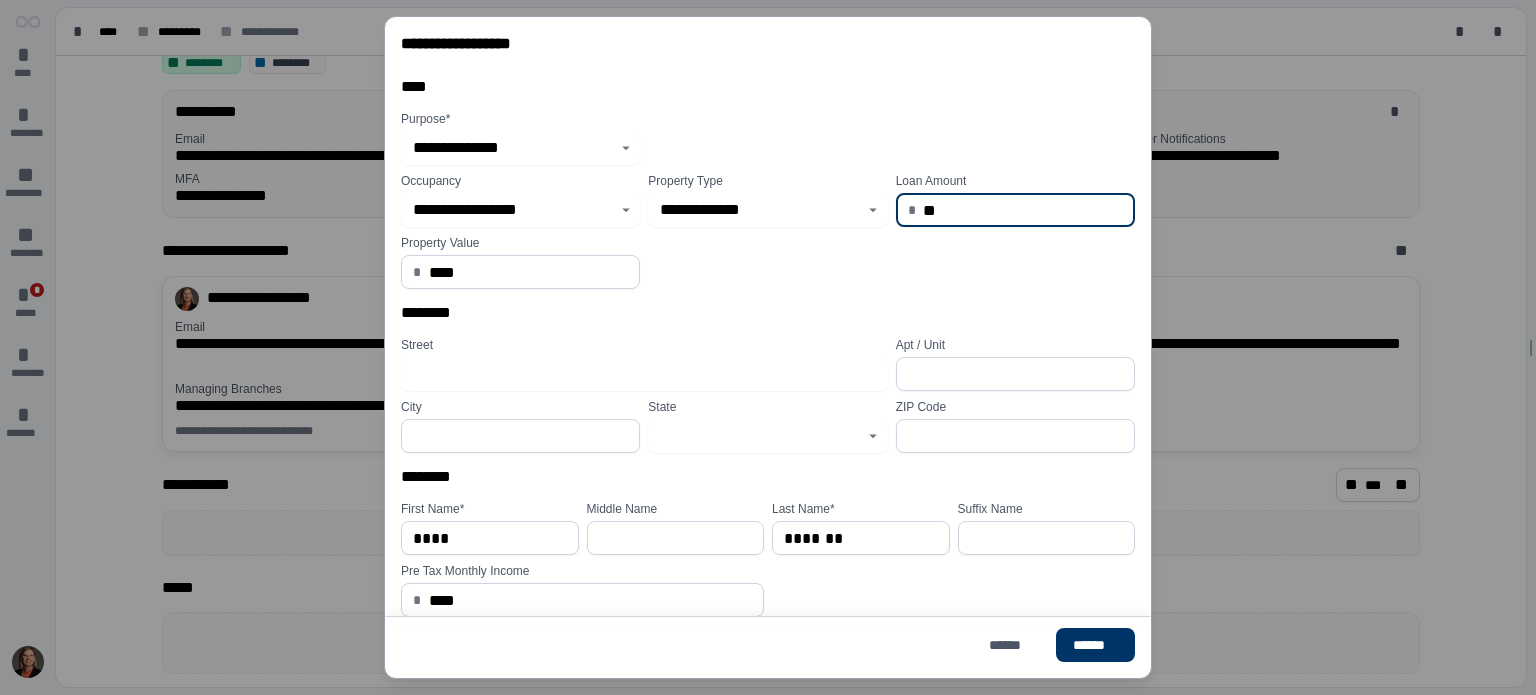 type on "*" 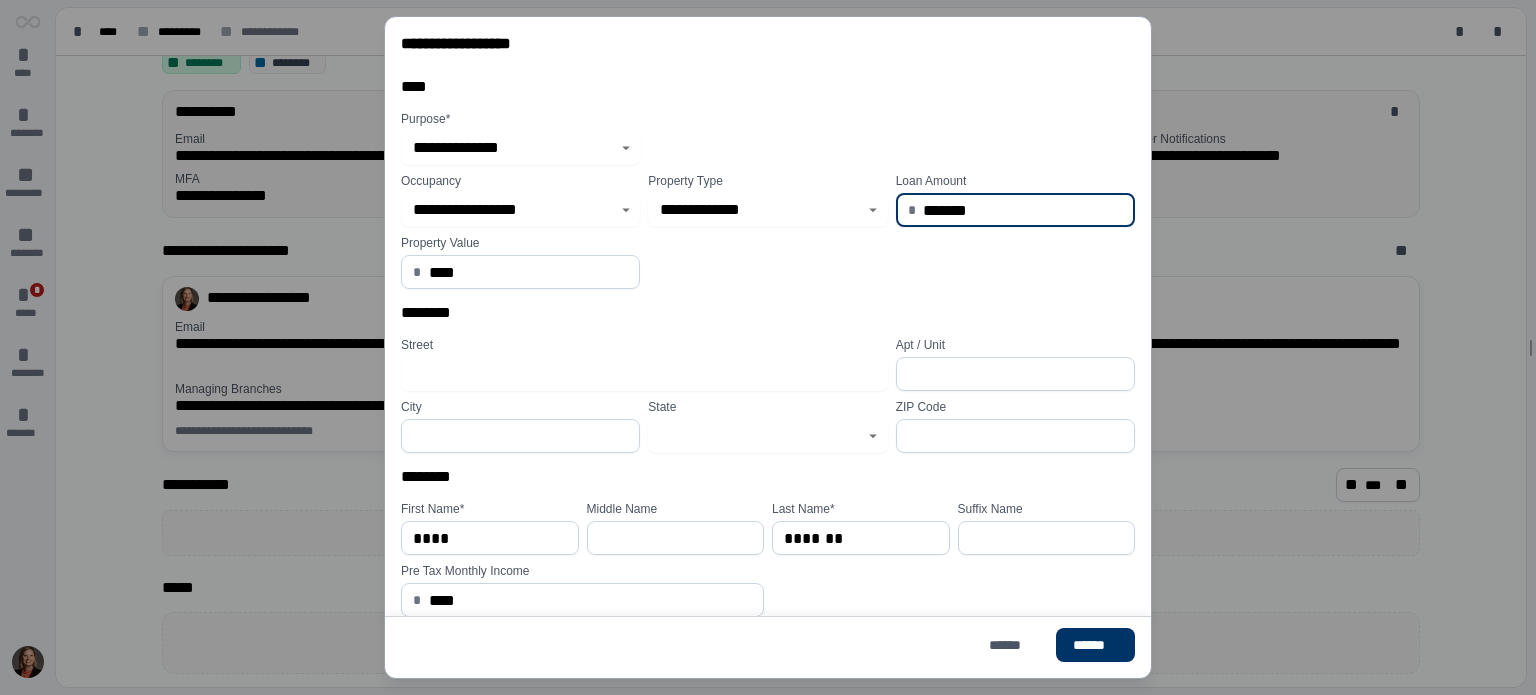 type on "**********" 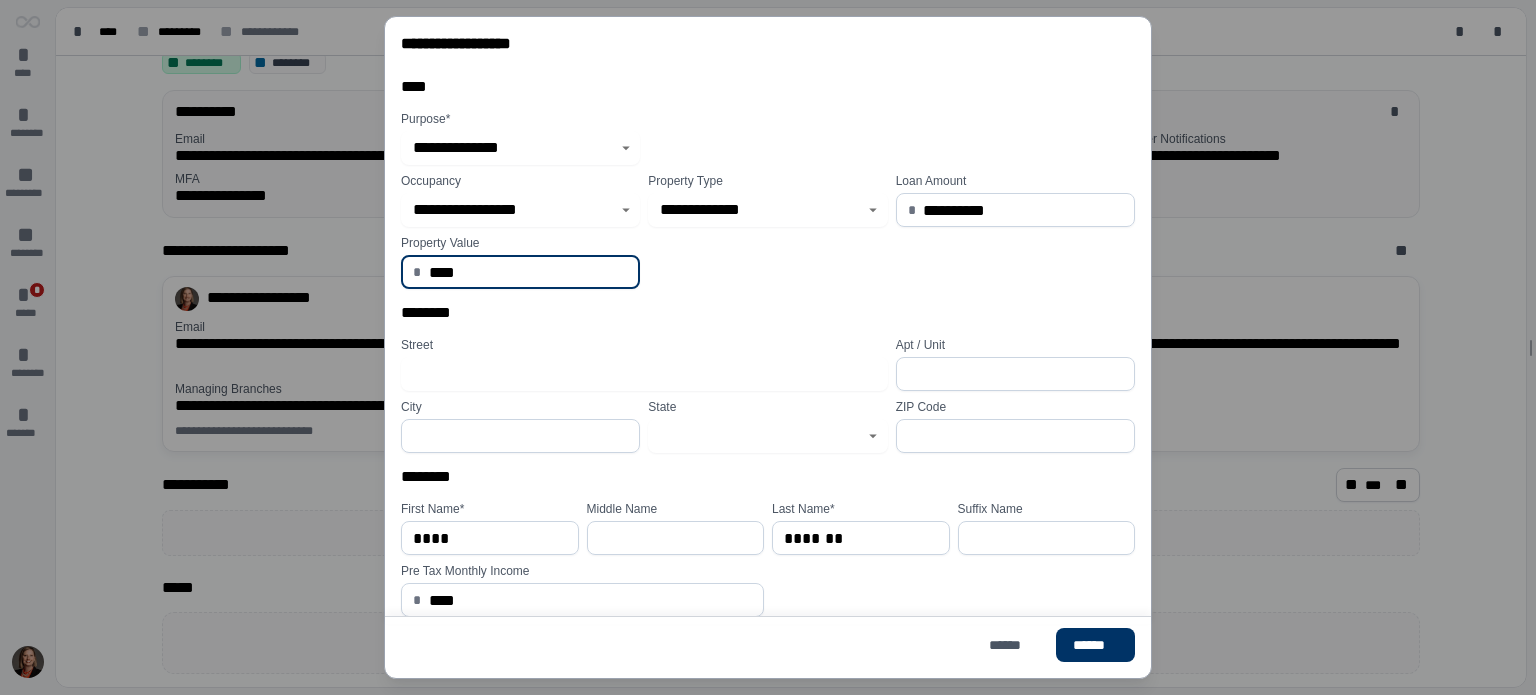 click on "****" at bounding box center (529, 272) 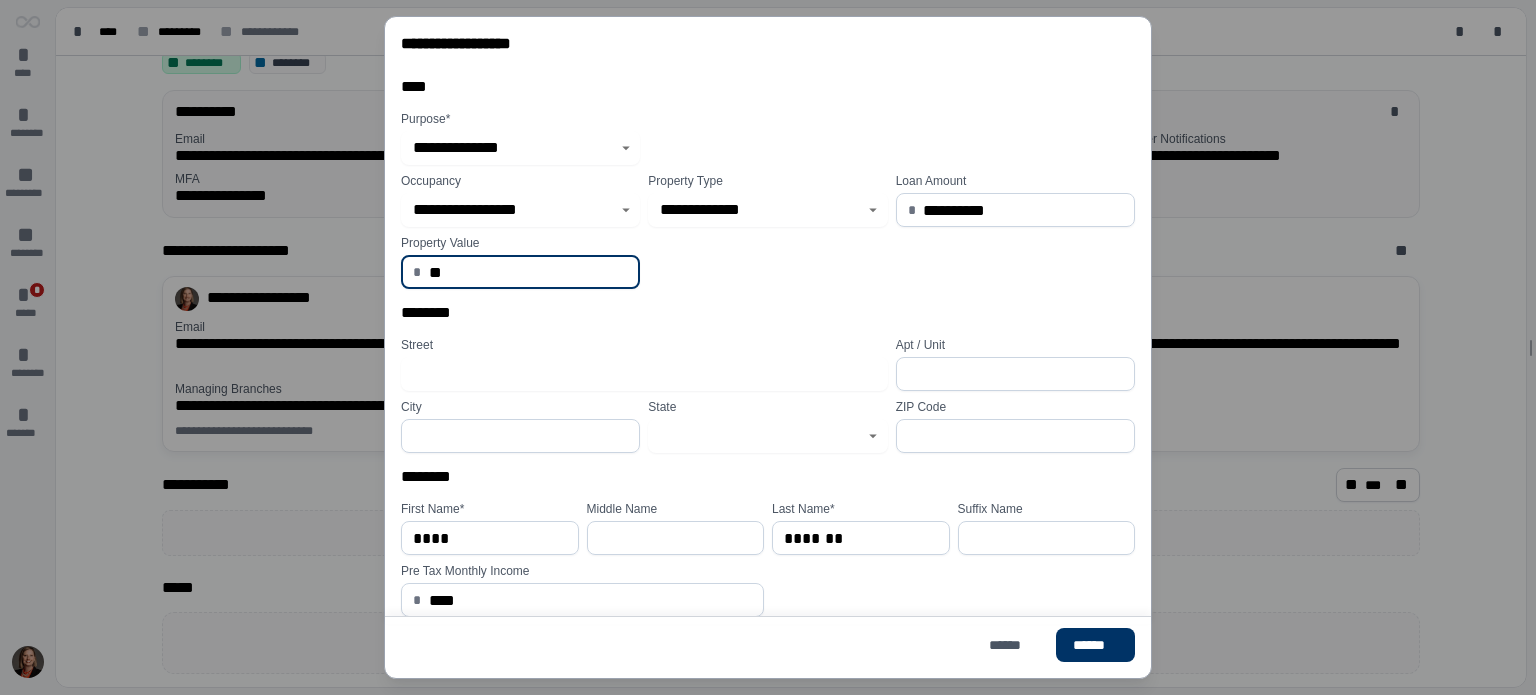type on "*" 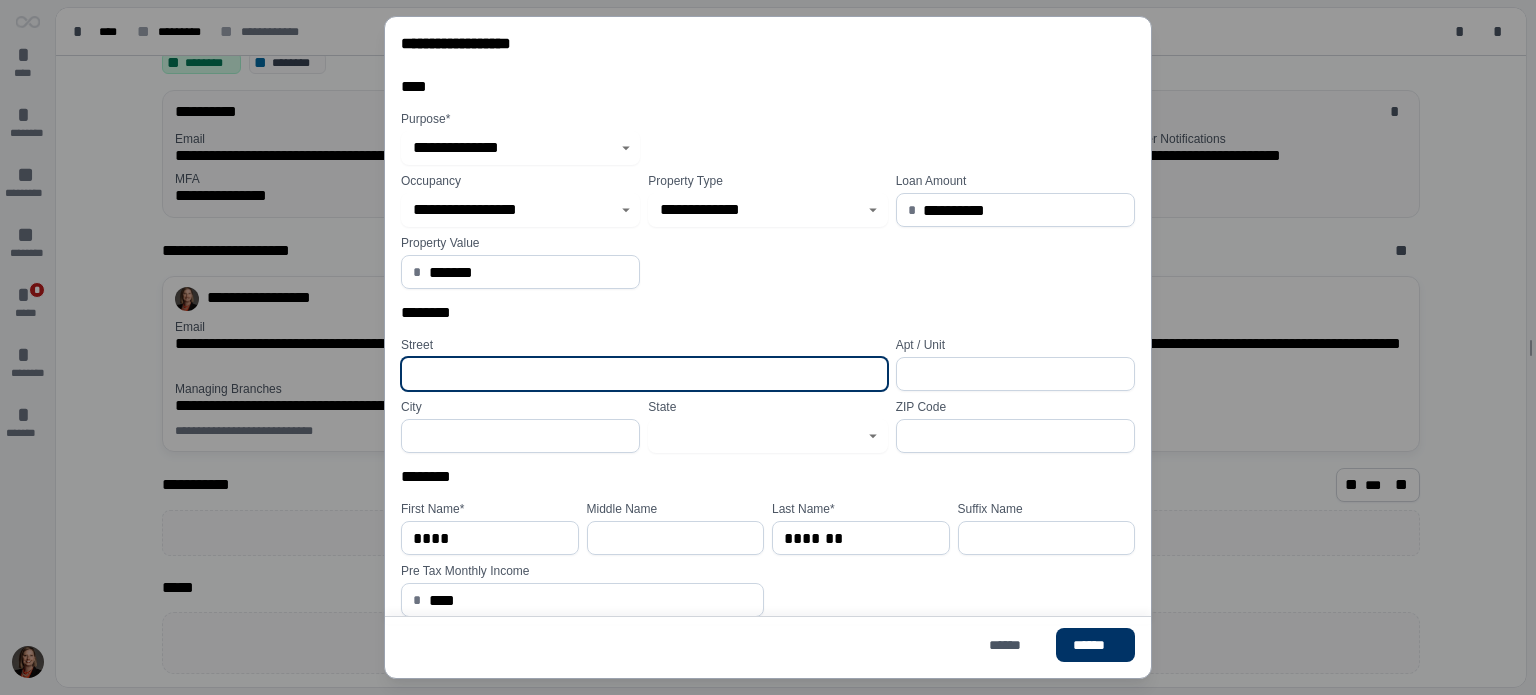 type on "**********" 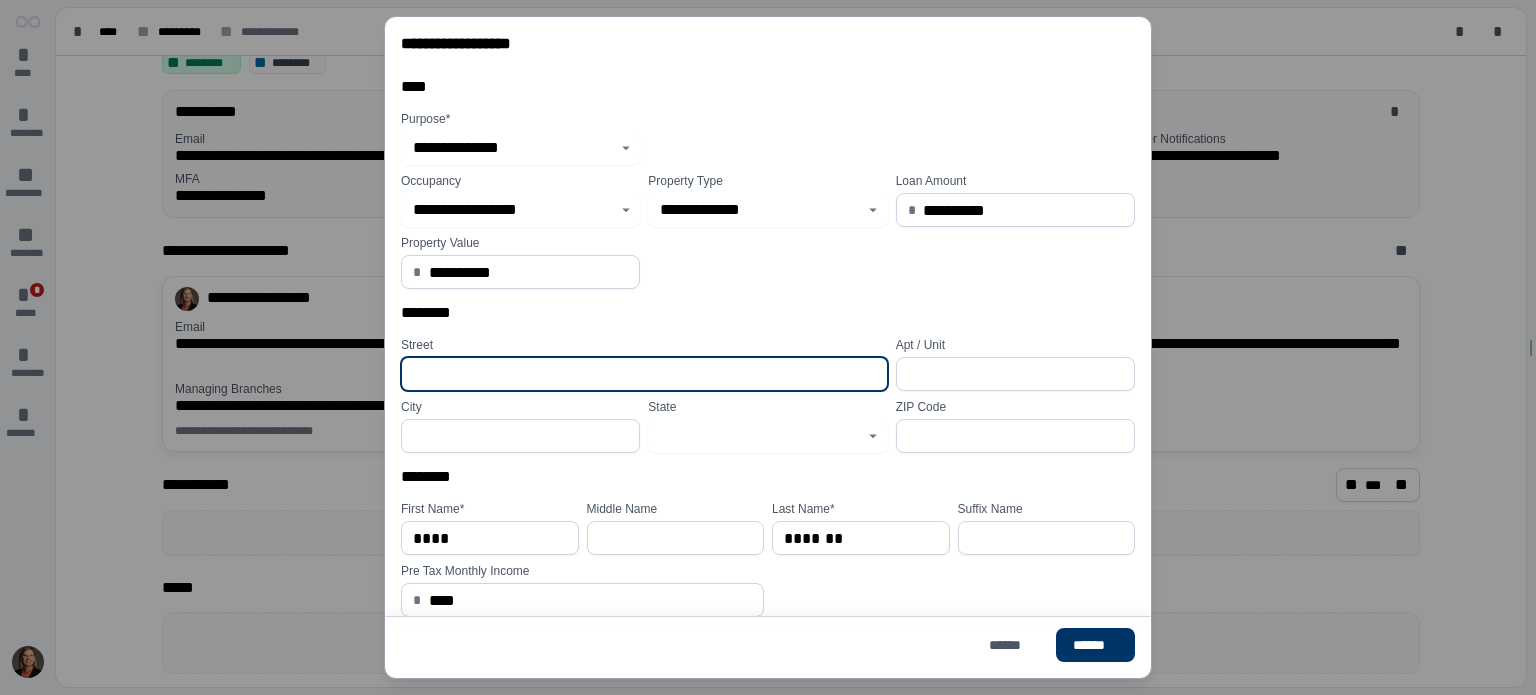 click at bounding box center (644, 374) 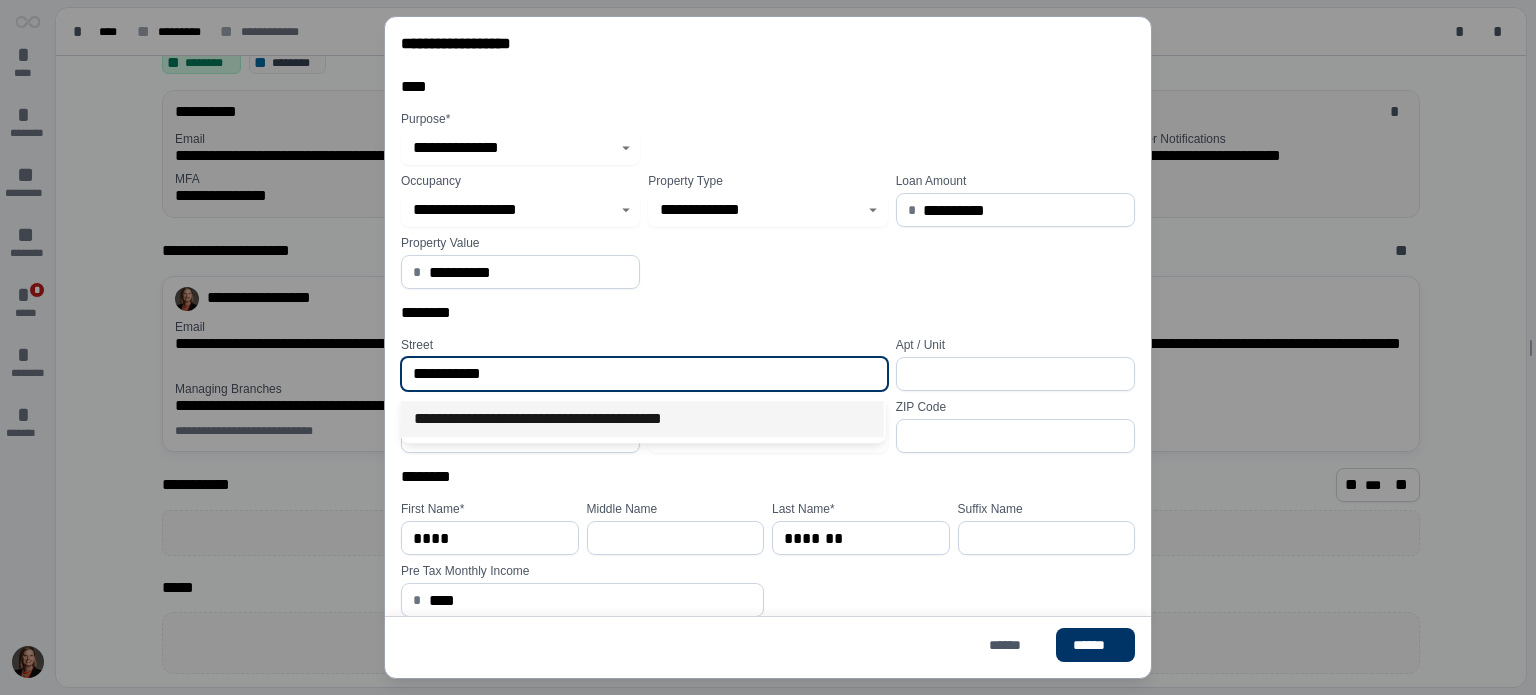 click on "**********" at bounding box center (642, 419) 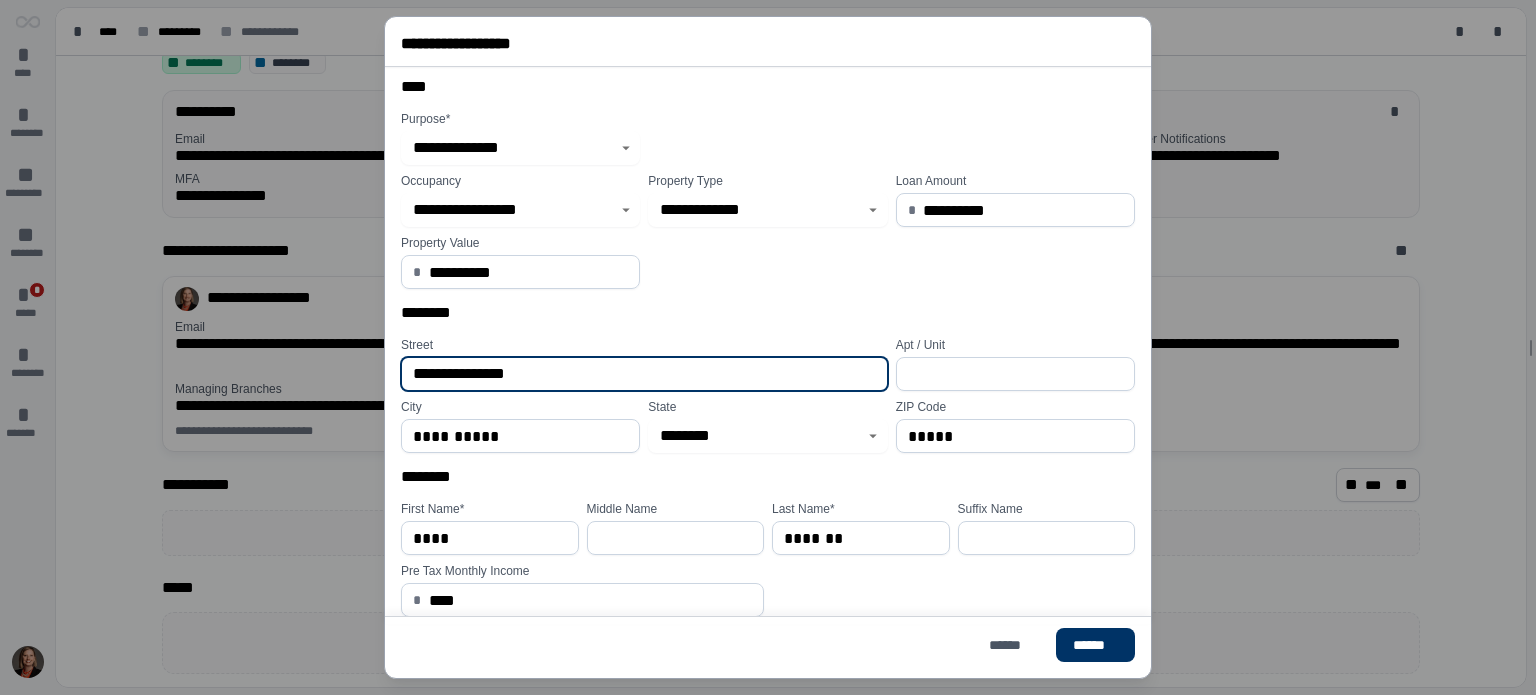 scroll, scrollTop: 98, scrollLeft: 0, axis: vertical 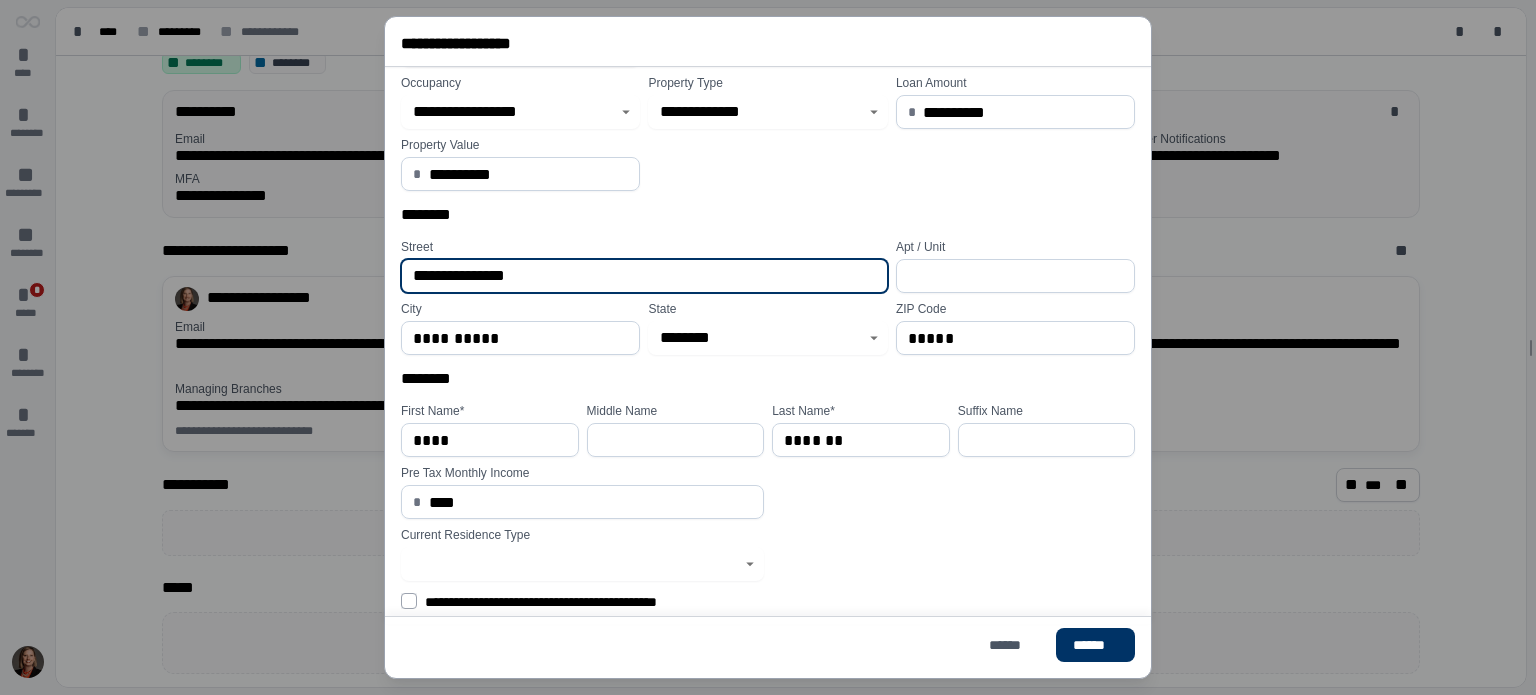 type on "**********" 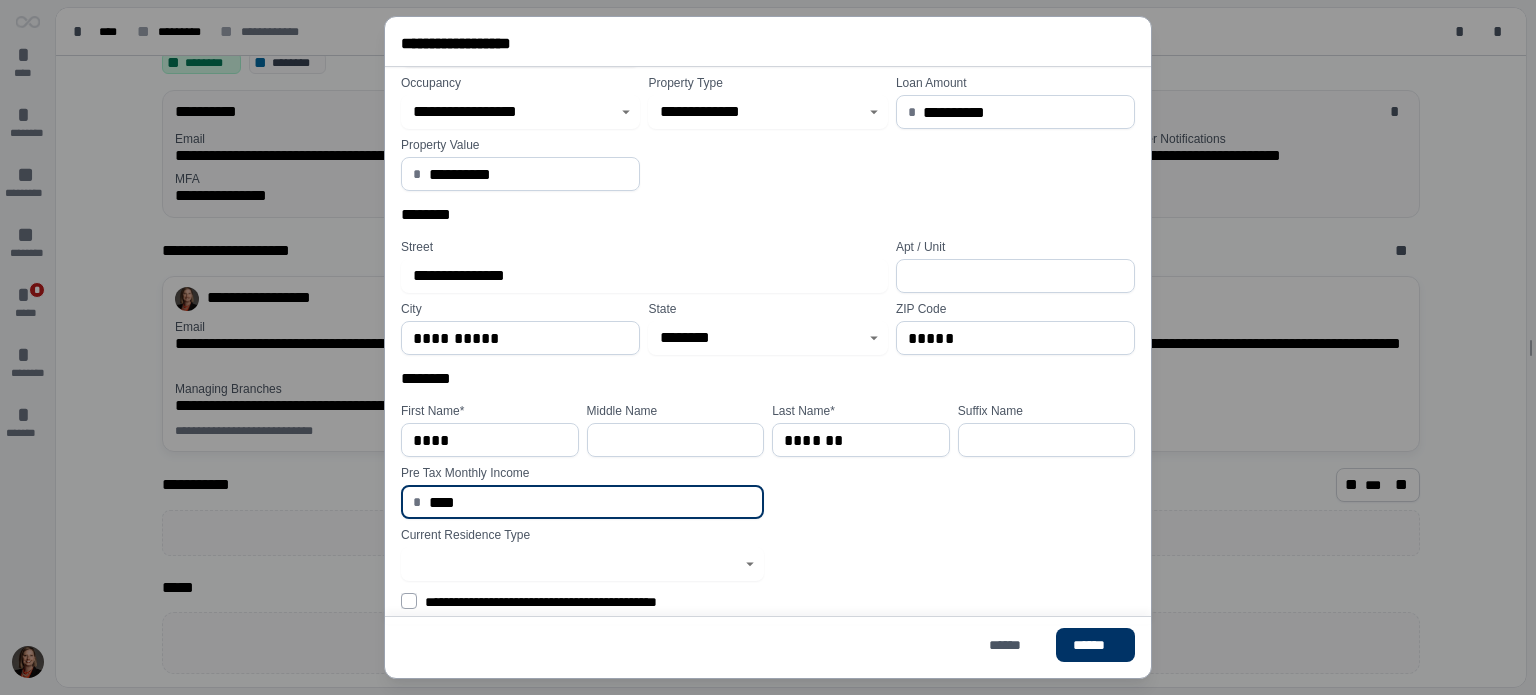click on "****" at bounding box center (591, 502) 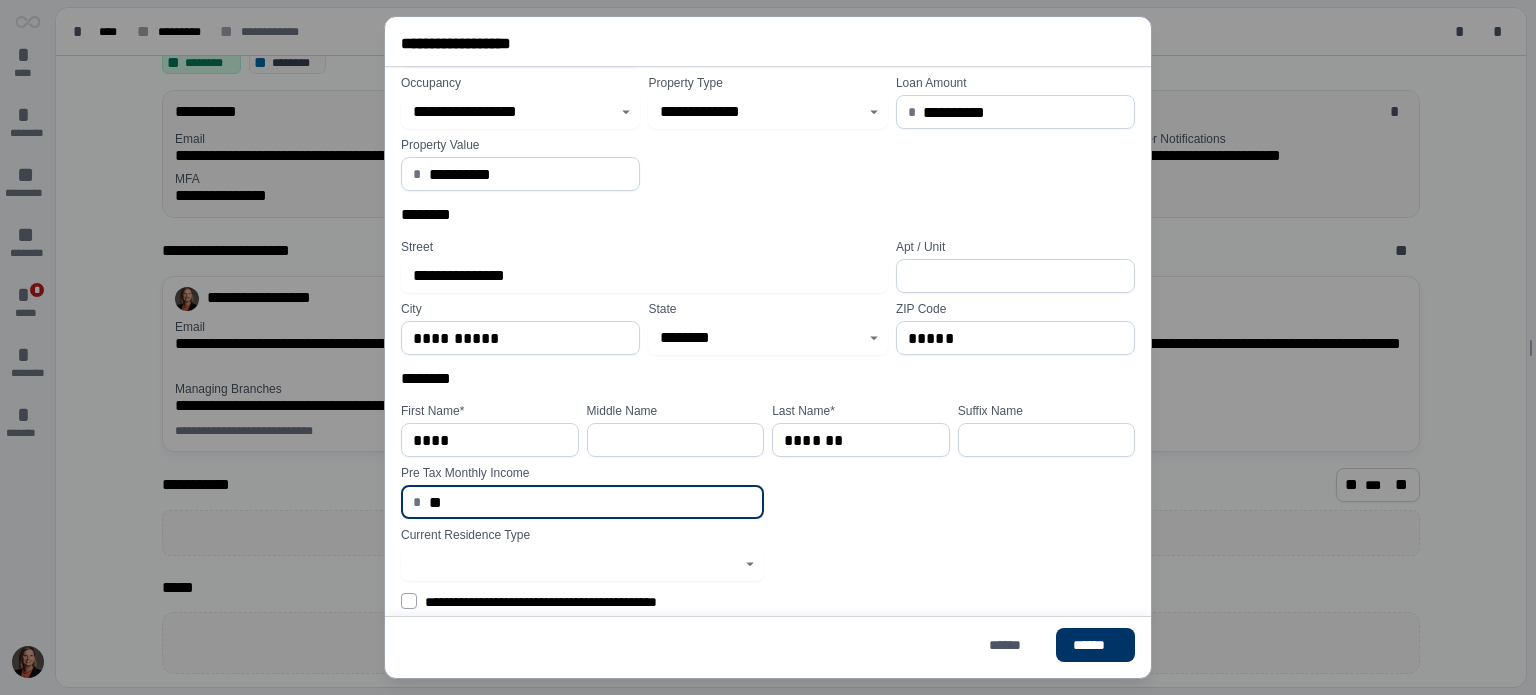 type on "*" 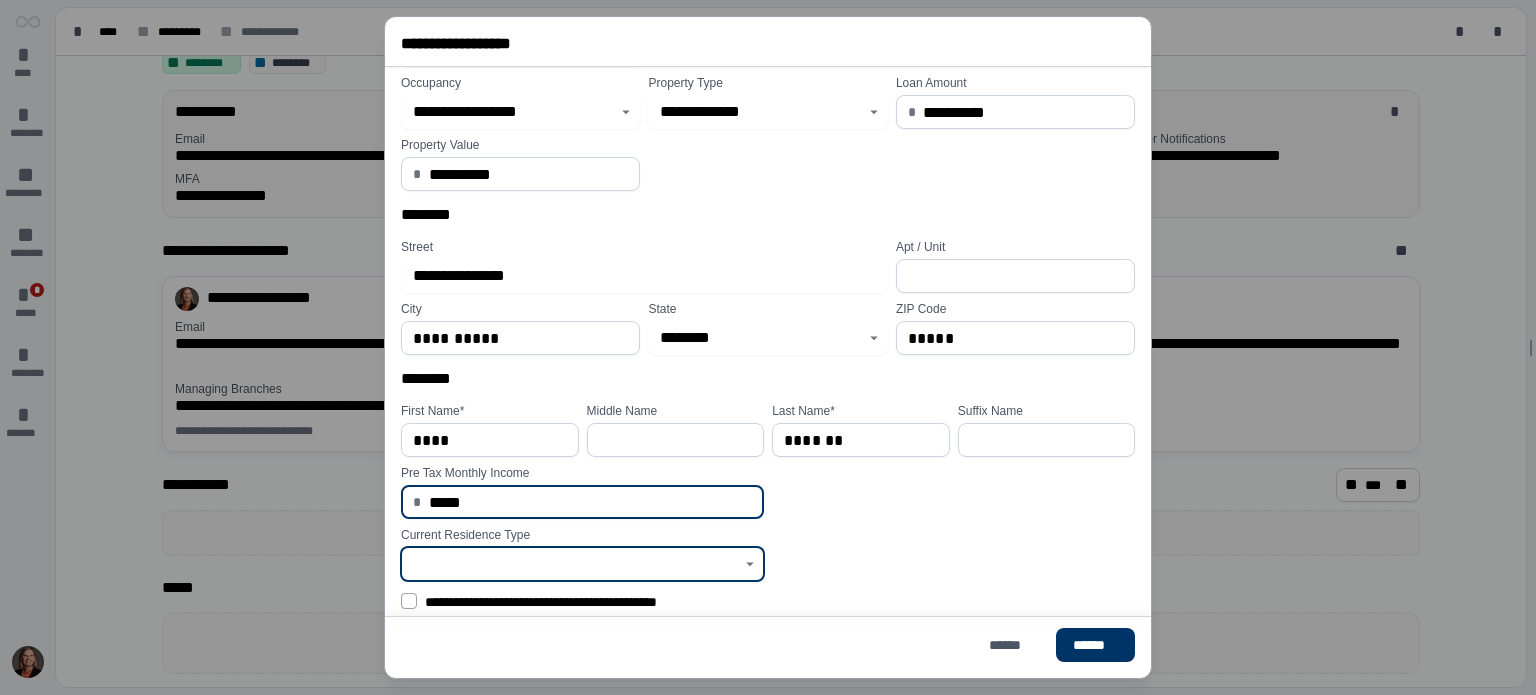 type on "********" 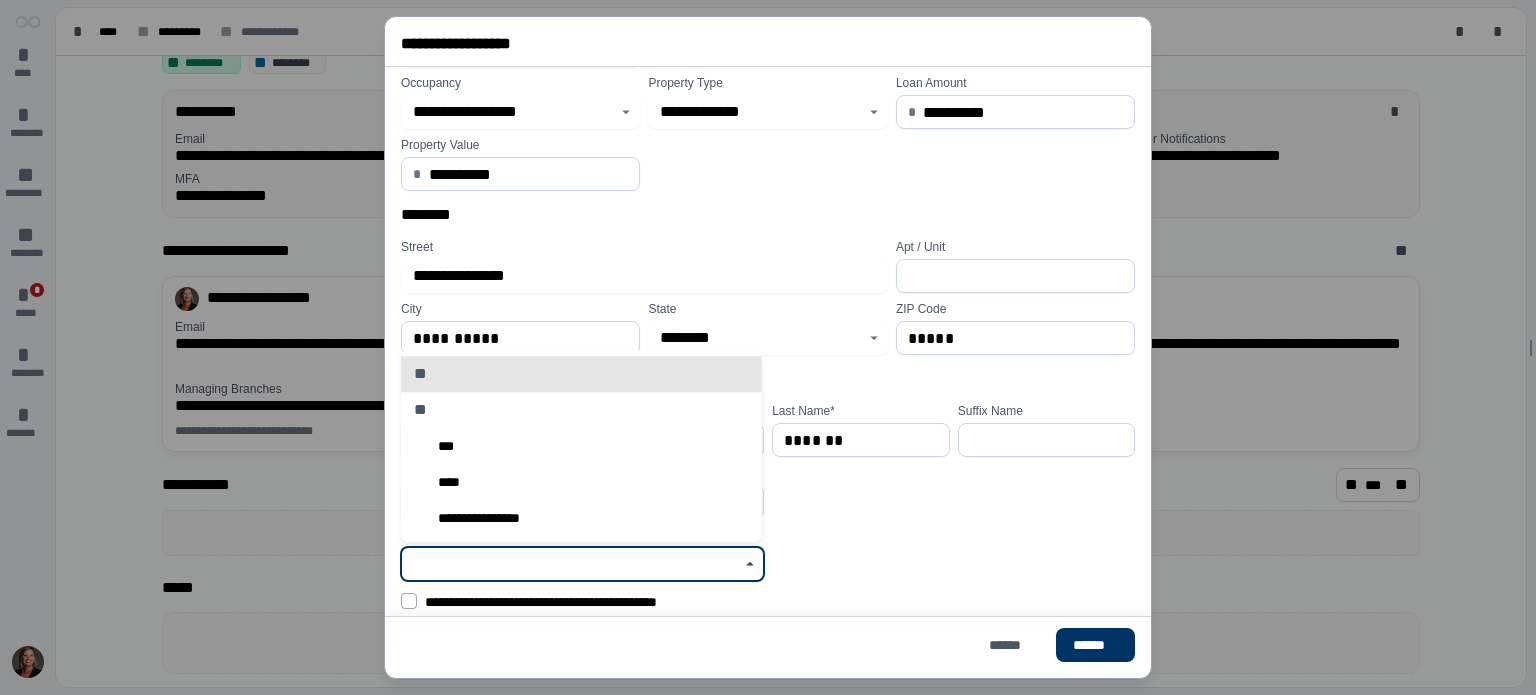 click at bounding box center [571, 564] 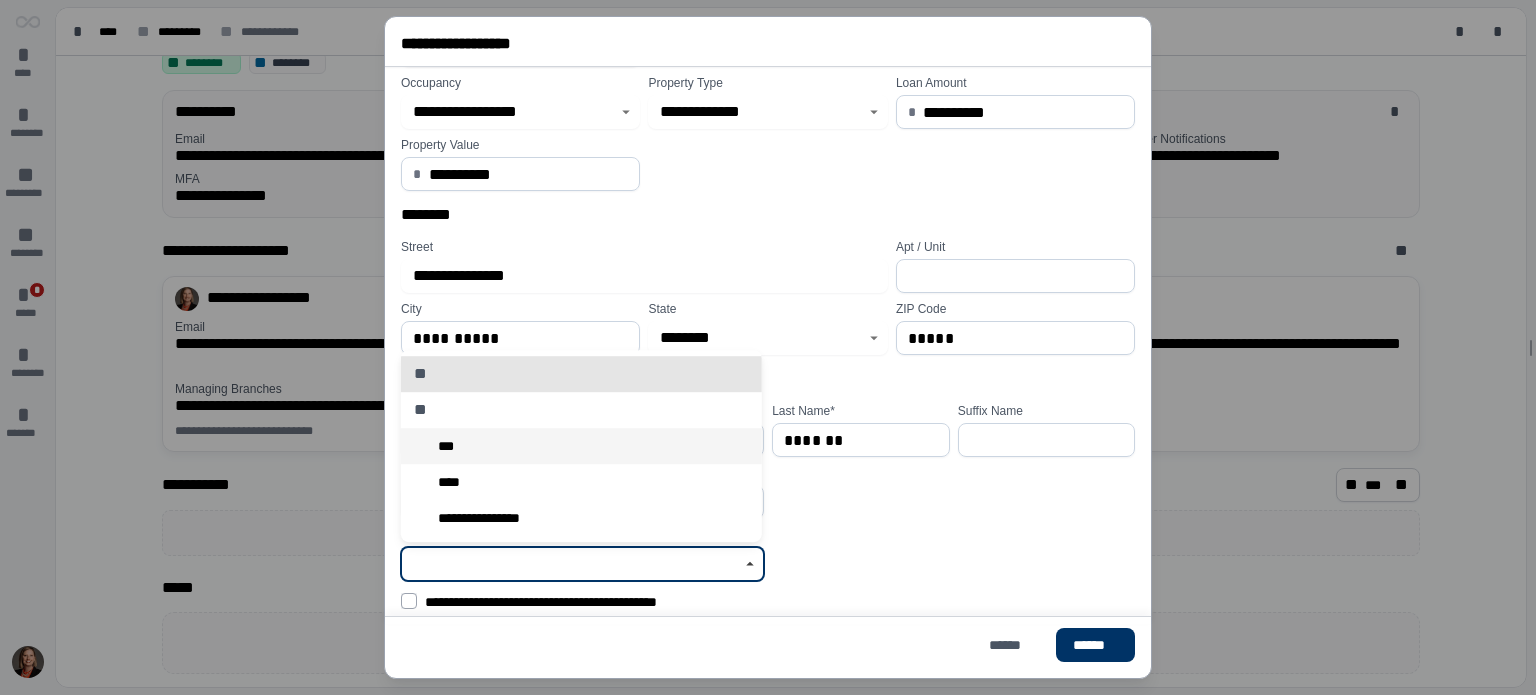 click on "***" at bounding box center (581, 446) 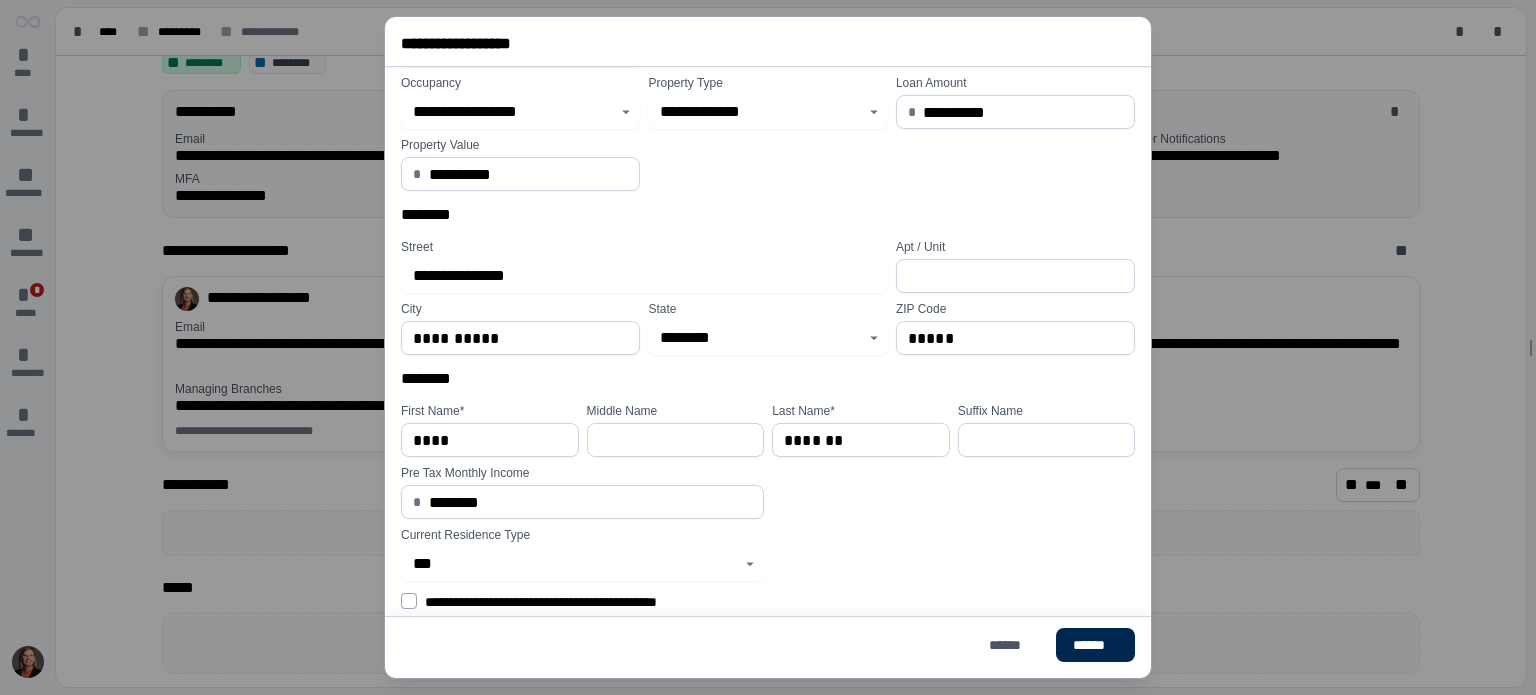 click on "******" at bounding box center (1095, 645) 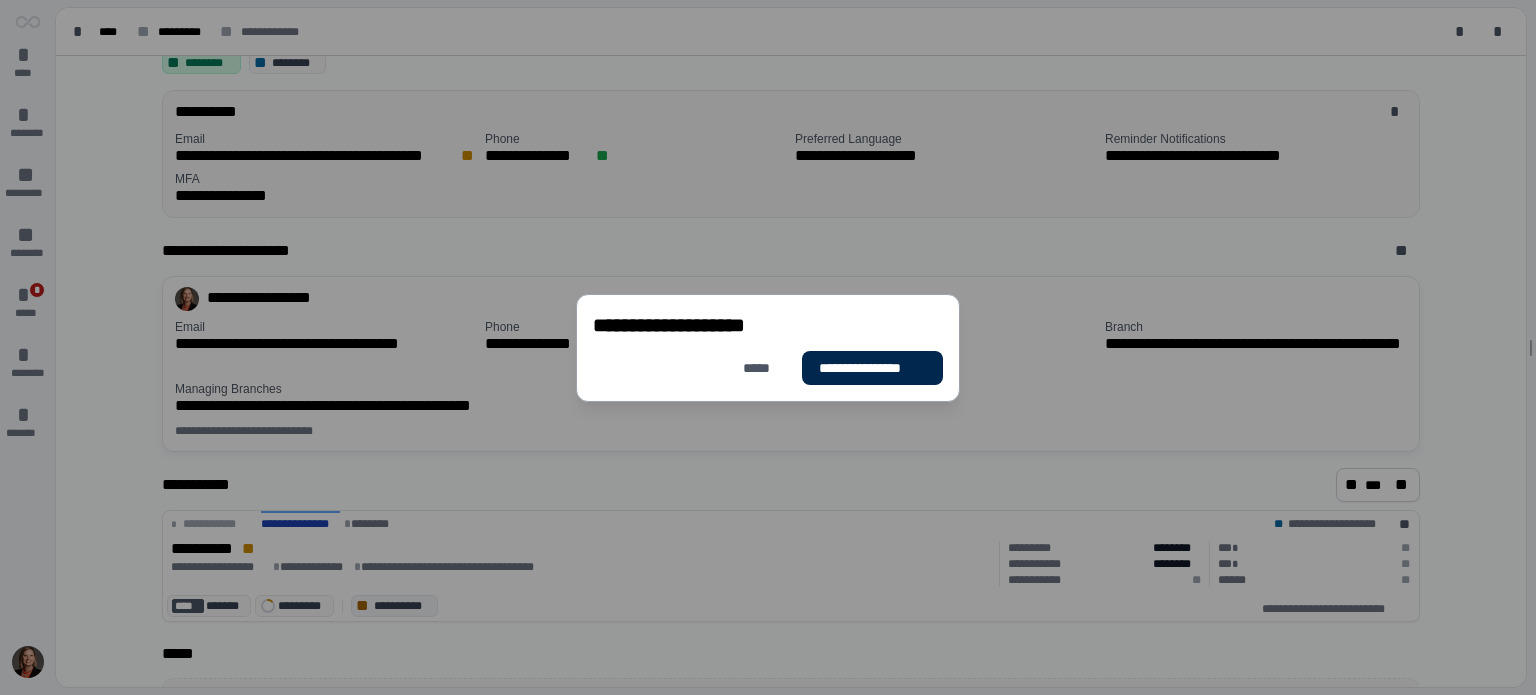 click on "**********" at bounding box center (872, 368) 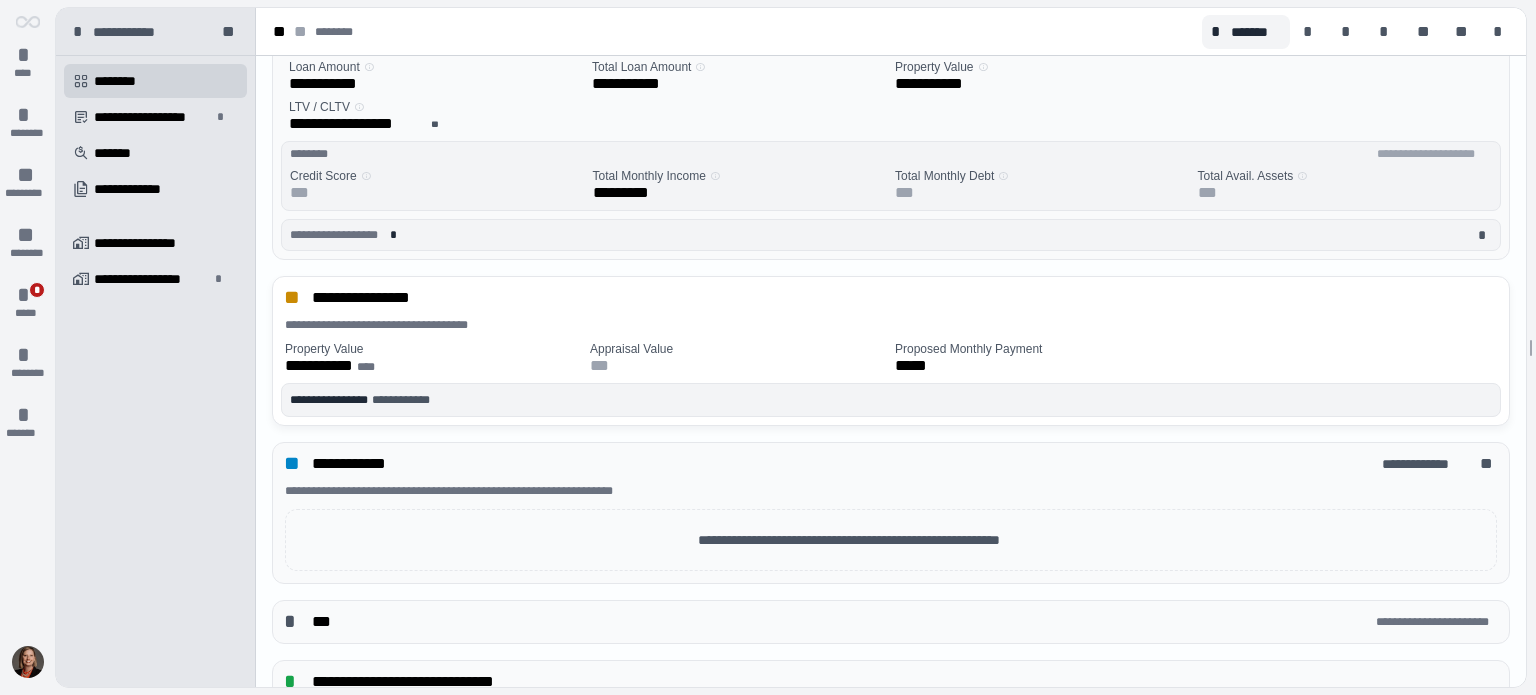 scroll, scrollTop: 0, scrollLeft: 0, axis: both 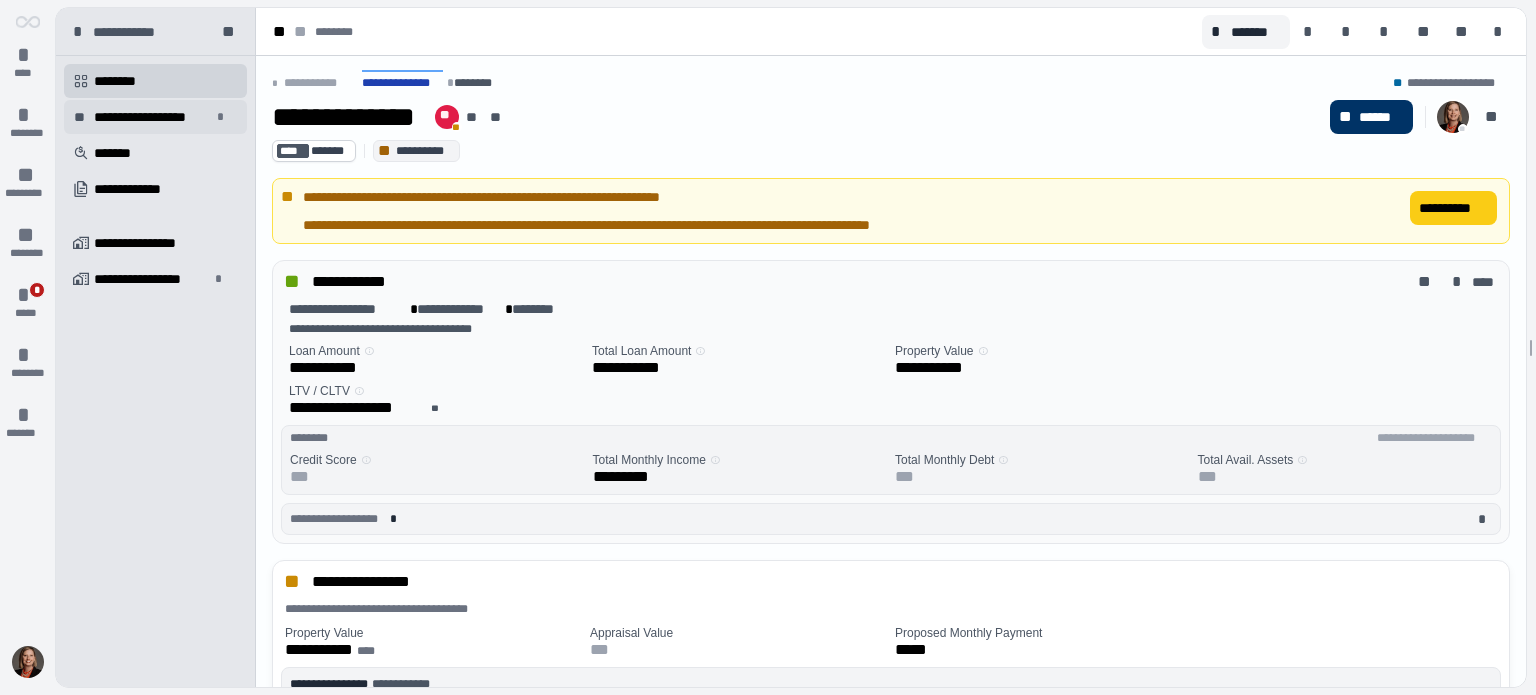click on "**********" at bounding box center [155, 117] 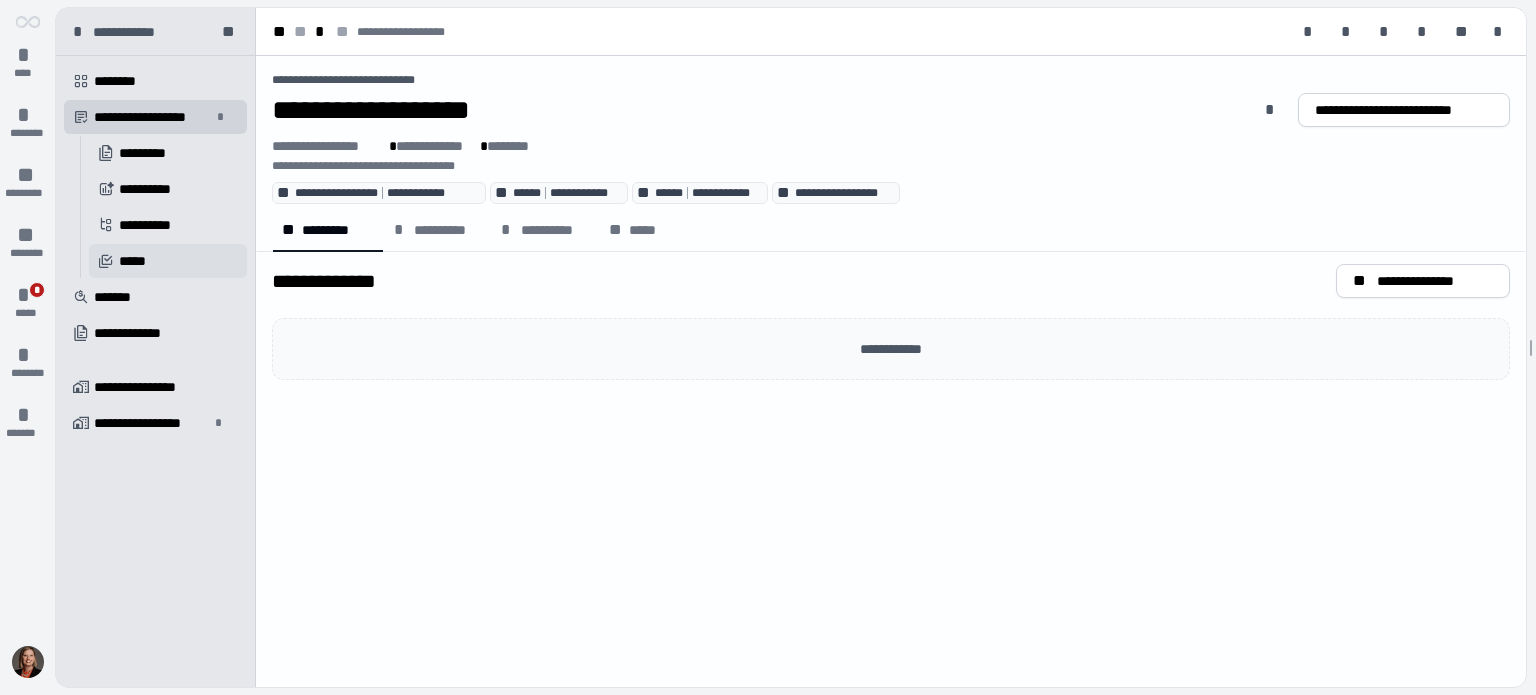 click on "󰄹 *****" at bounding box center [168, 261] 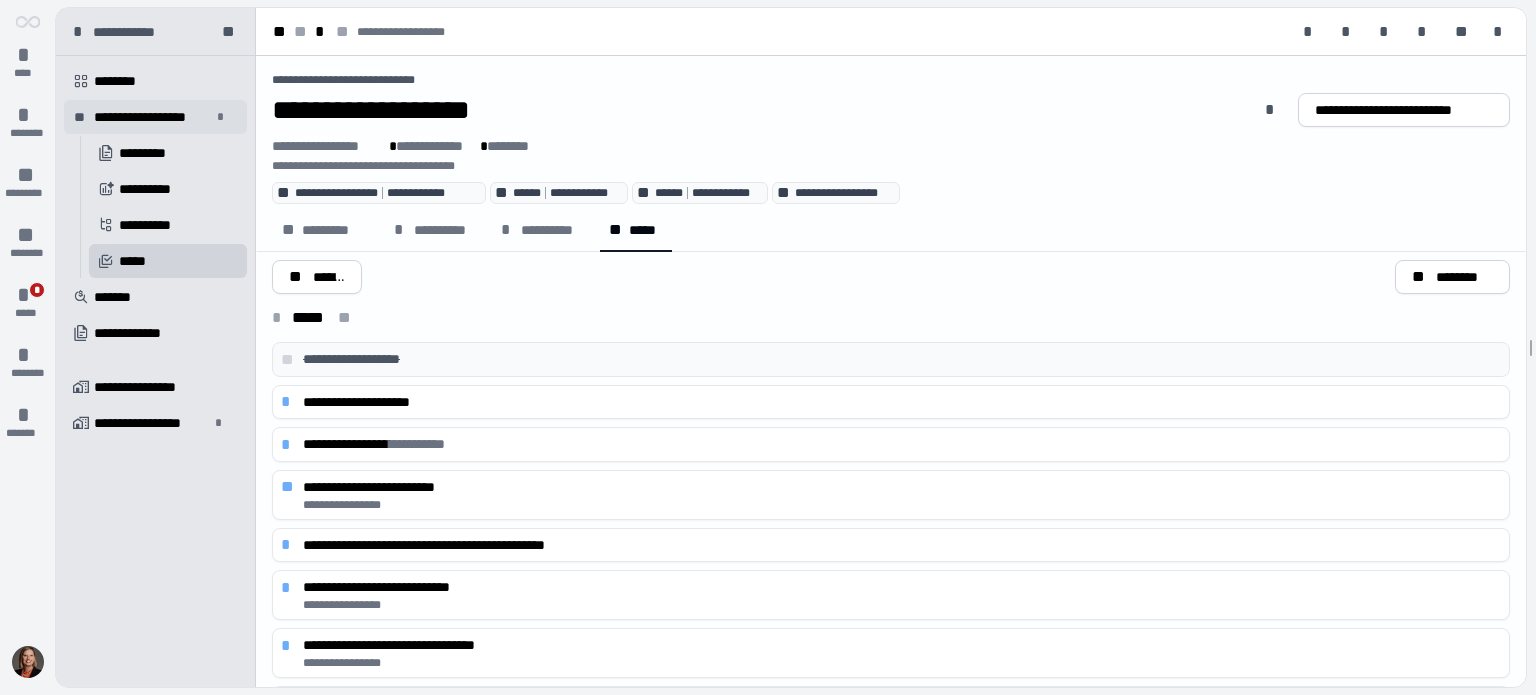click on "**********" at bounding box center [152, 117] 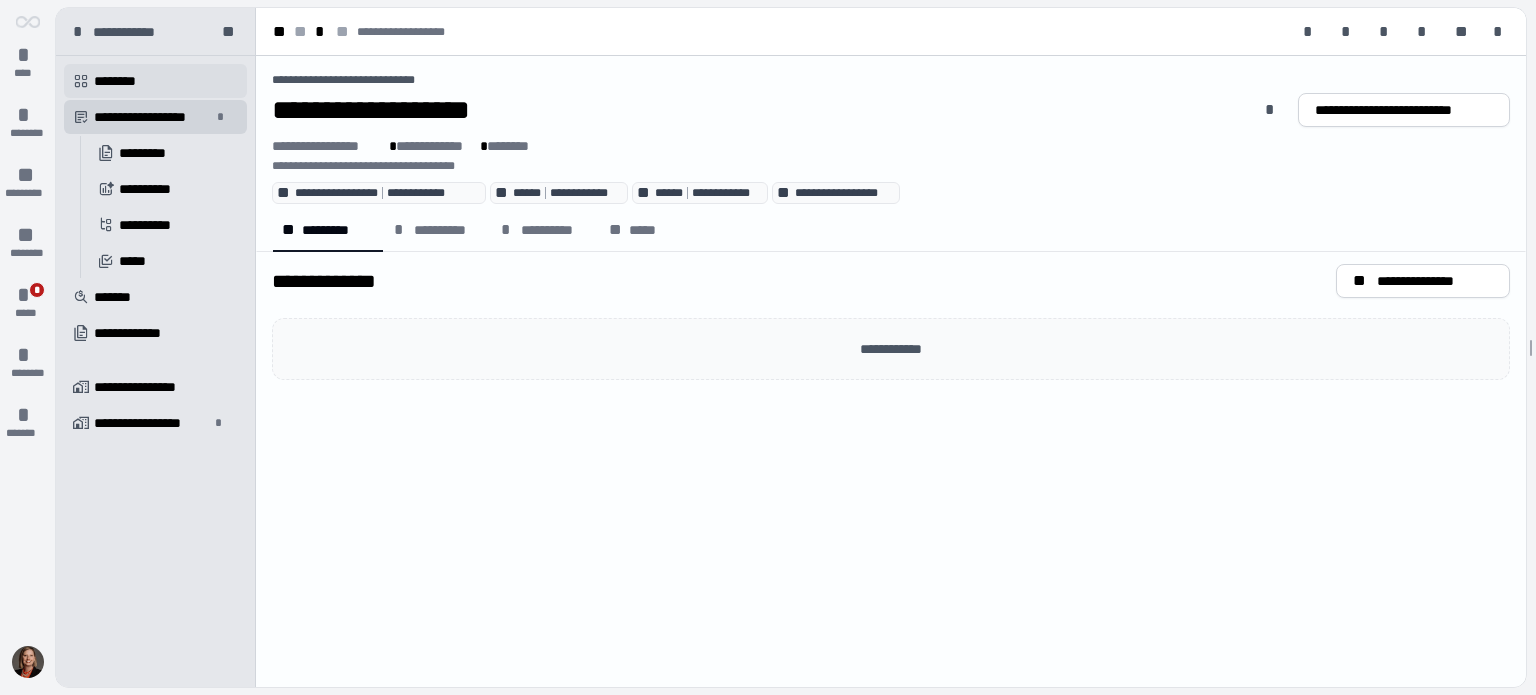 click on " ********" at bounding box center [155, 81] 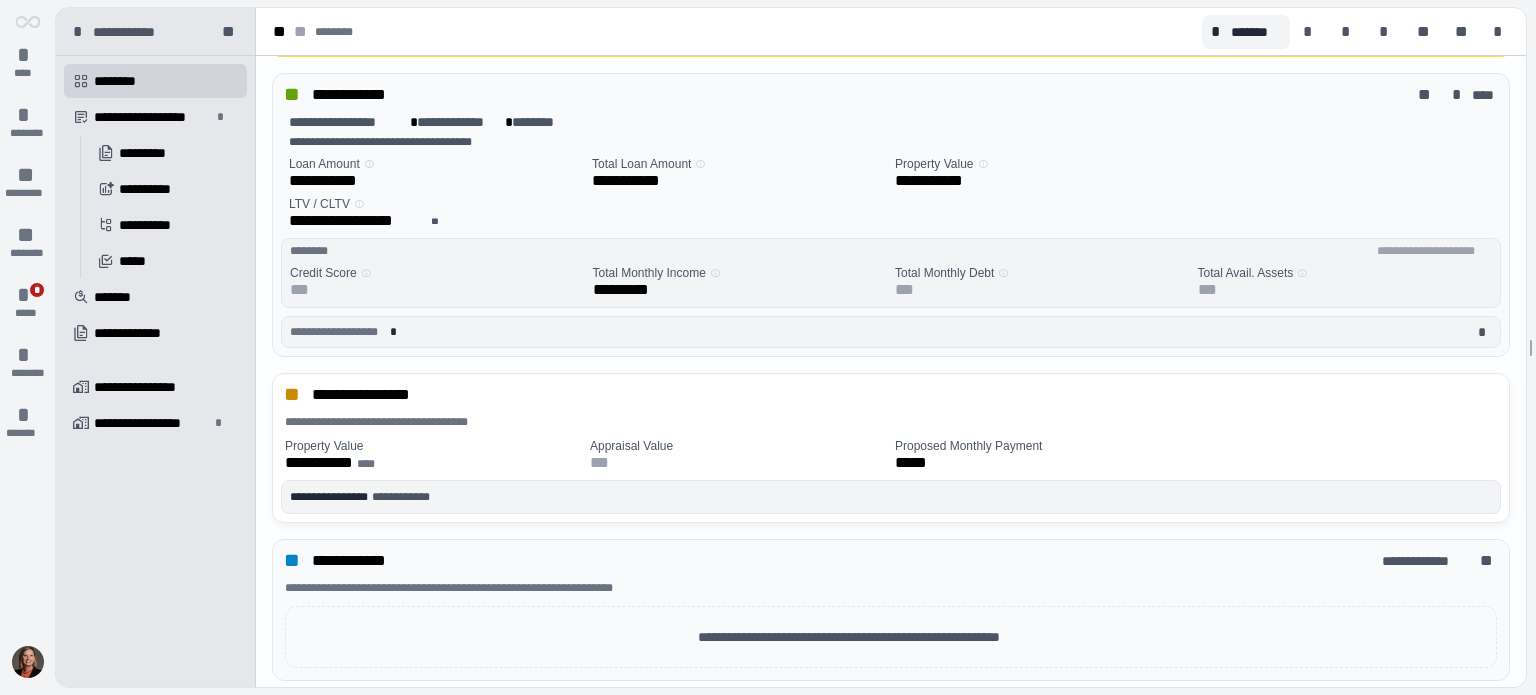 scroll, scrollTop: 200, scrollLeft: 0, axis: vertical 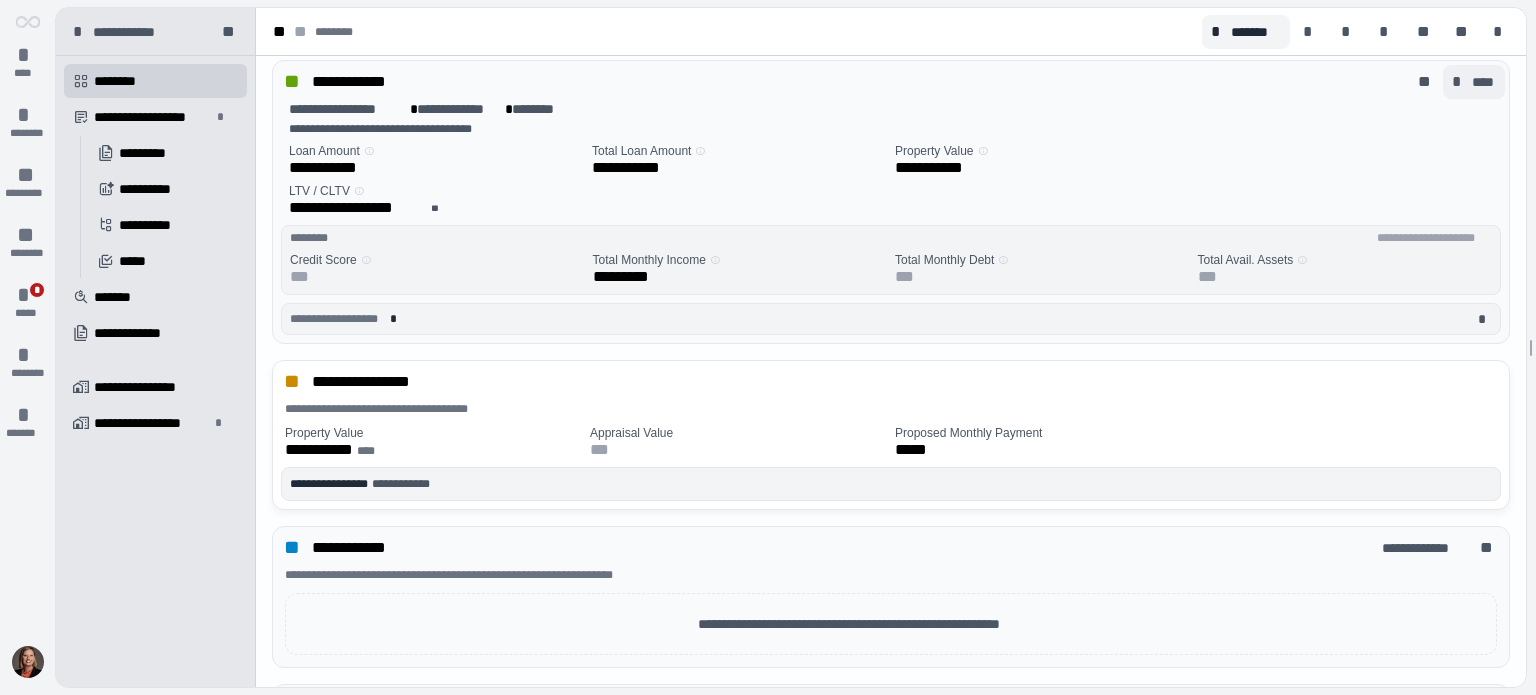 click on "* ****" at bounding box center (1474, 82) 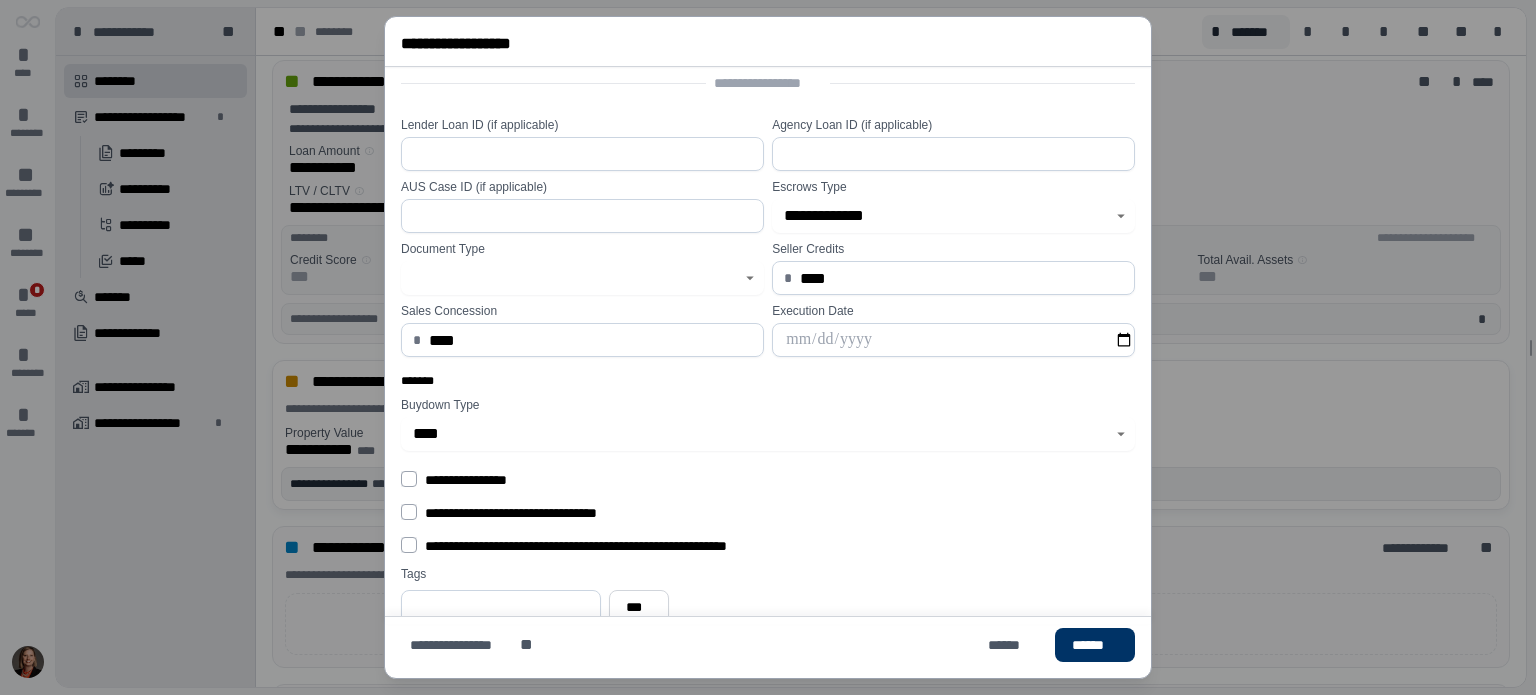 scroll, scrollTop: 210, scrollLeft: 0, axis: vertical 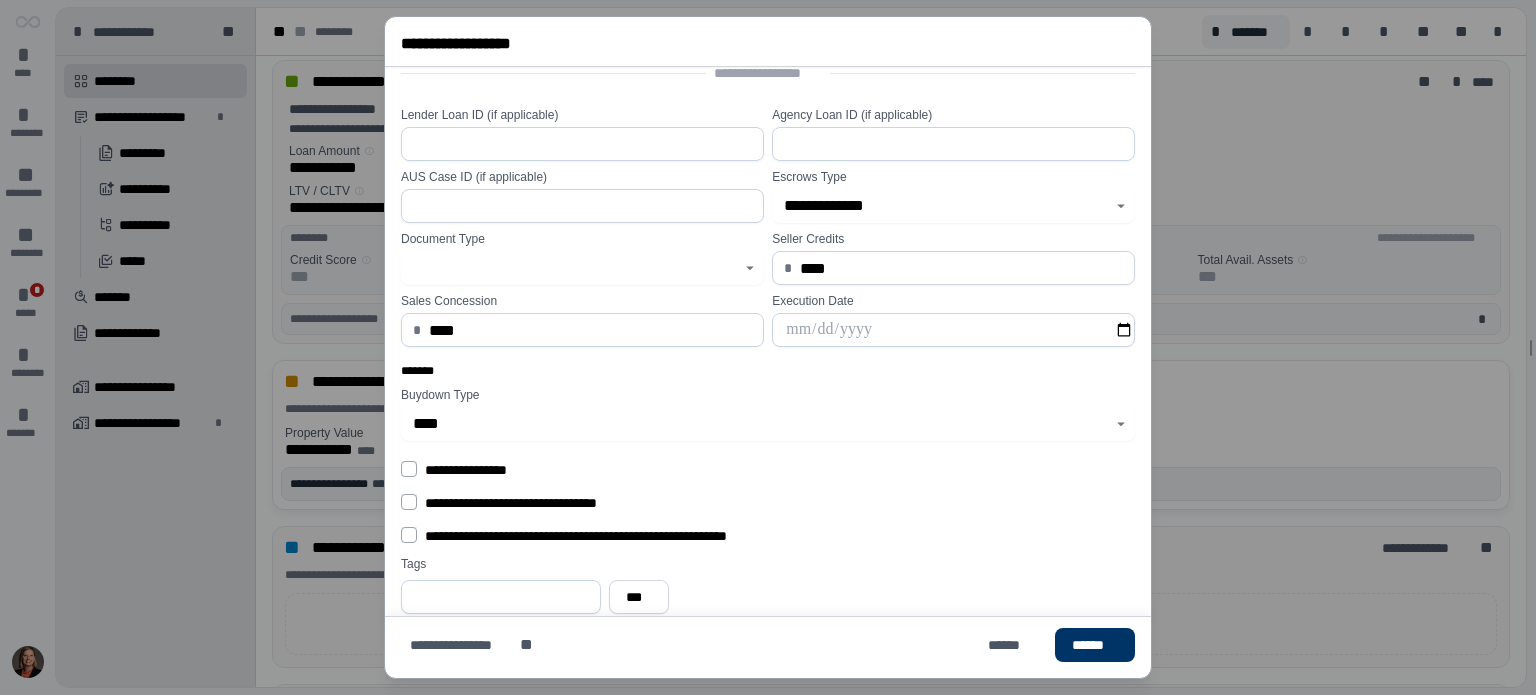 drag, startPoint x: 443, startPoint y: 646, endPoint x: 572, endPoint y: 622, distance: 131.21356 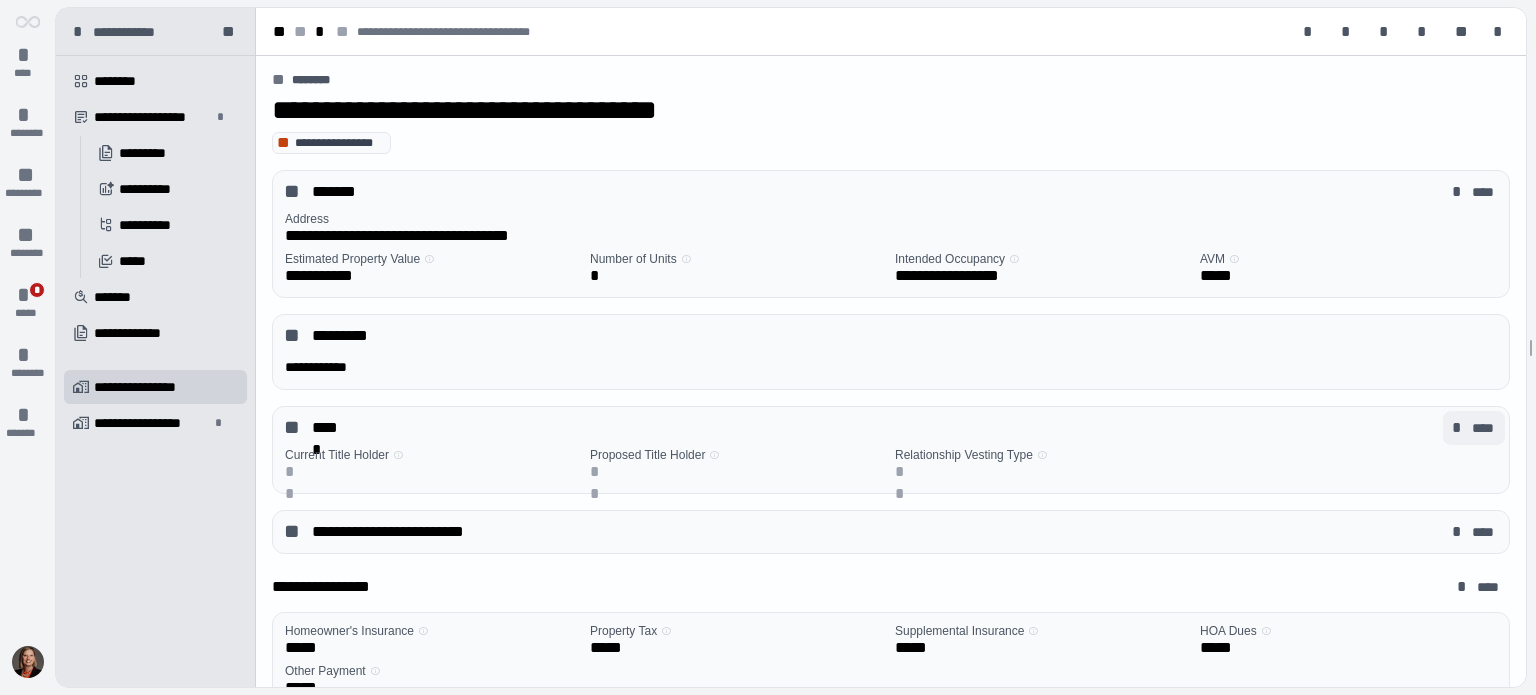 click on "*" at bounding box center [1460, 428] 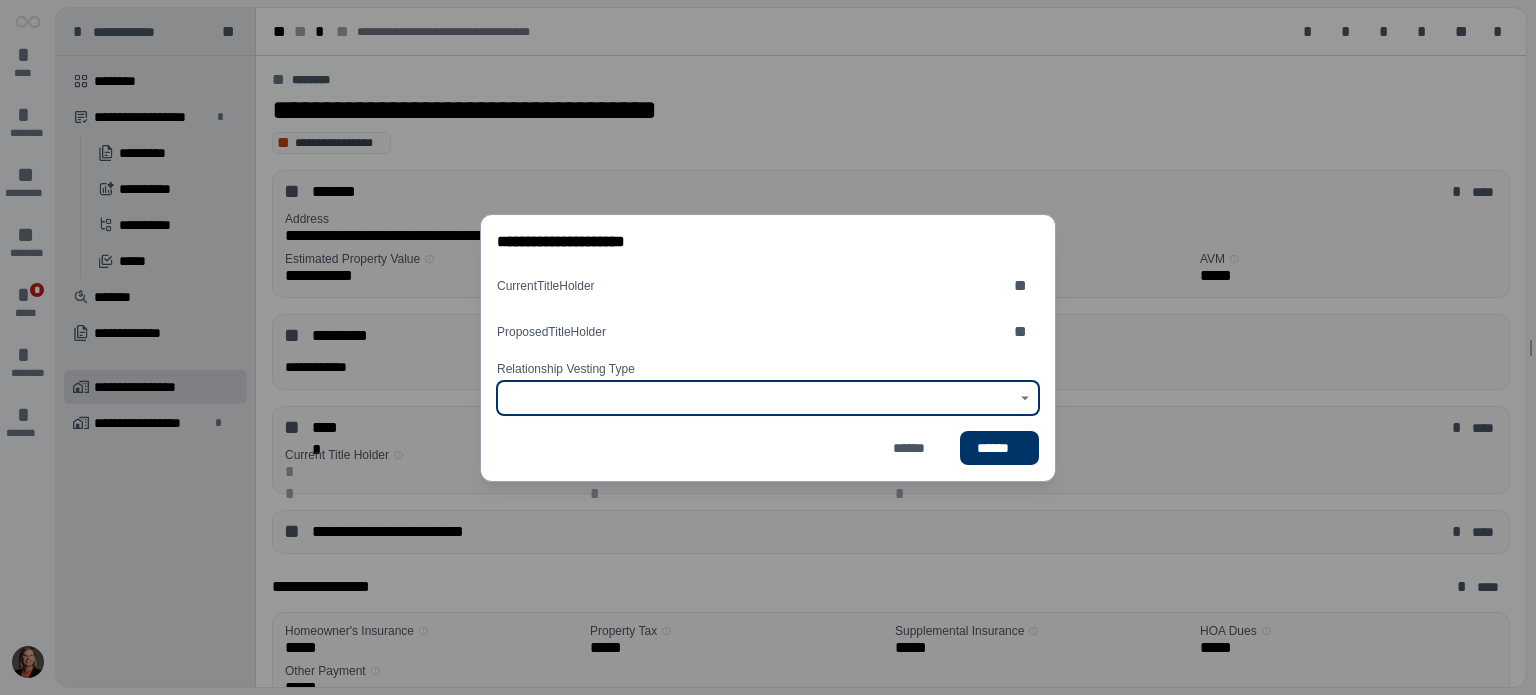 click at bounding box center (757, 398) 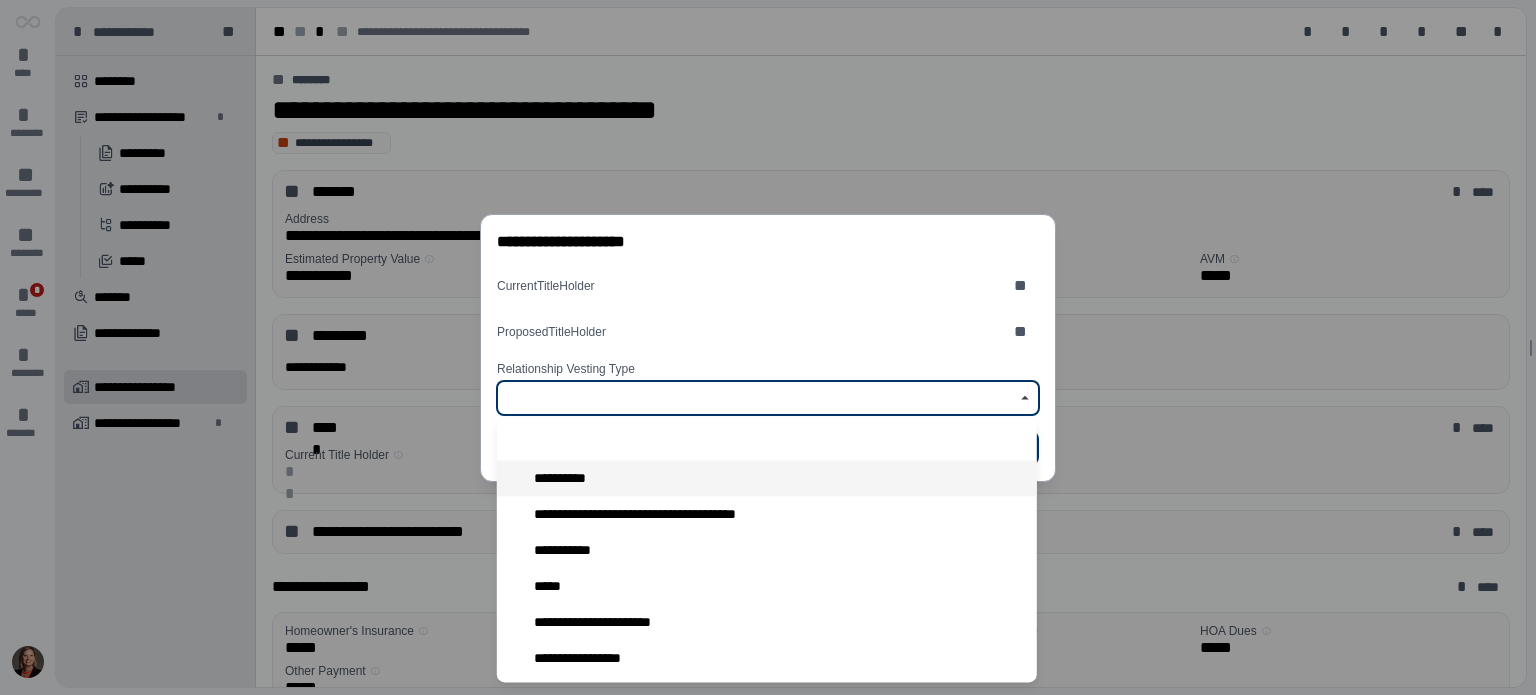 click on "**********" at bounding box center [767, 478] 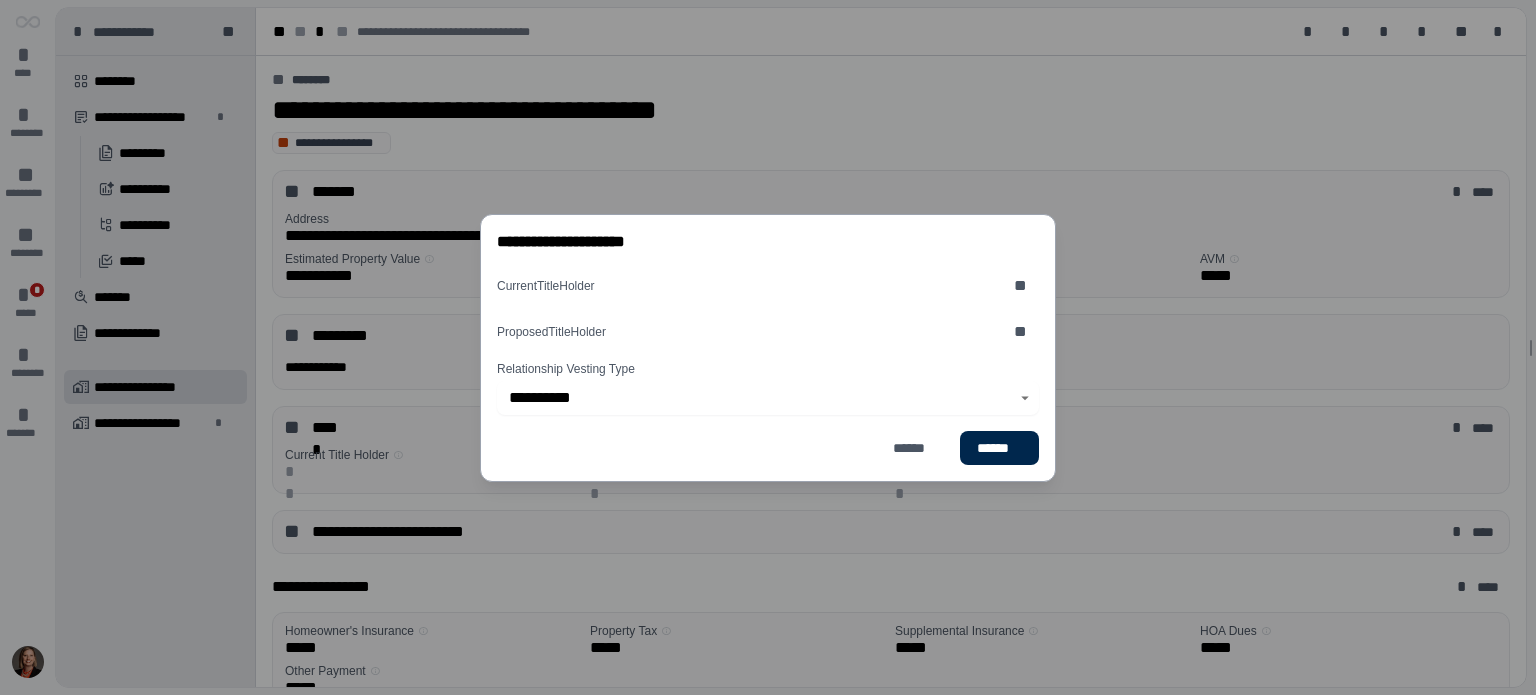 click on "******" at bounding box center (999, 448) 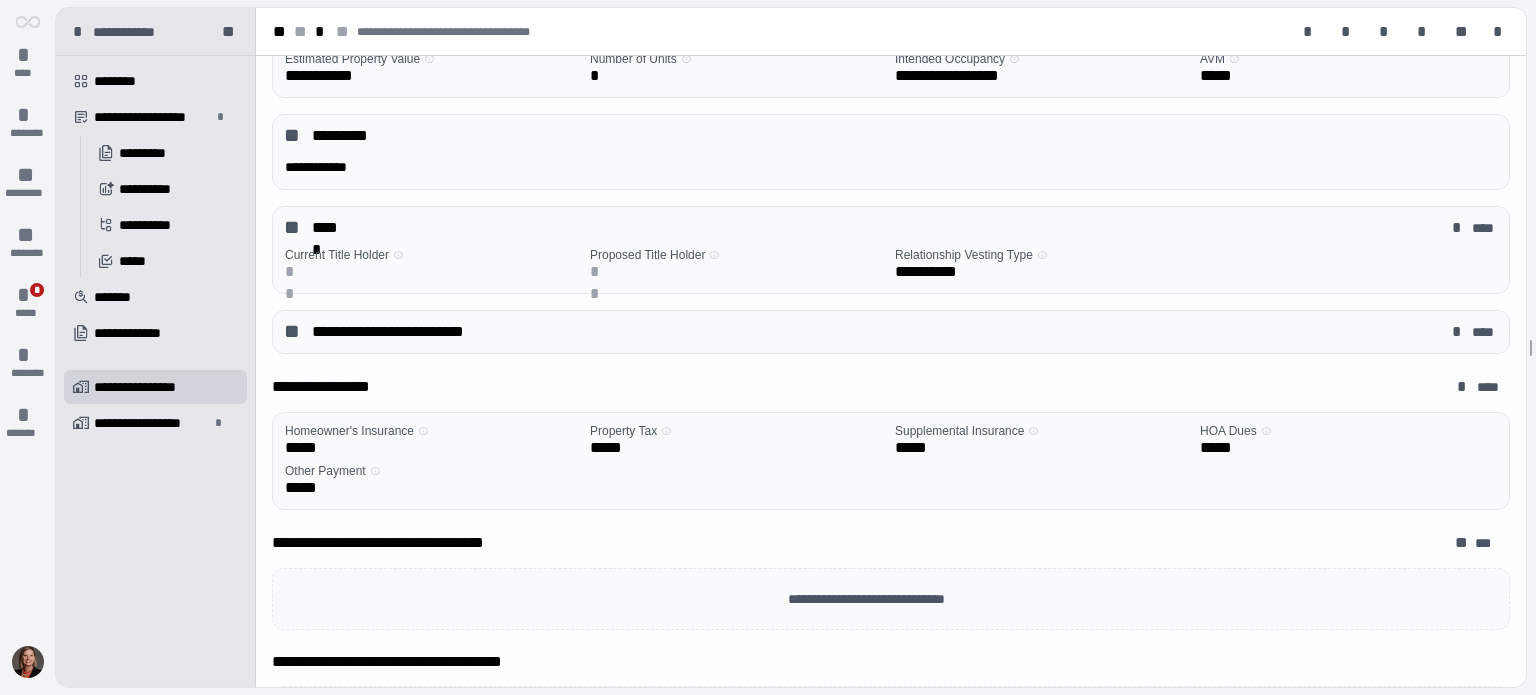 scroll, scrollTop: 300, scrollLeft: 0, axis: vertical 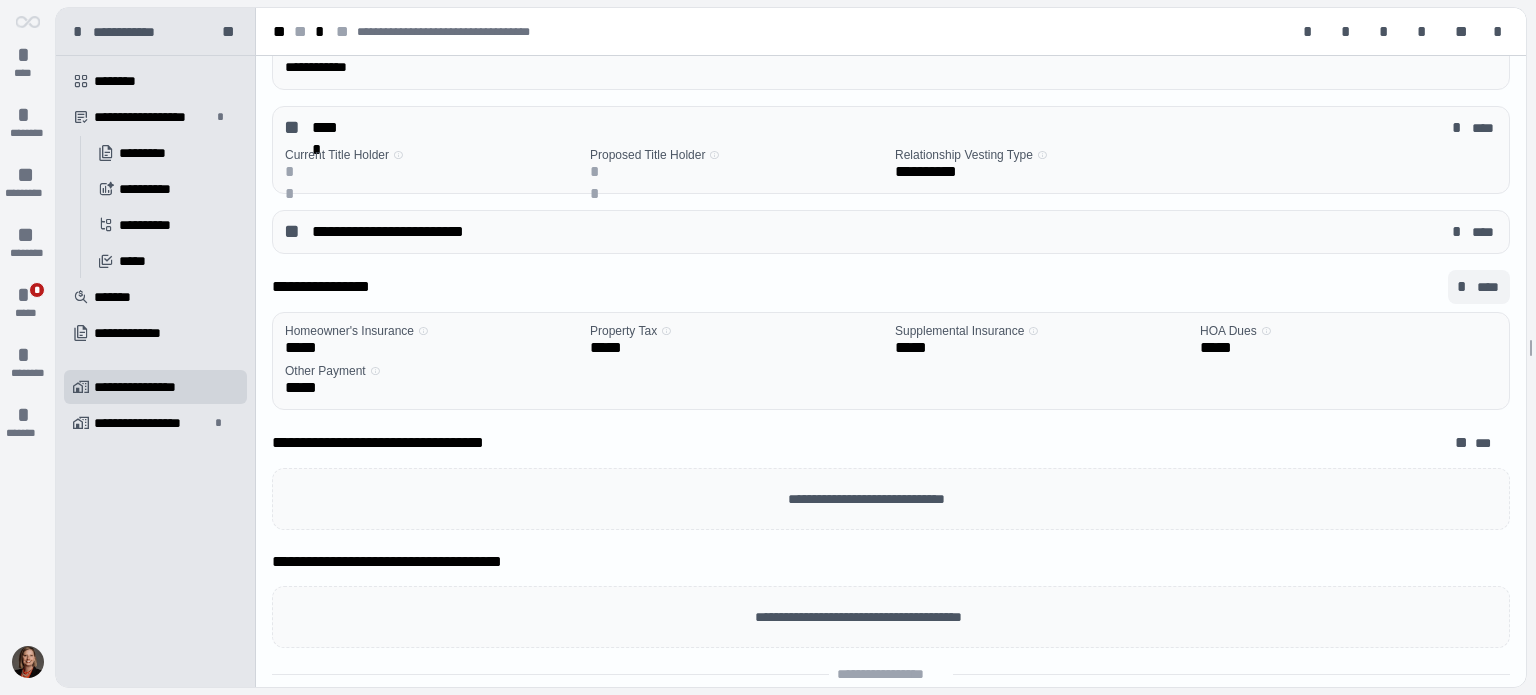click on "* ****" at bounding box center (1479, 287) 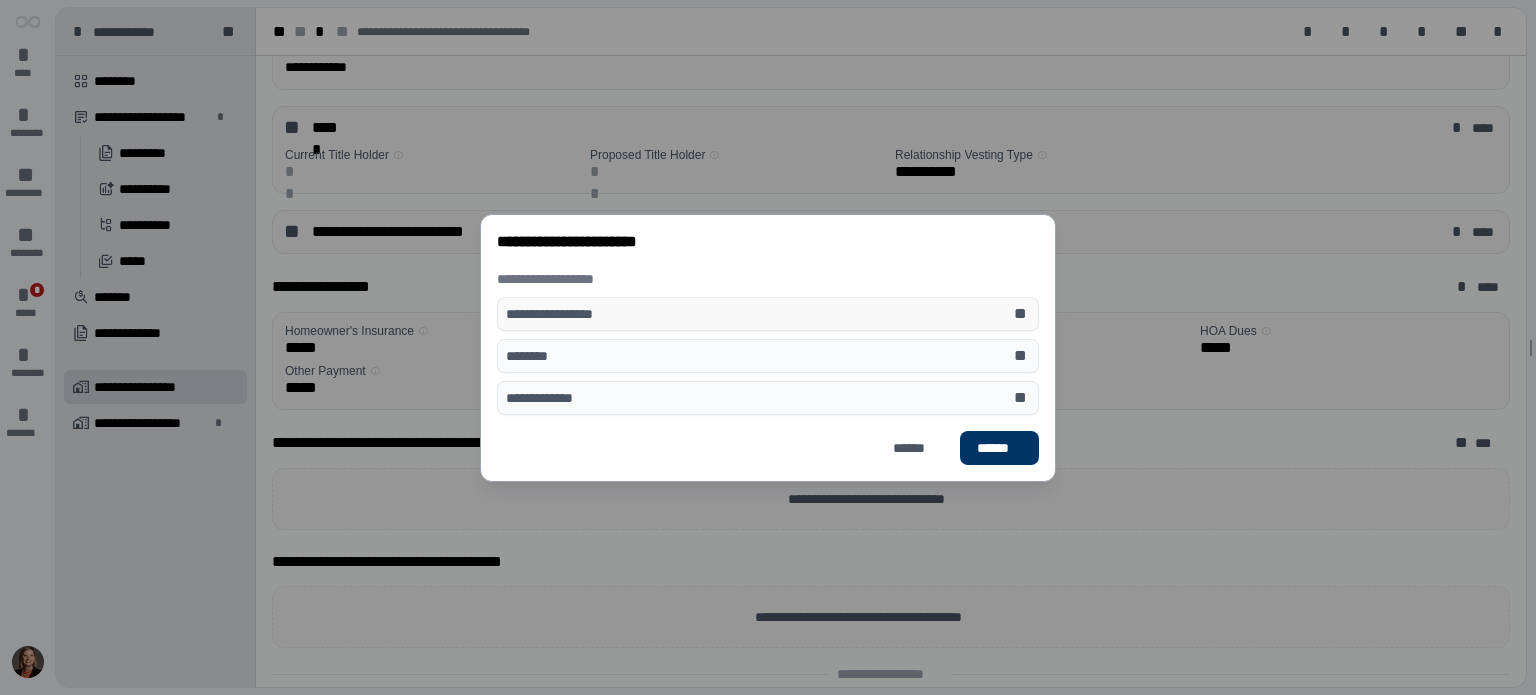 click on "**********" at bounding box center (768, 314) 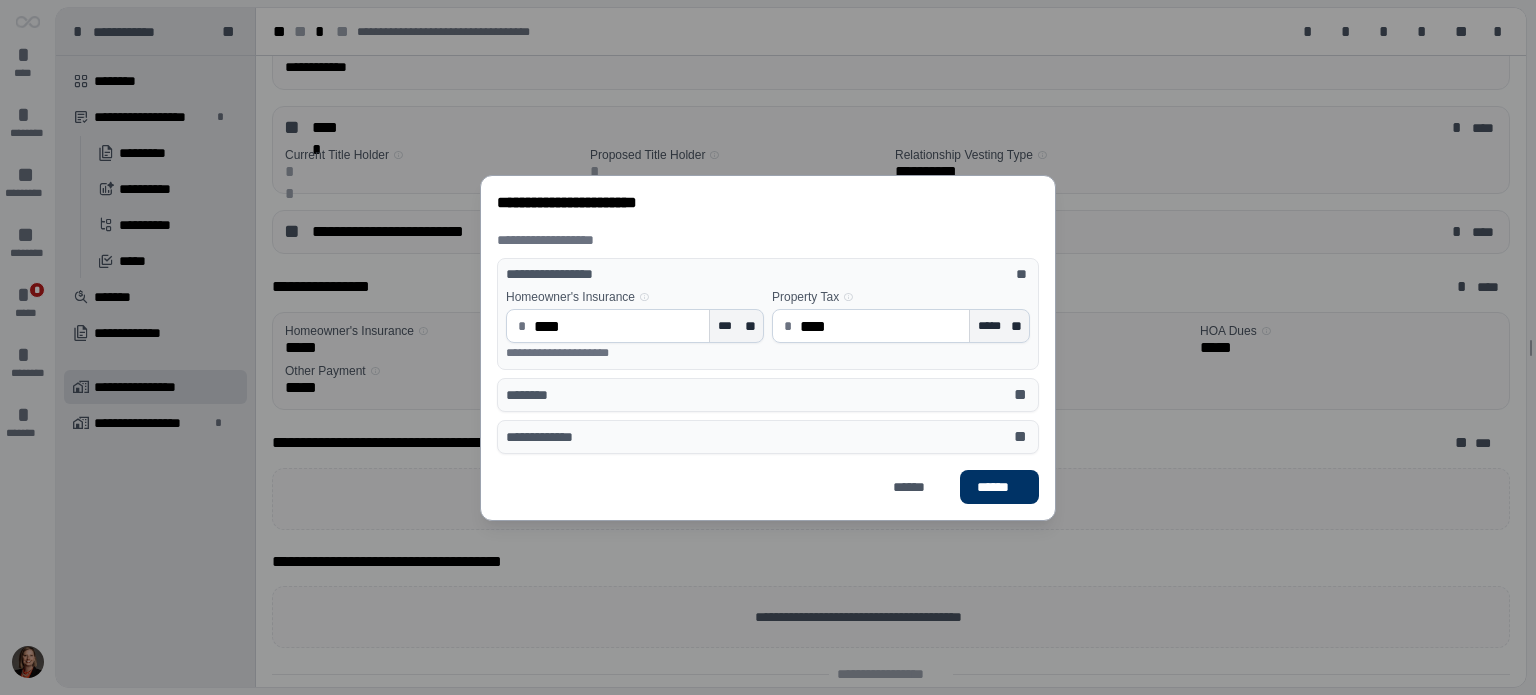 click on "****" at bounding box center [617, 326] 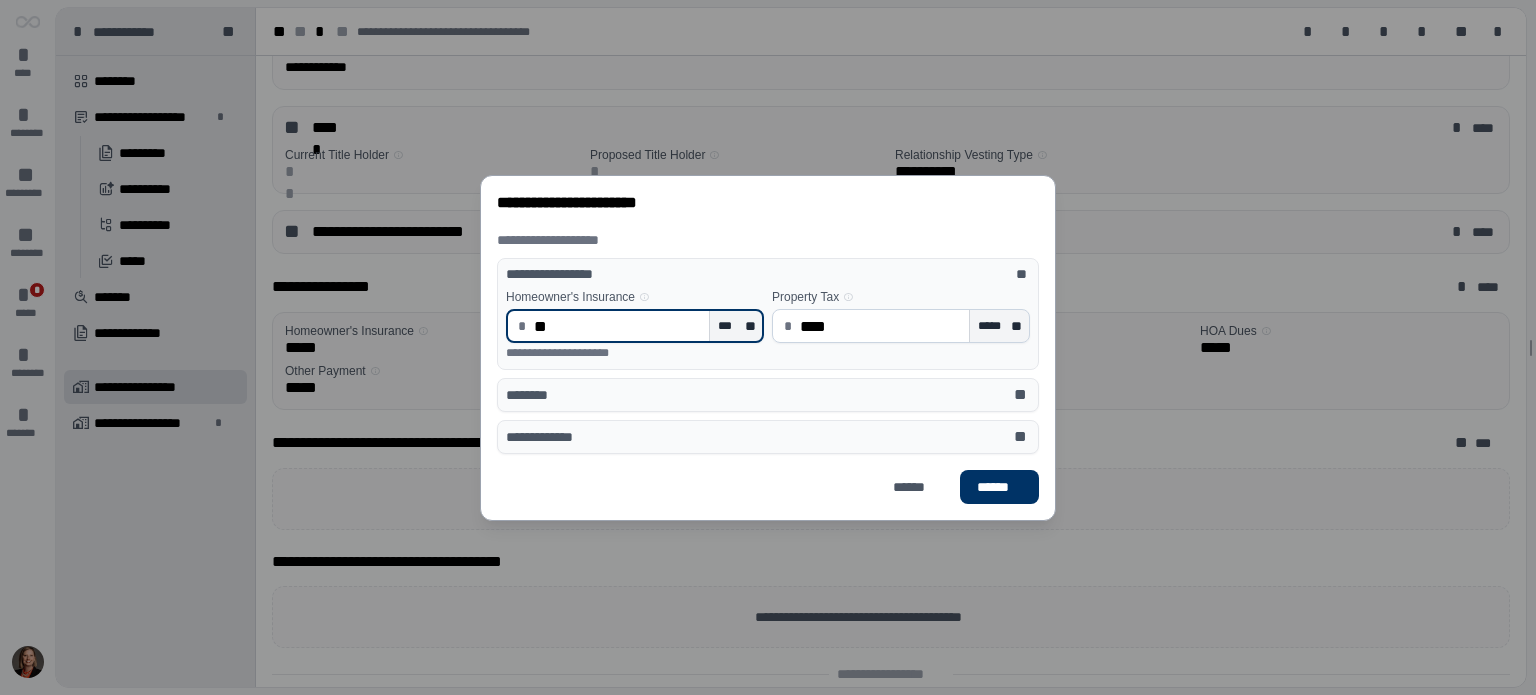 type on "*" 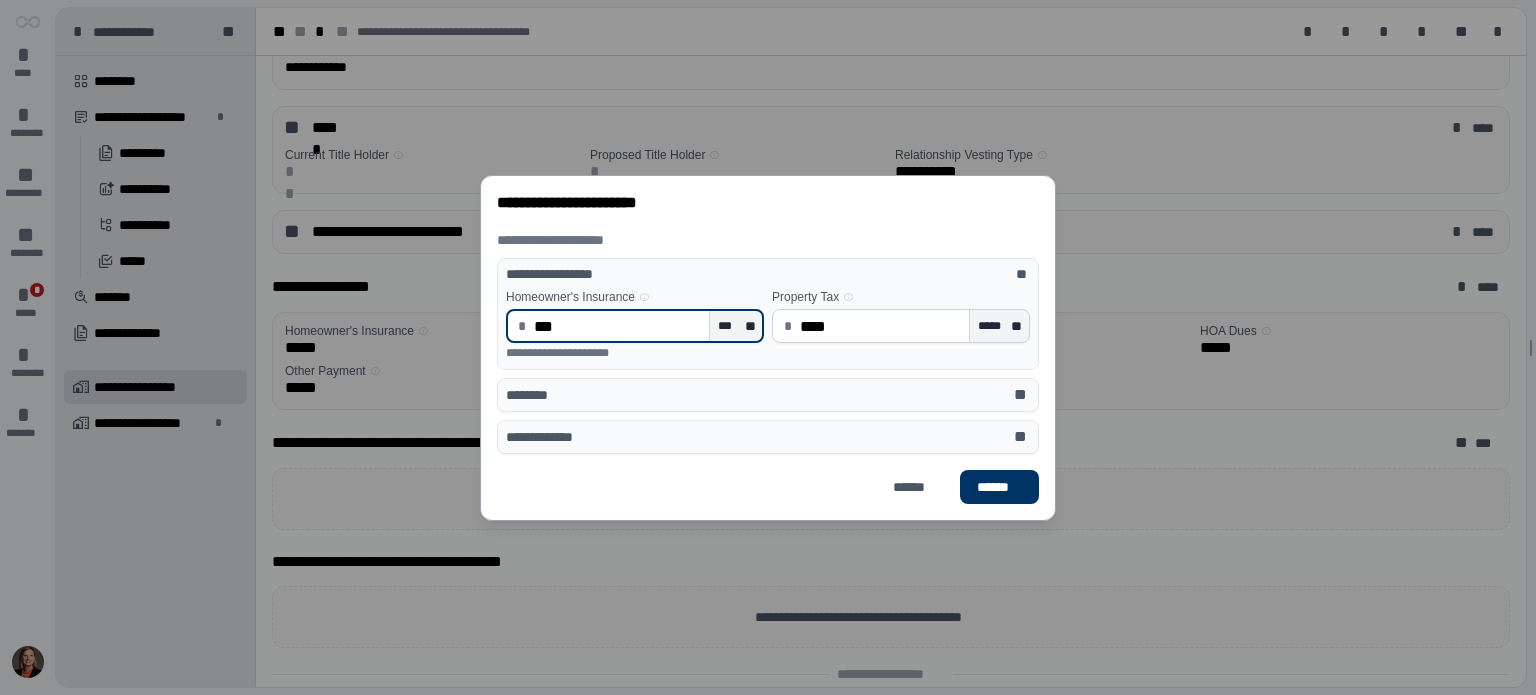 type on "******" 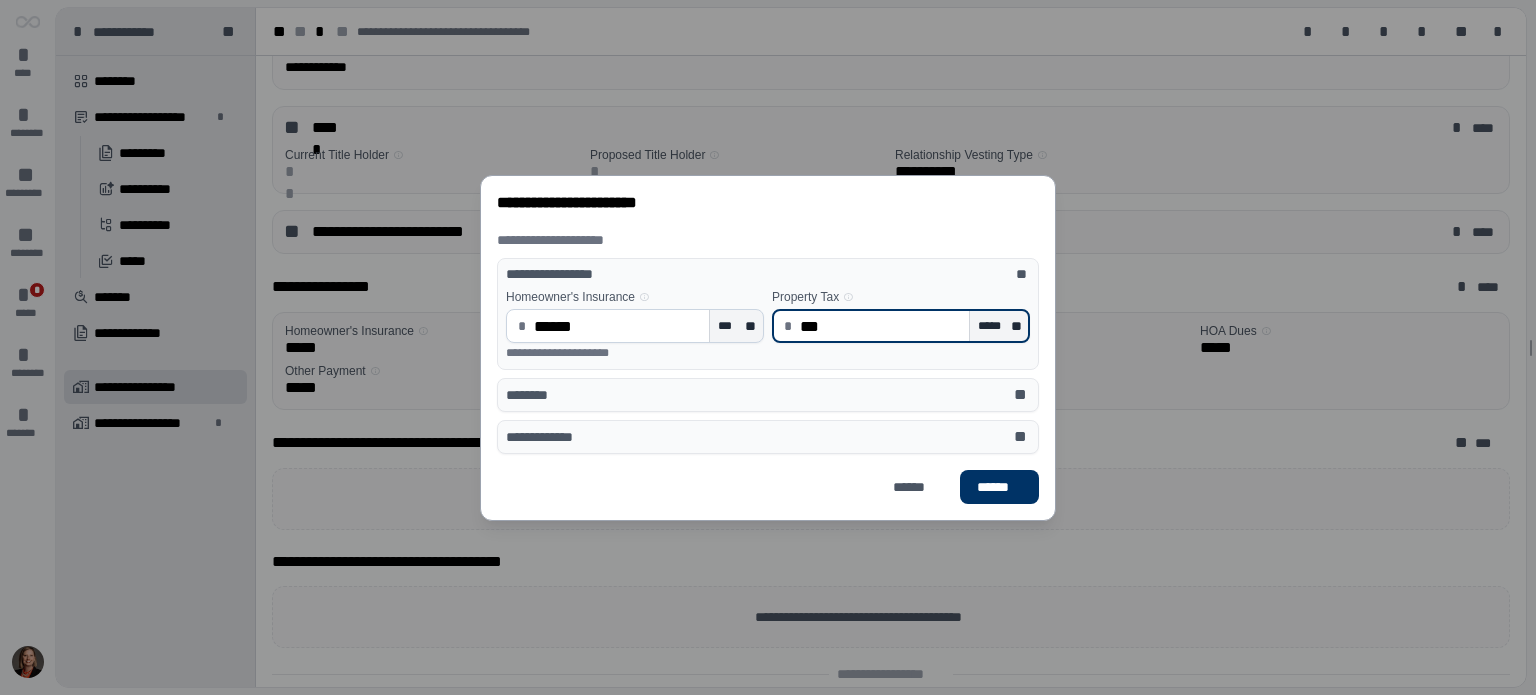 type on "******" 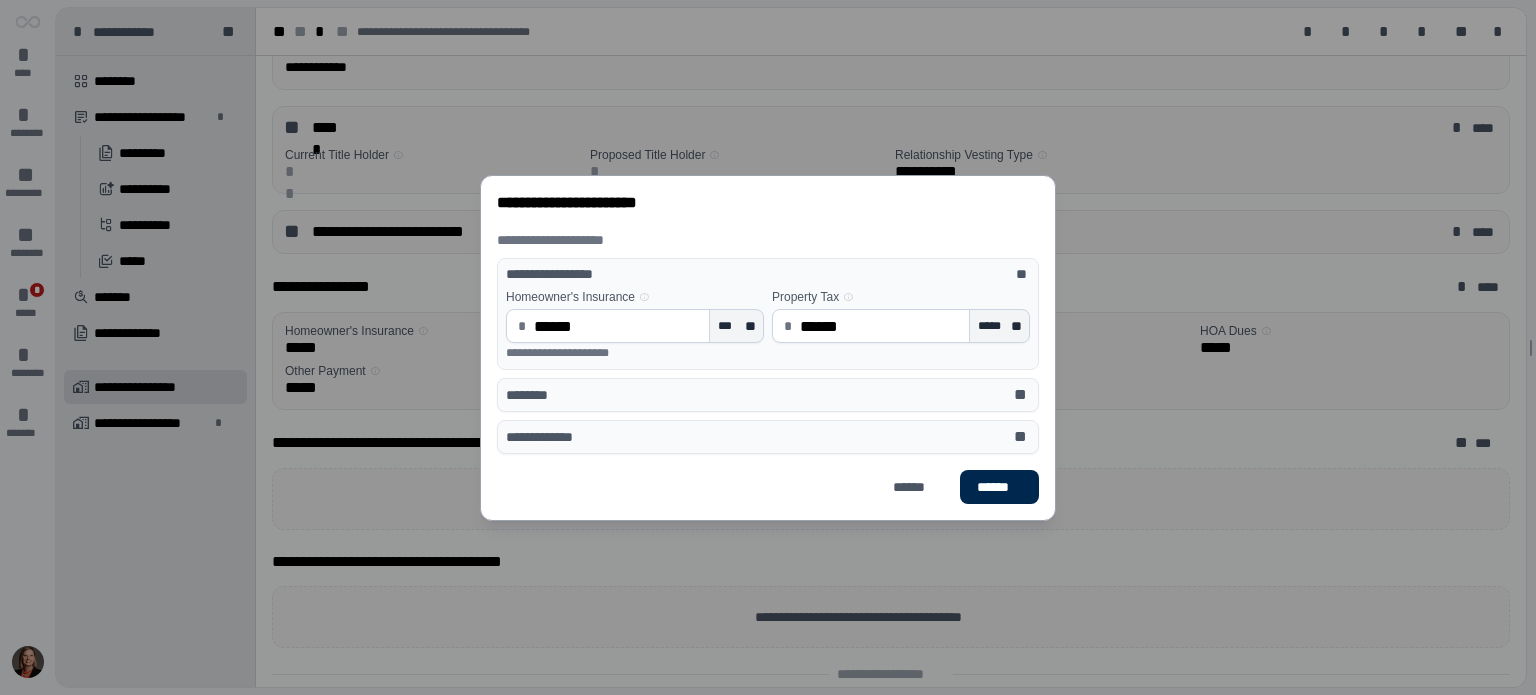 click on "******" at bounding box center [999, 487] 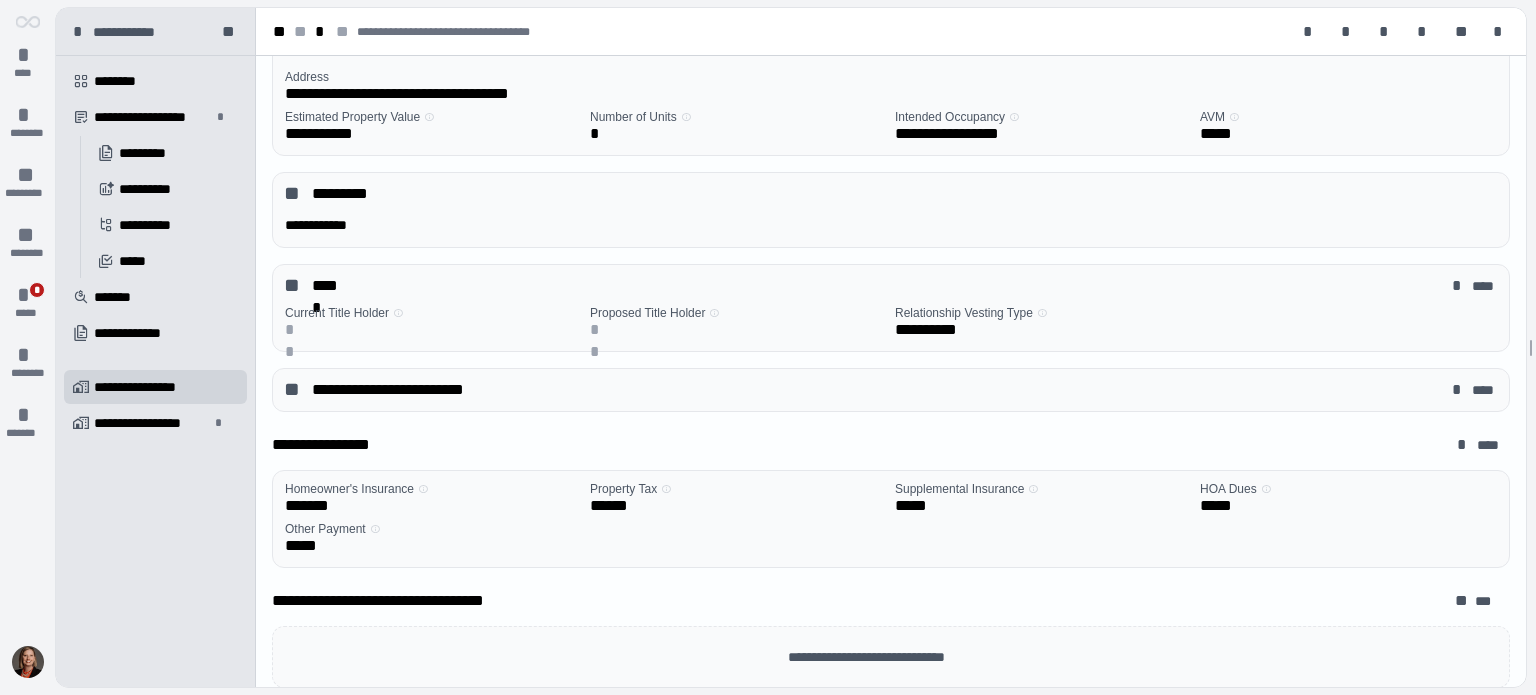 scroll, scrollTop: 42, scrollLeft: 0, axis: vertical 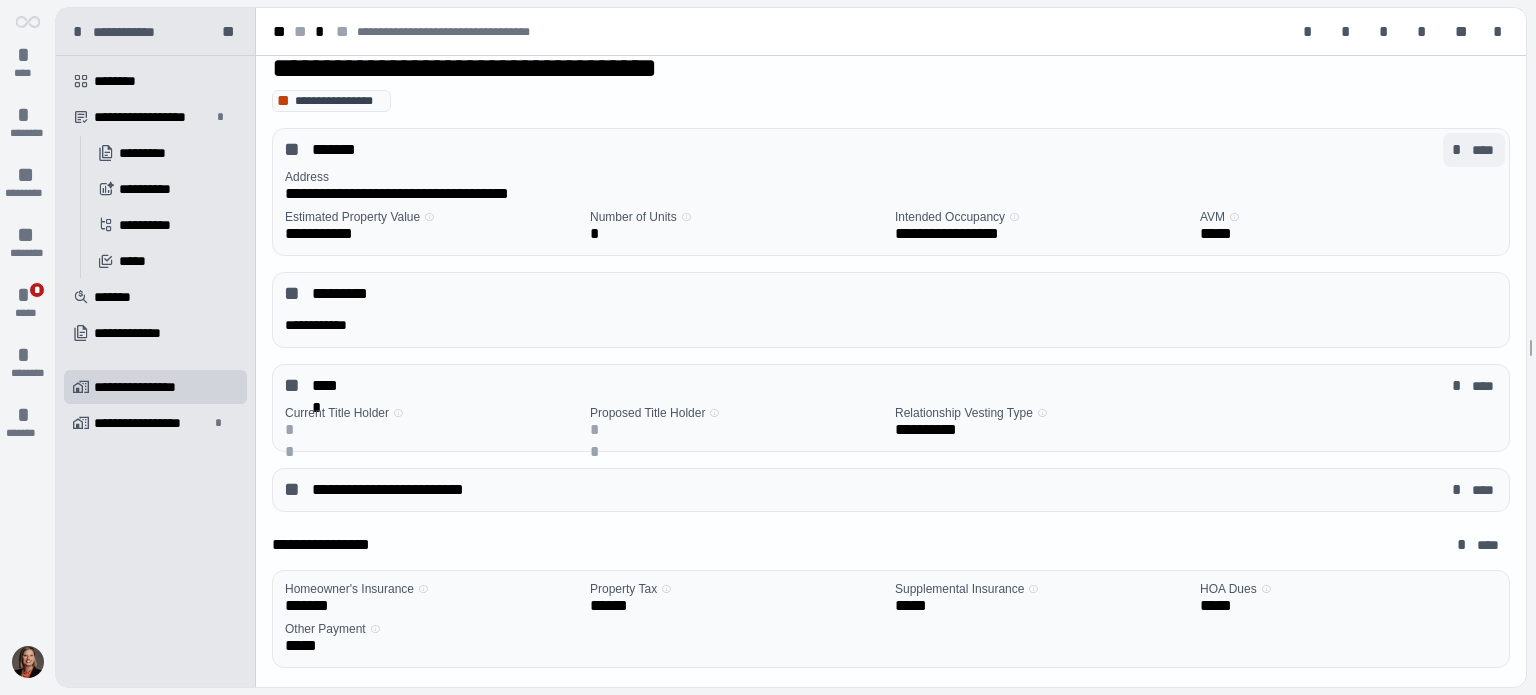 click on "****" at bounding box center (1484, 150) 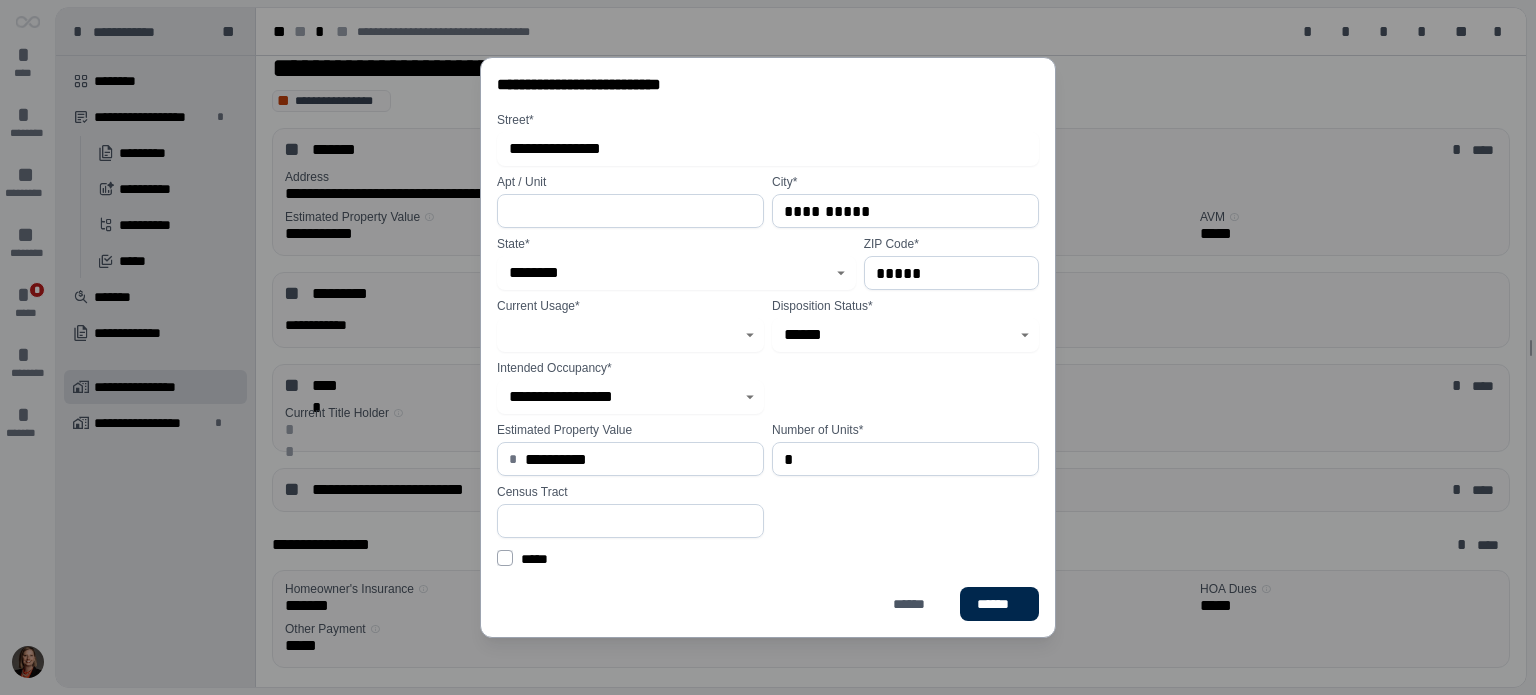 click on "******" at bounding box center [999, 604] 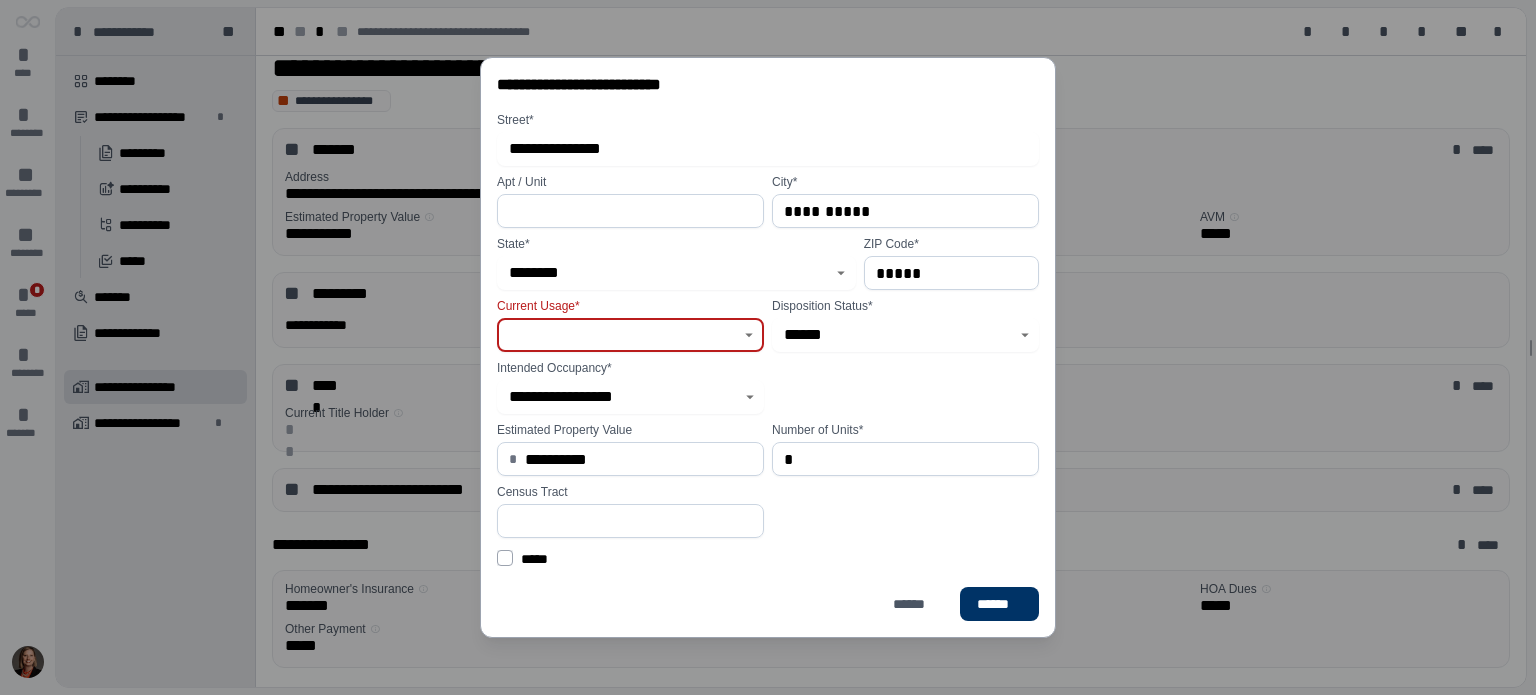 click at bounding box center [630, 335] 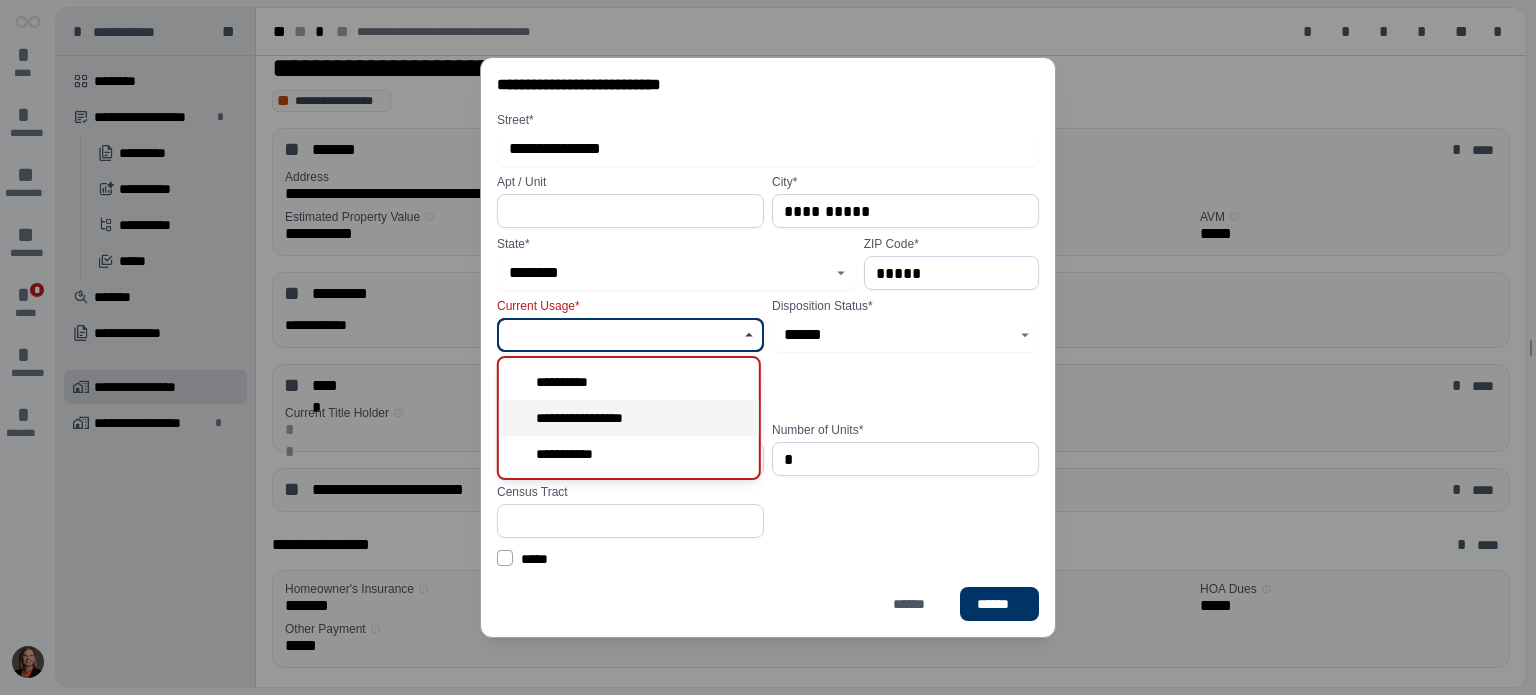 click on "**********" at bounding box center [592, 418] 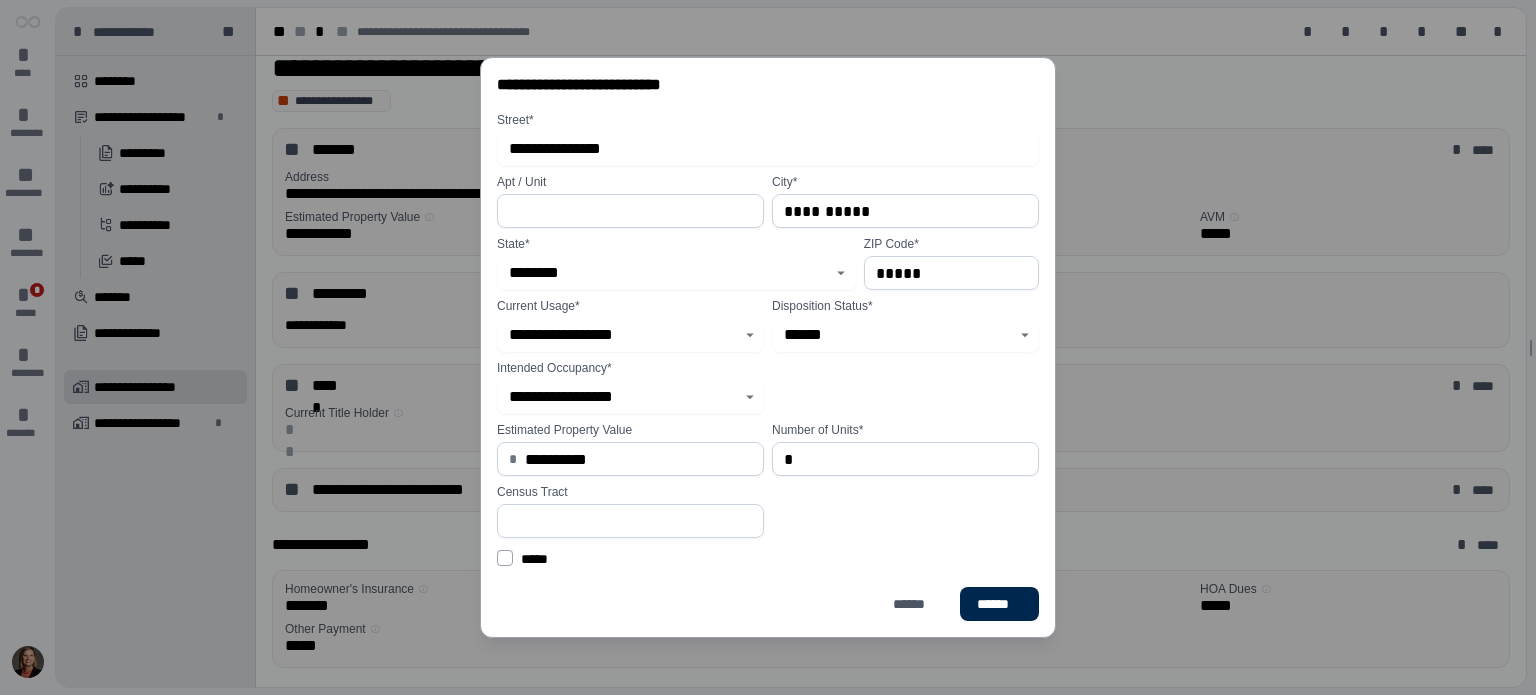 click on "******" at bounding box center (999, 604) 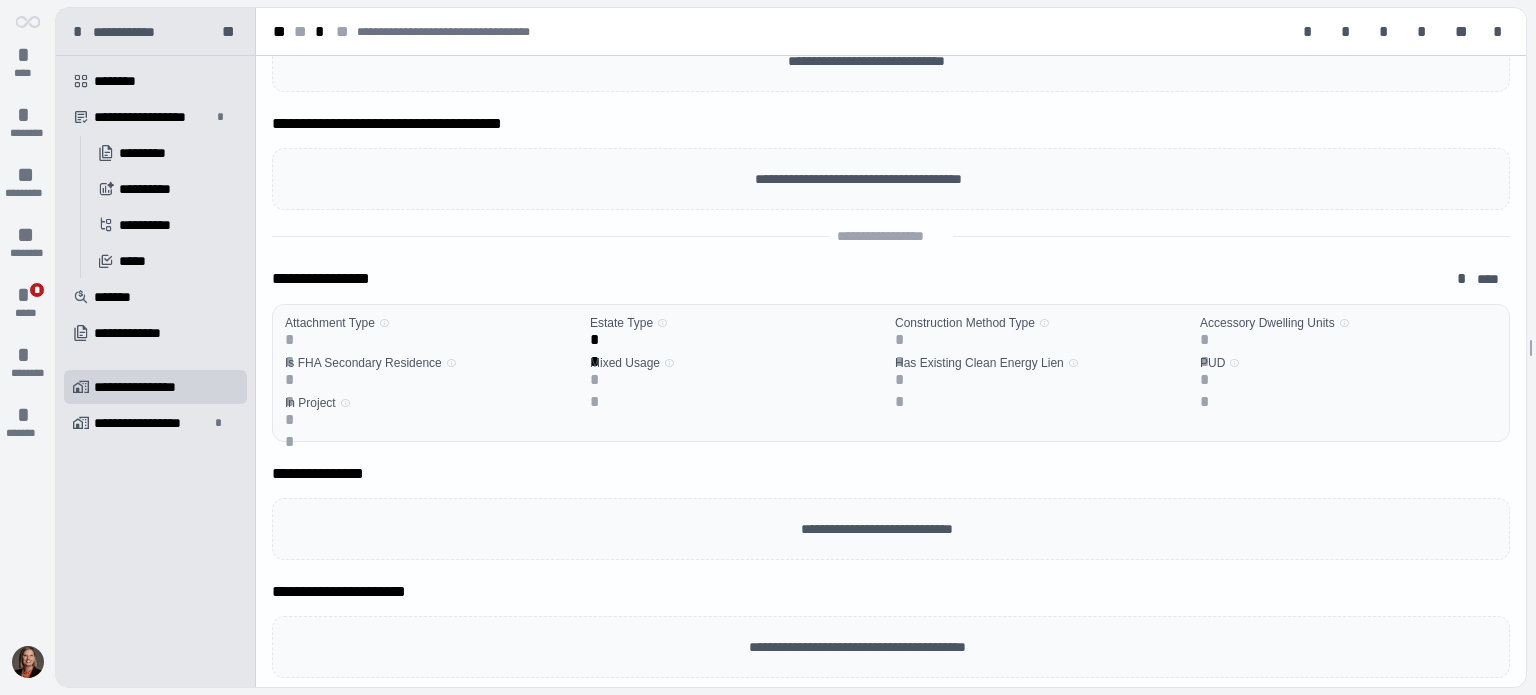 scroll, scrollTop: 742, scrollLeft: 0, axis: vertical 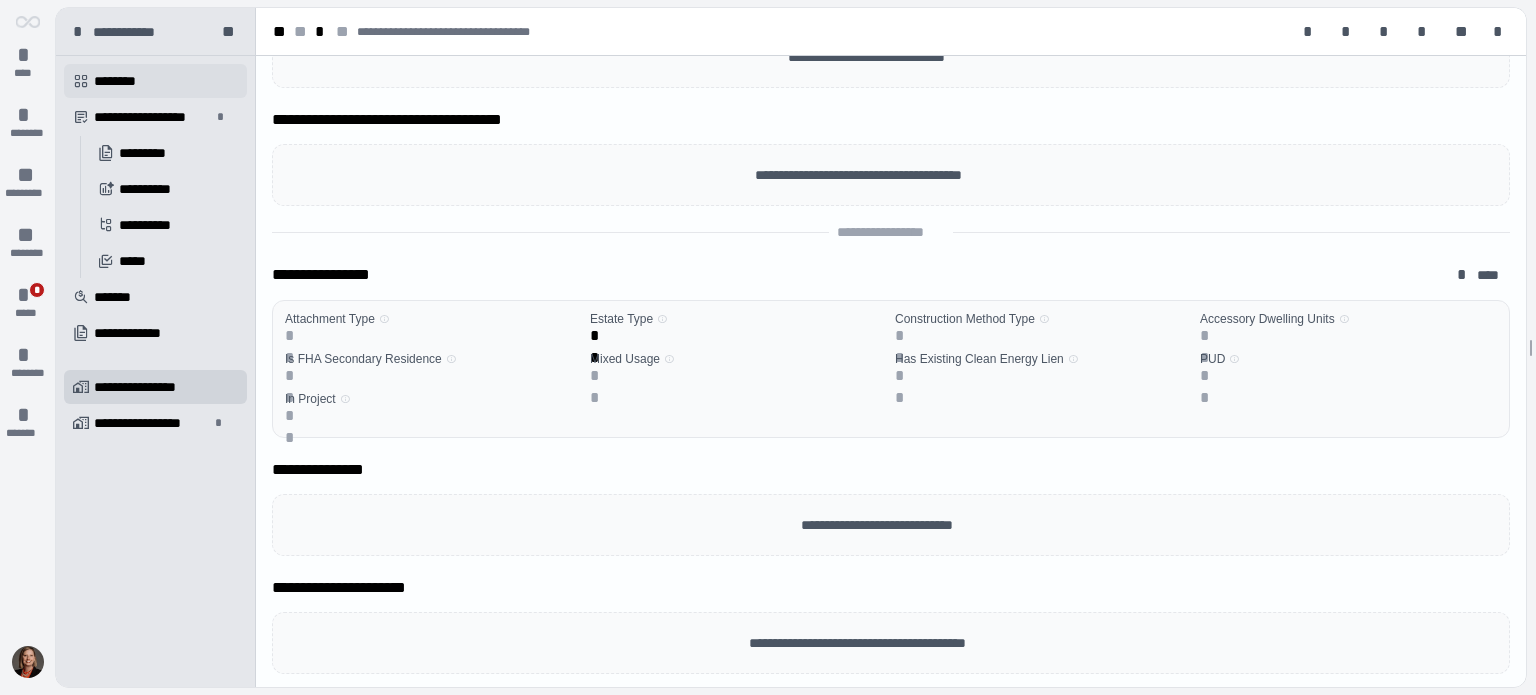 click on " ********" at bounding box center [155, 81] 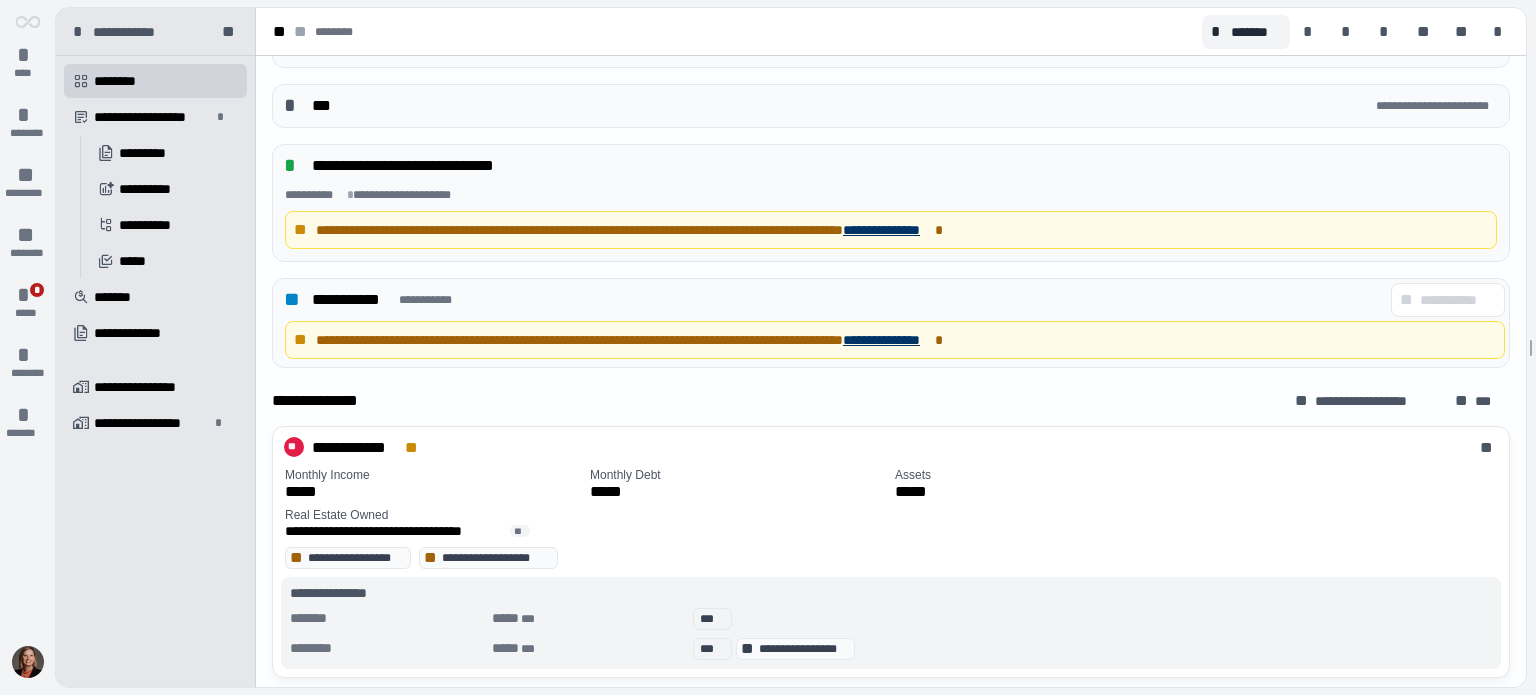 scroll, scrollTop: 884, scrollLeft: 0, axis: vertical 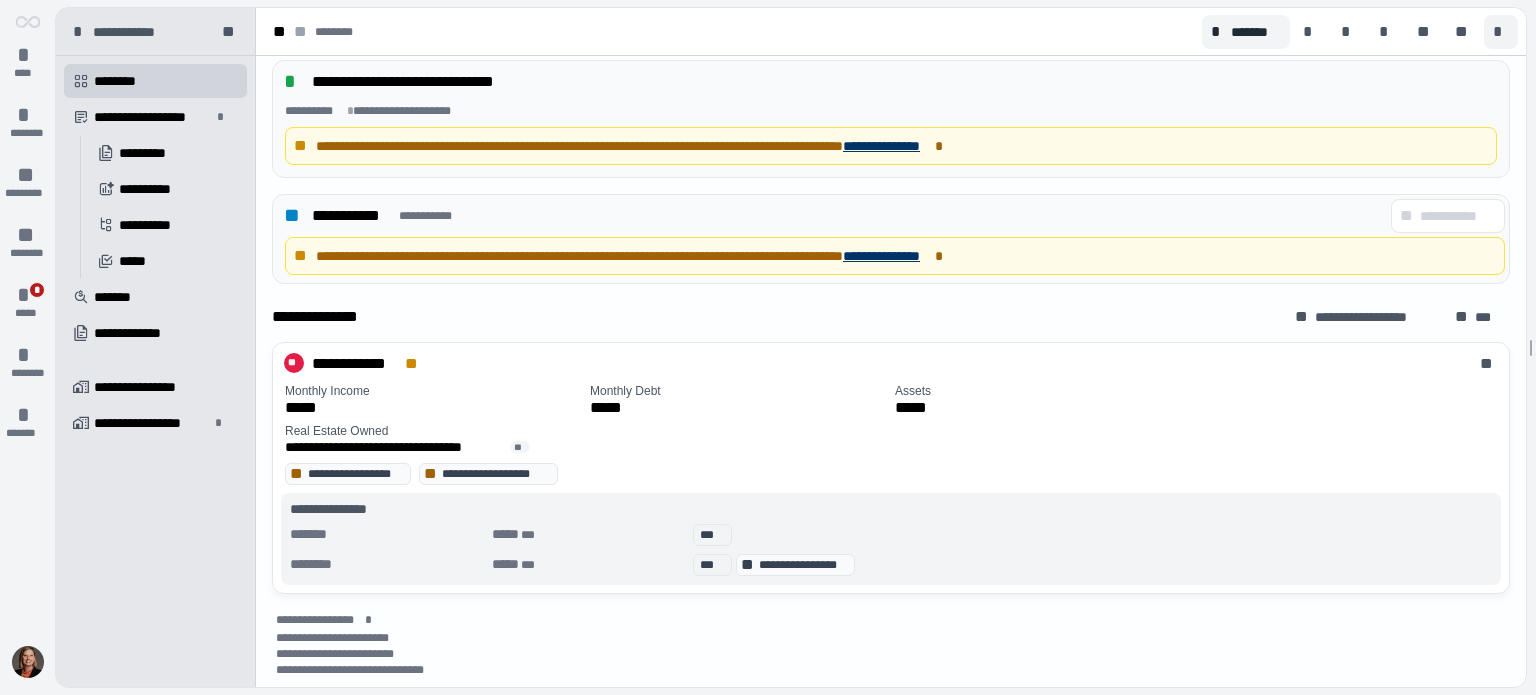 click on "*" at bounding box center (1501, 32) 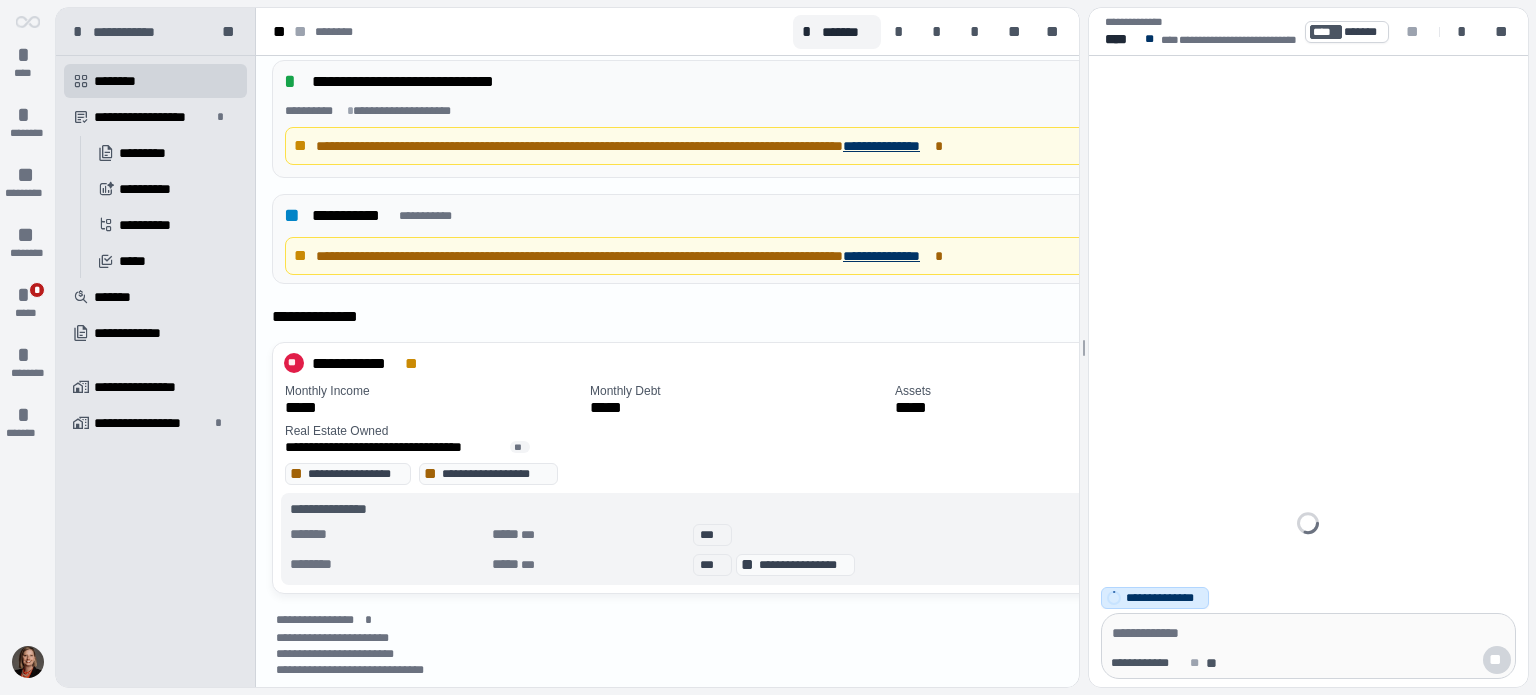 scroll, scrollTop: 904, scrollLeft: 0, axis: vertical 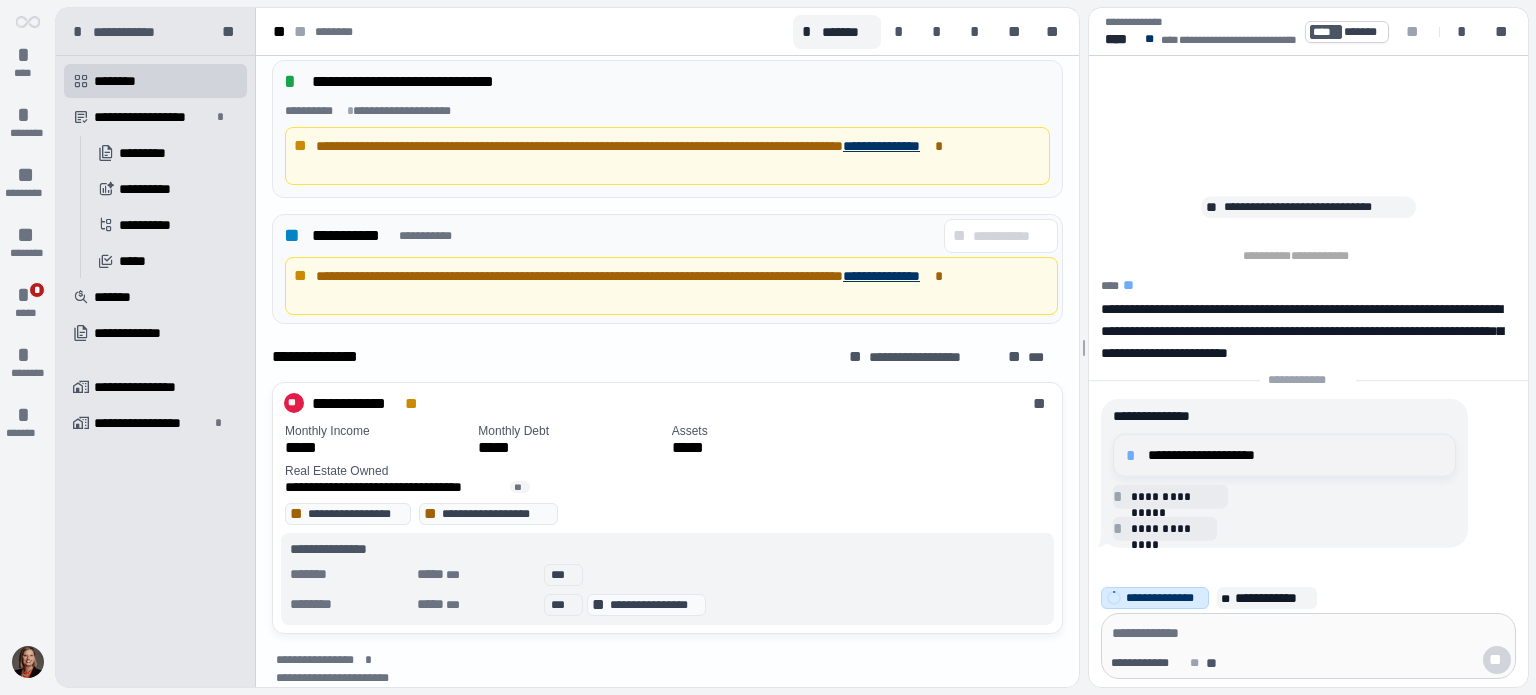 click on "**********" at bounding box center (1295, 455) 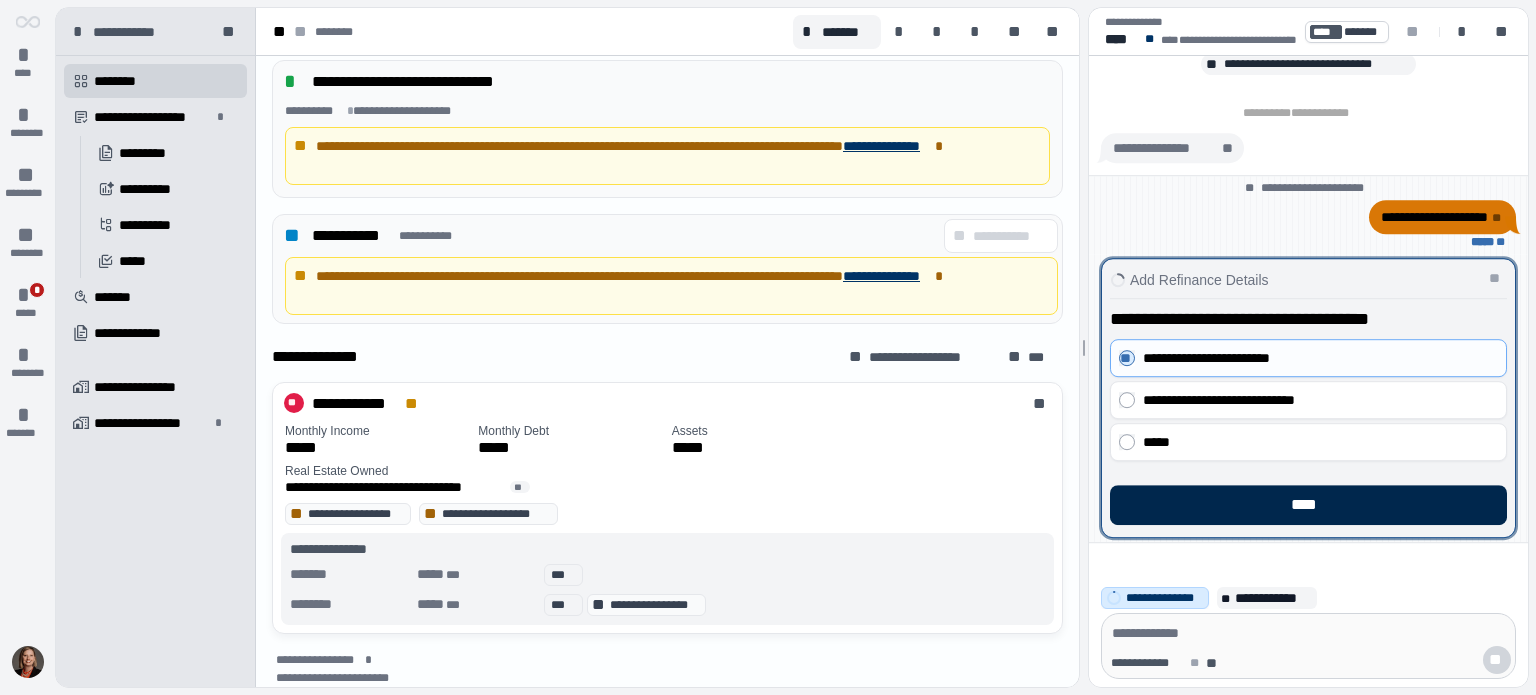 click on "****" at bounding box center [1308, 505] 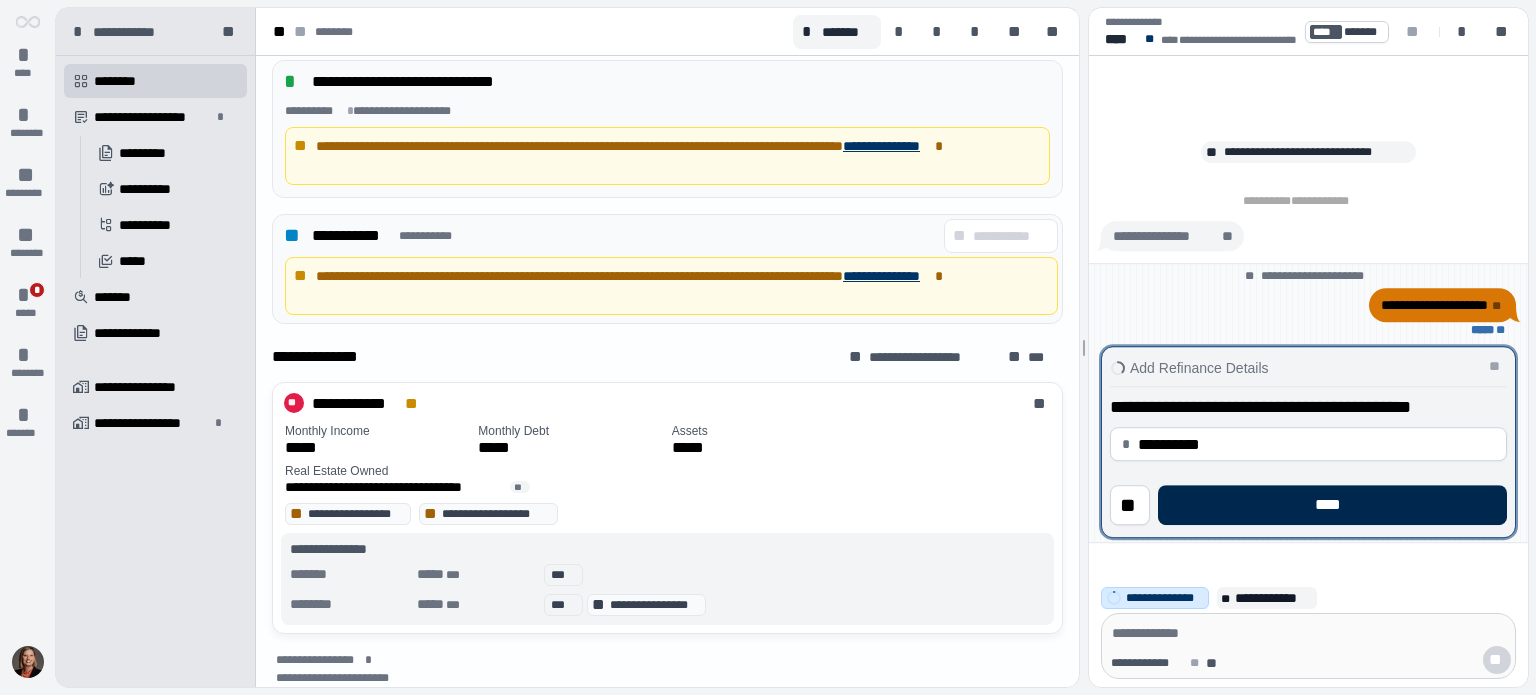 click on "****" at bounding box center (1332, 505) 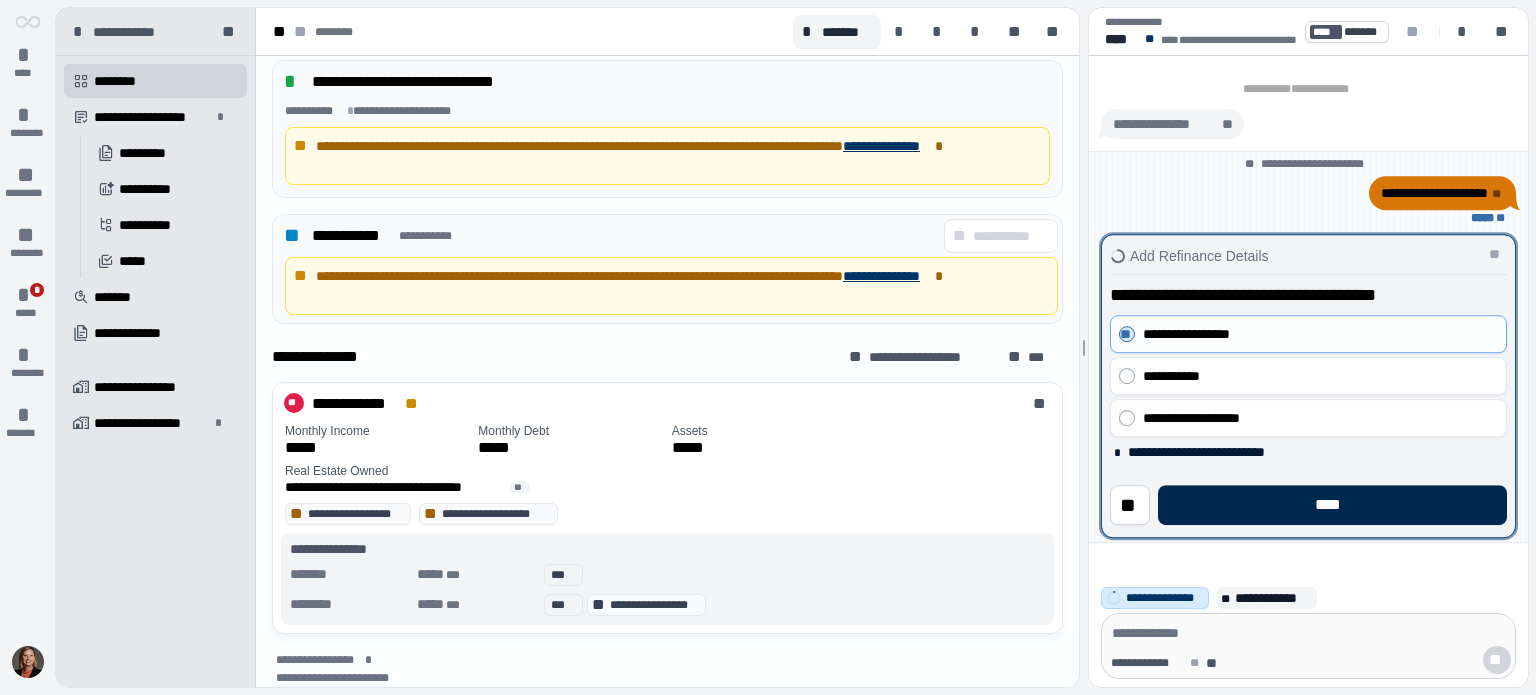 click on "****" at bounding box center [1332, 505] 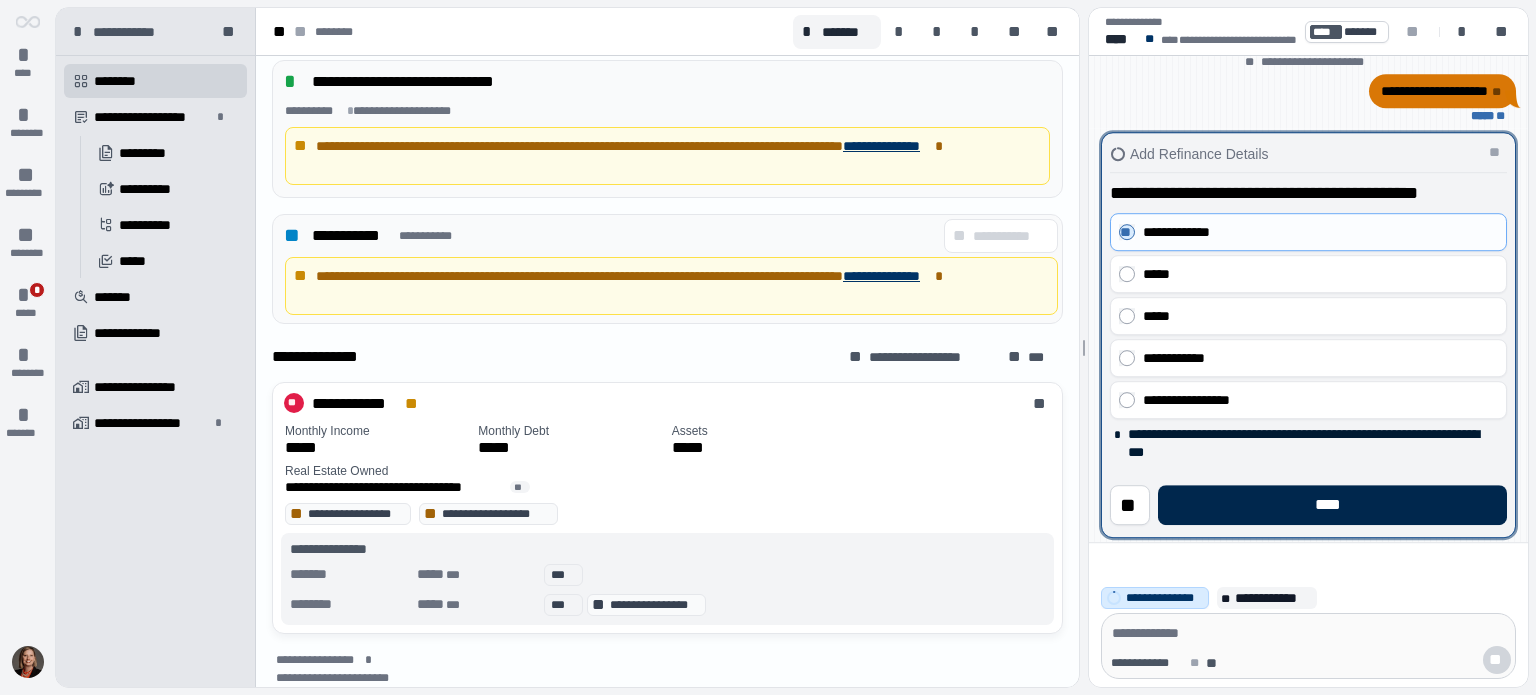 click on "****" at bounding box center (1332, 505) 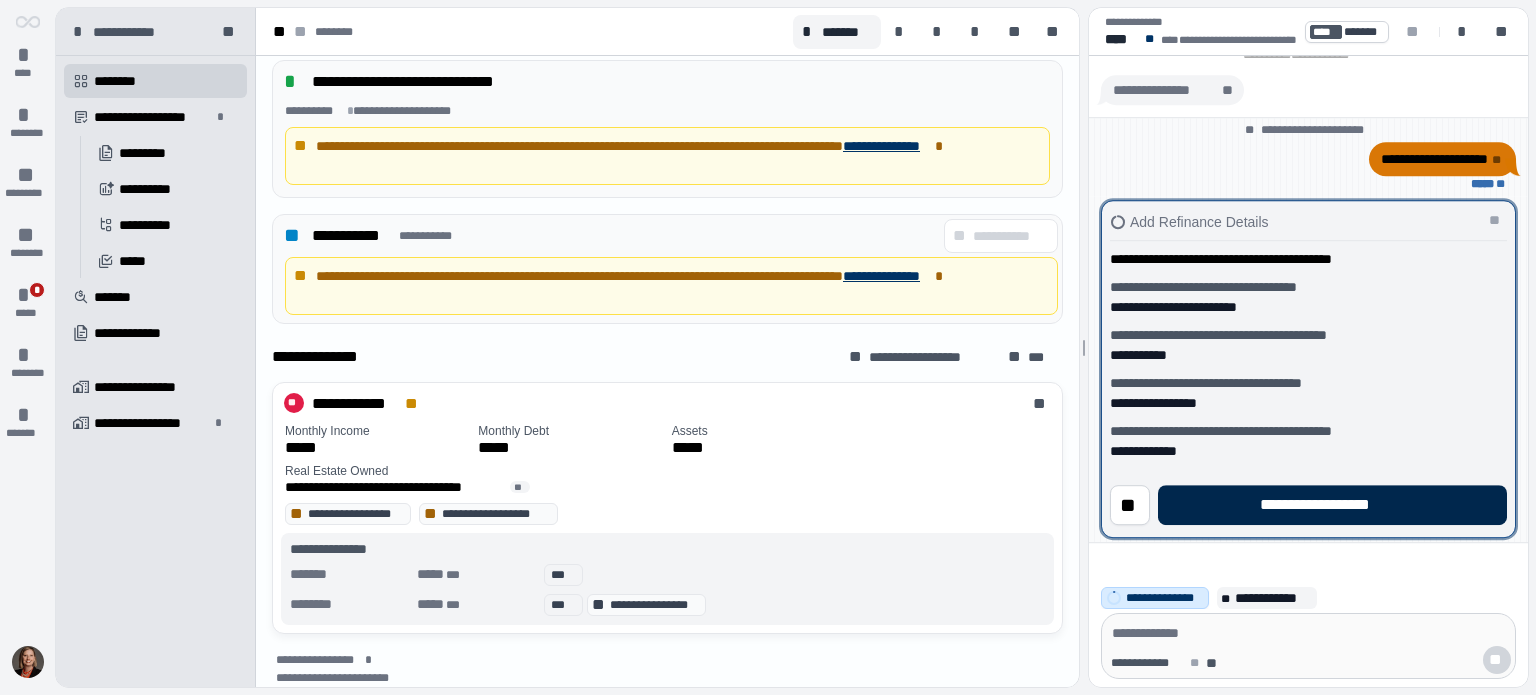 click on "**********" at bounding box center [1332, 505] 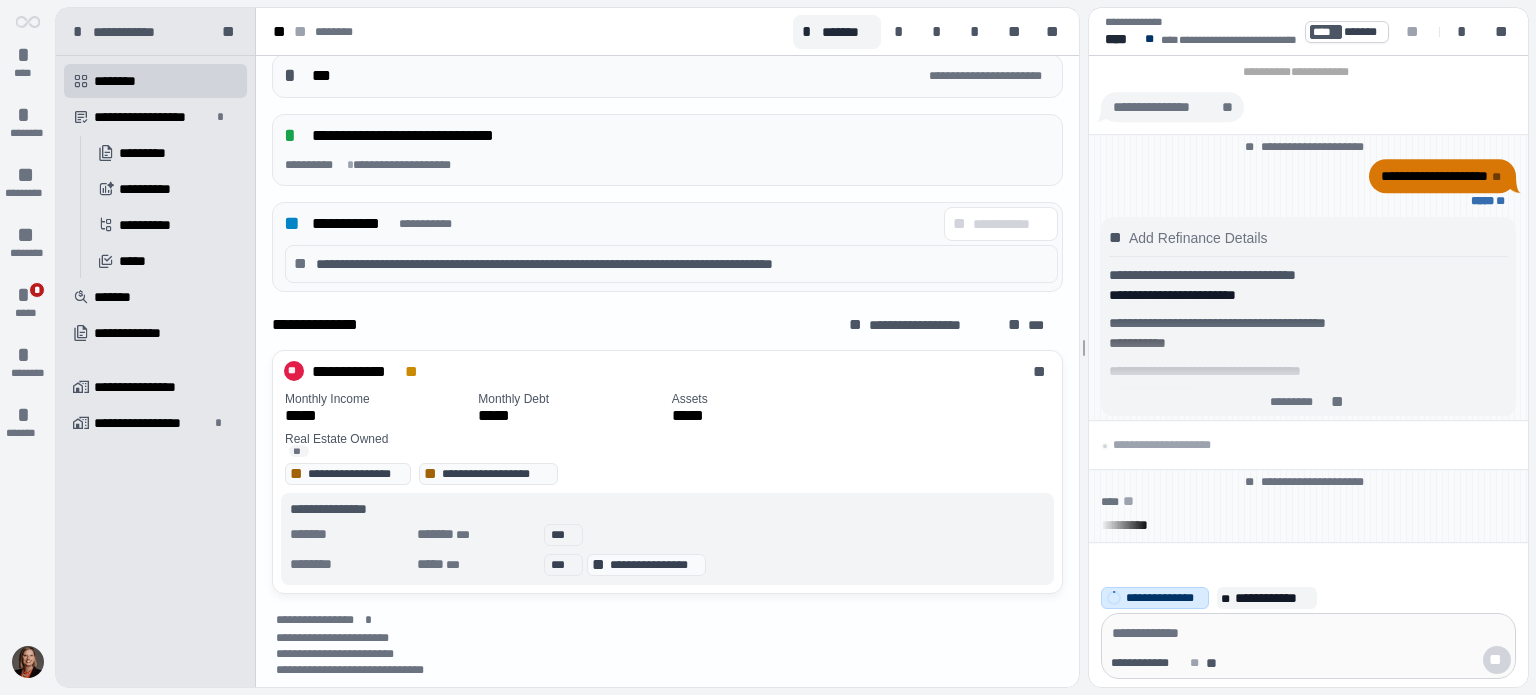 scroll, scrollTop: 810, scrollLeft: 0, axis: vertical 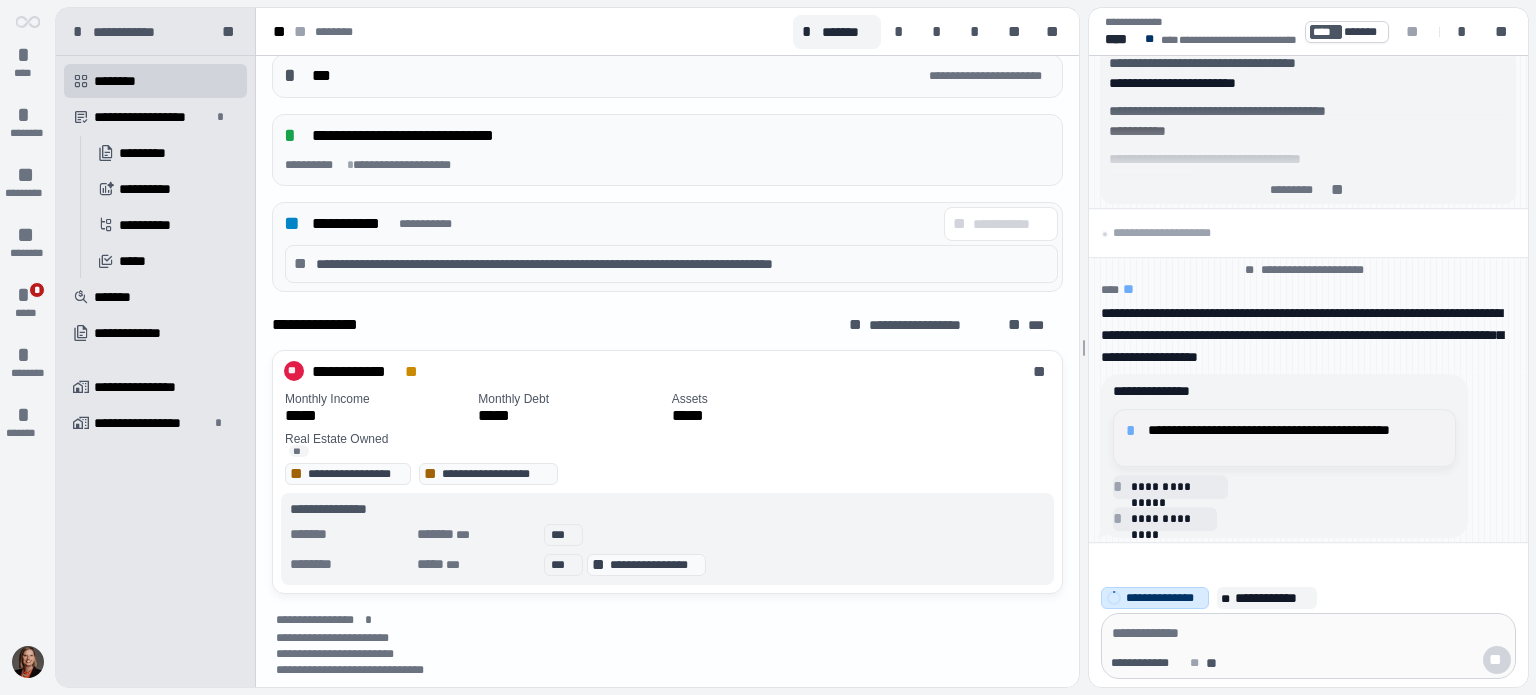 click on "**********" at bounding box center [1295, 438] 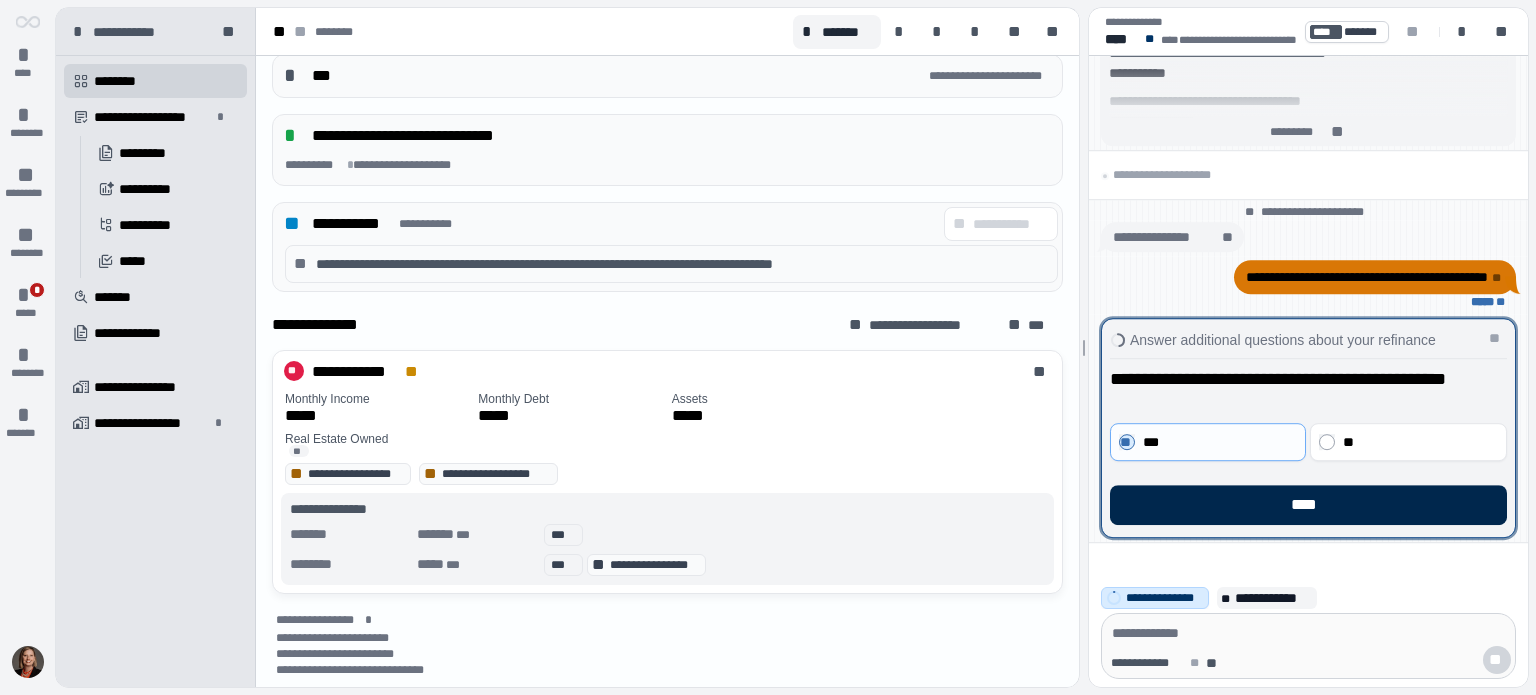 click on "****" at bounding box center [1308, 505] 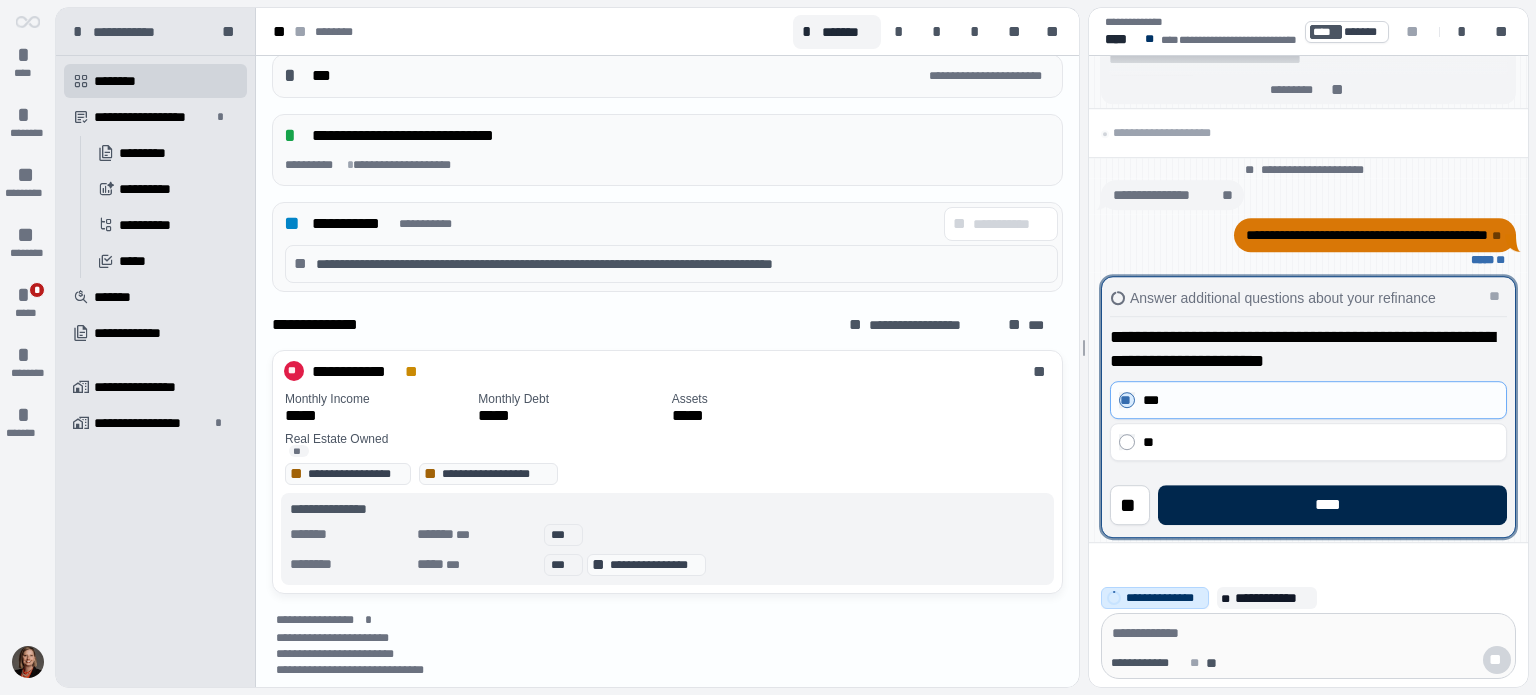 click on "****" at bounding box center [1332, 505] 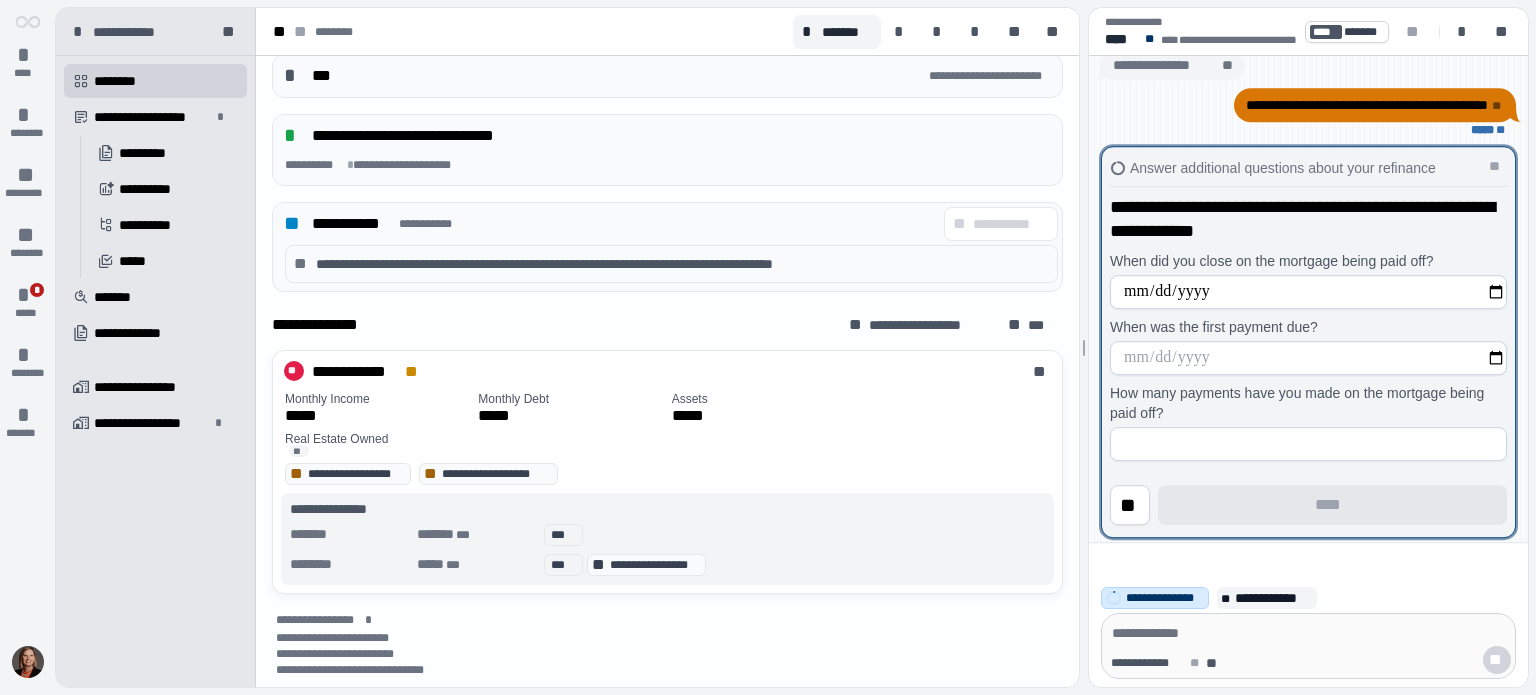 type on "**********" 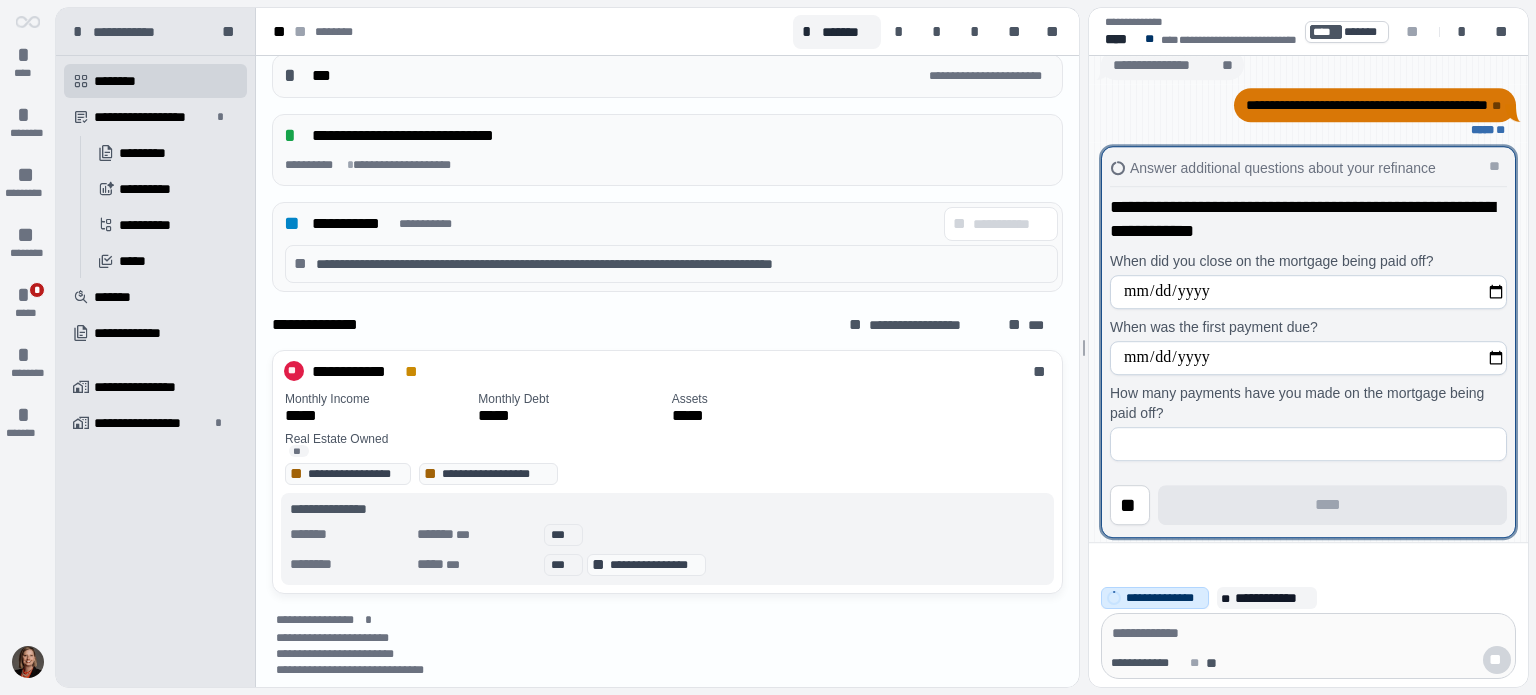 type on "**********" 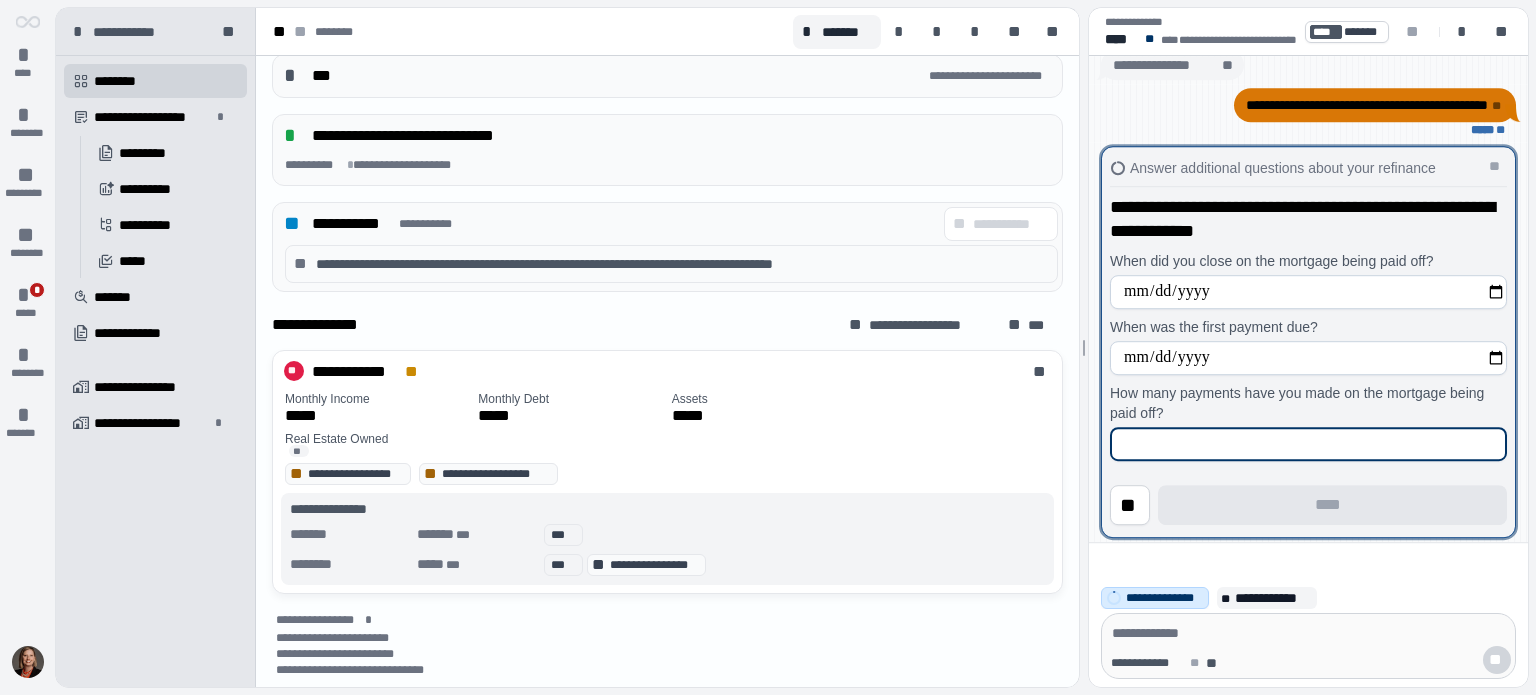 click at bounding box center [1308, 444] 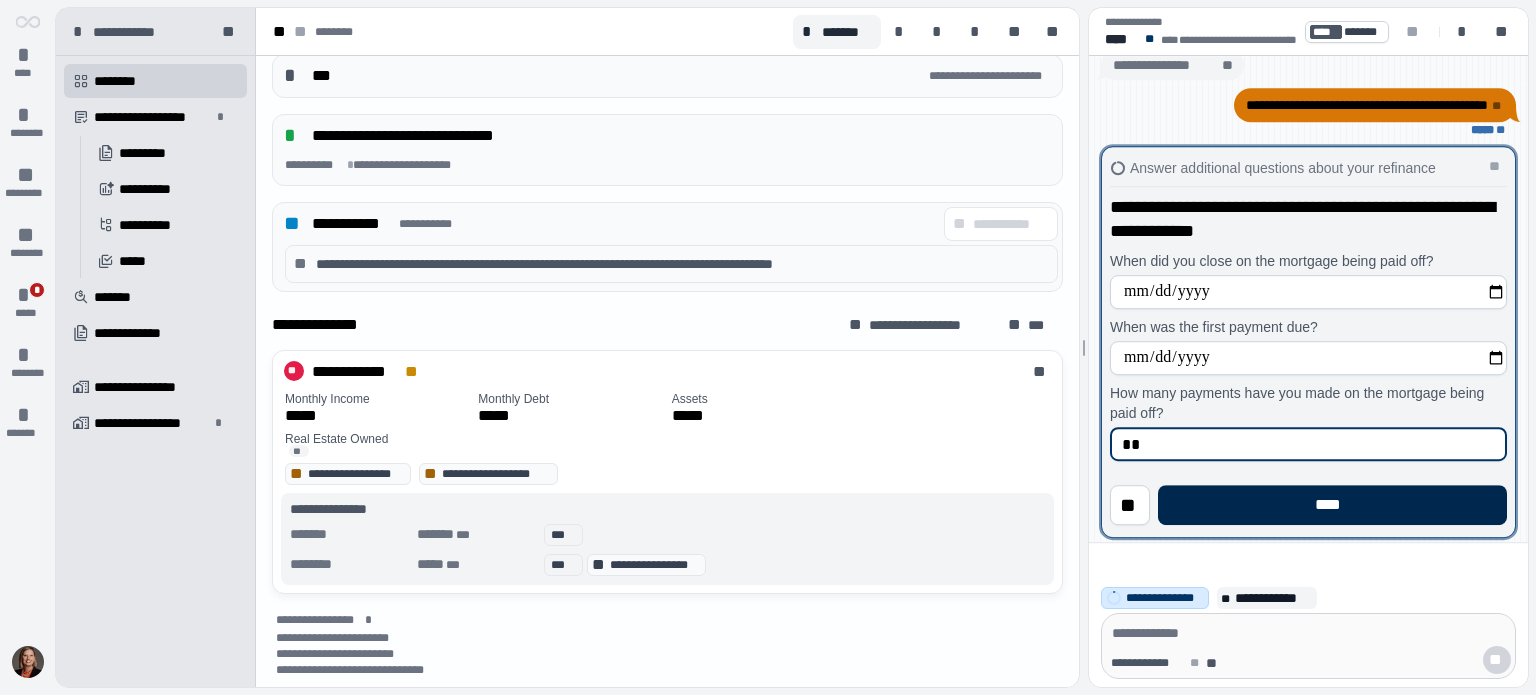 type on "**" 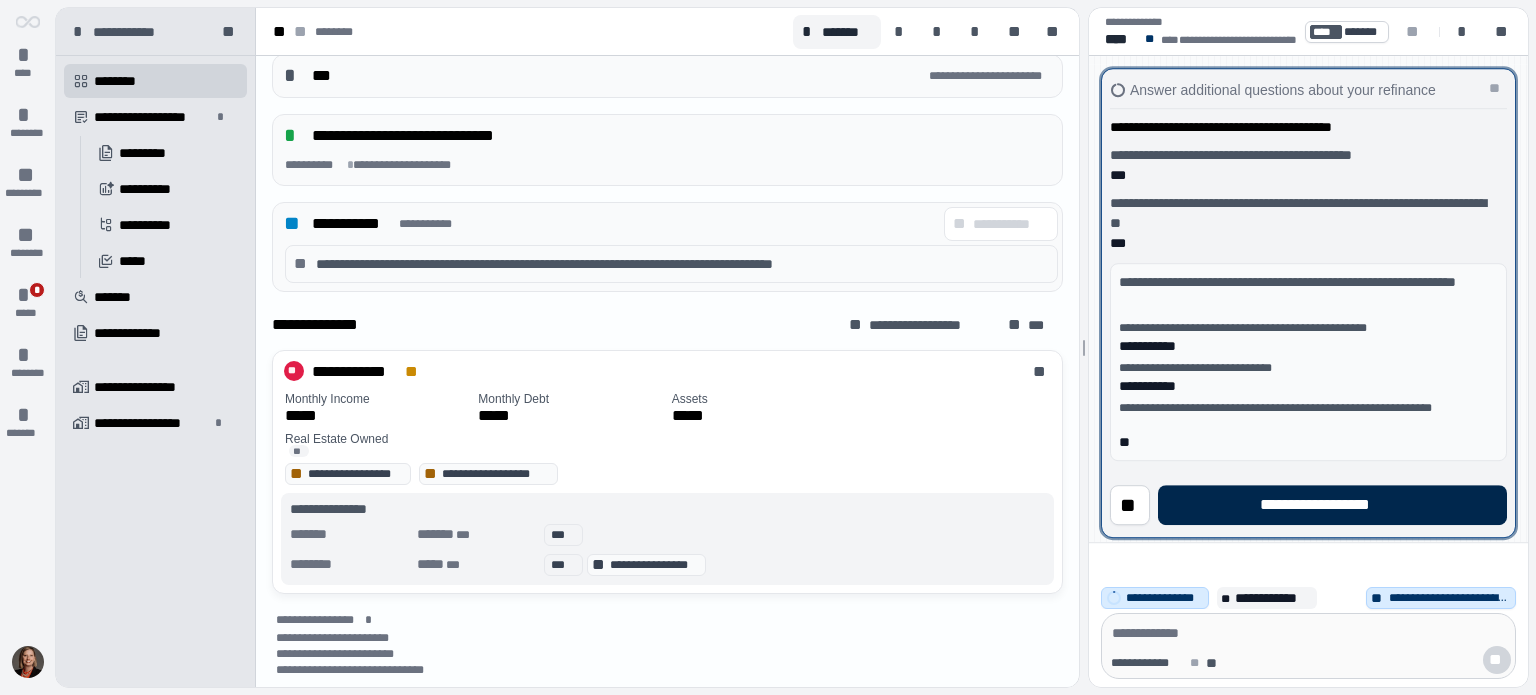 click on "**********" at bounding box center [1332, 505] 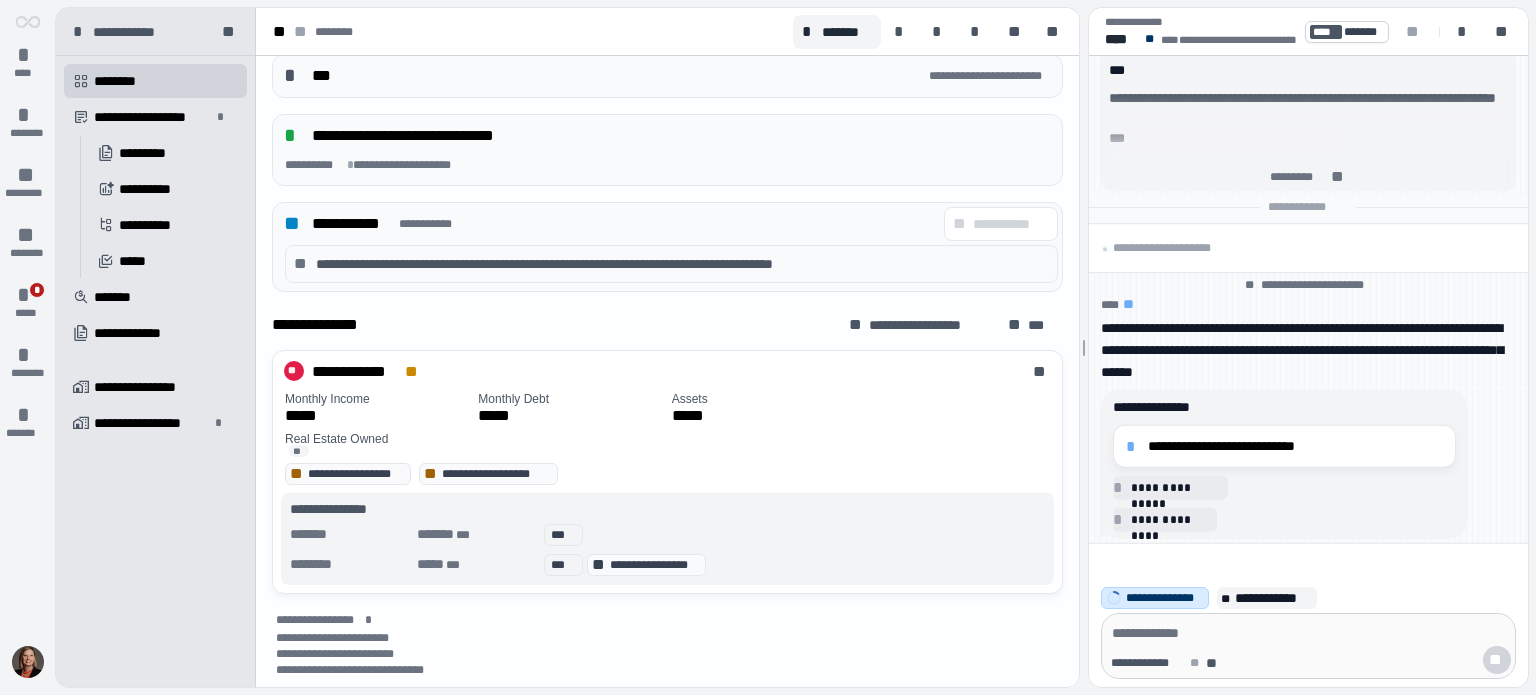 scroll, scrollTop: 810, scrollLeft: 0, axis: vertical 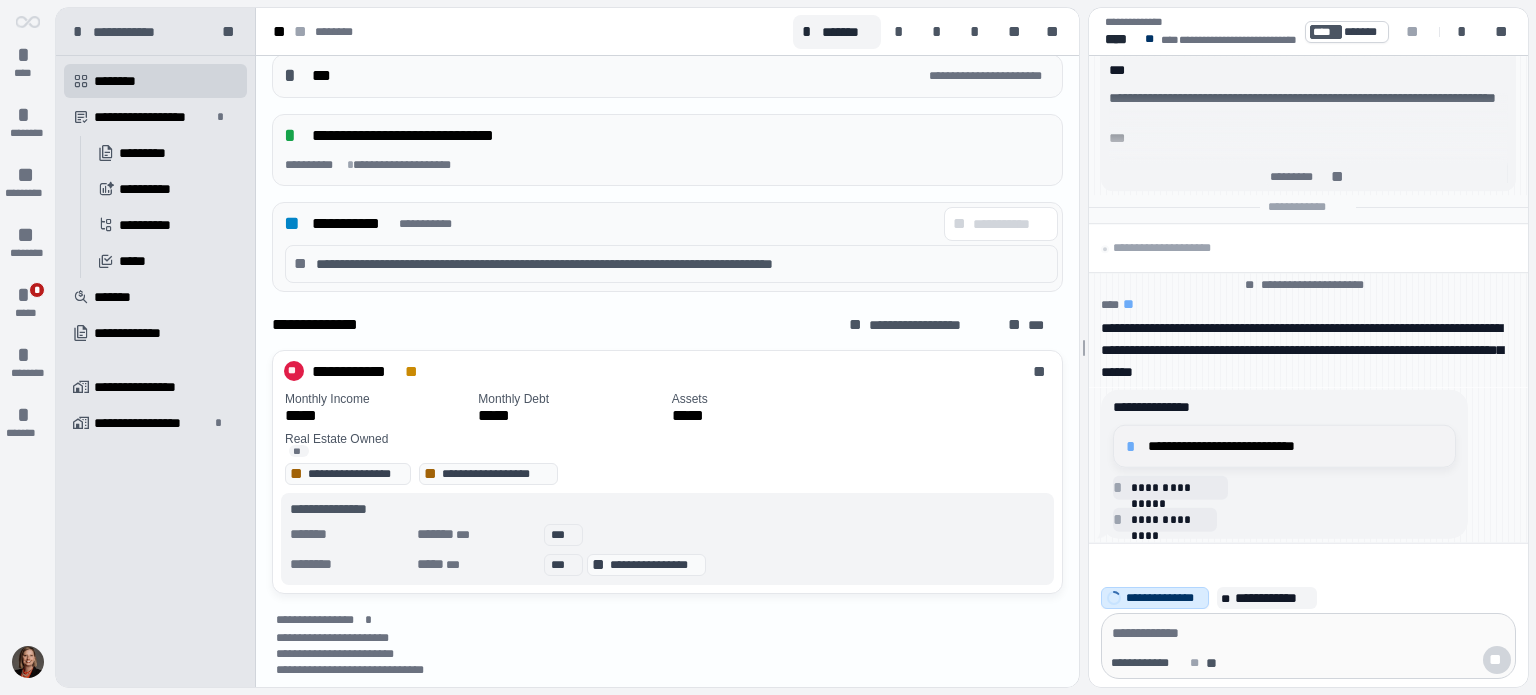 click on "**********" at bounding box center [1295, 446] 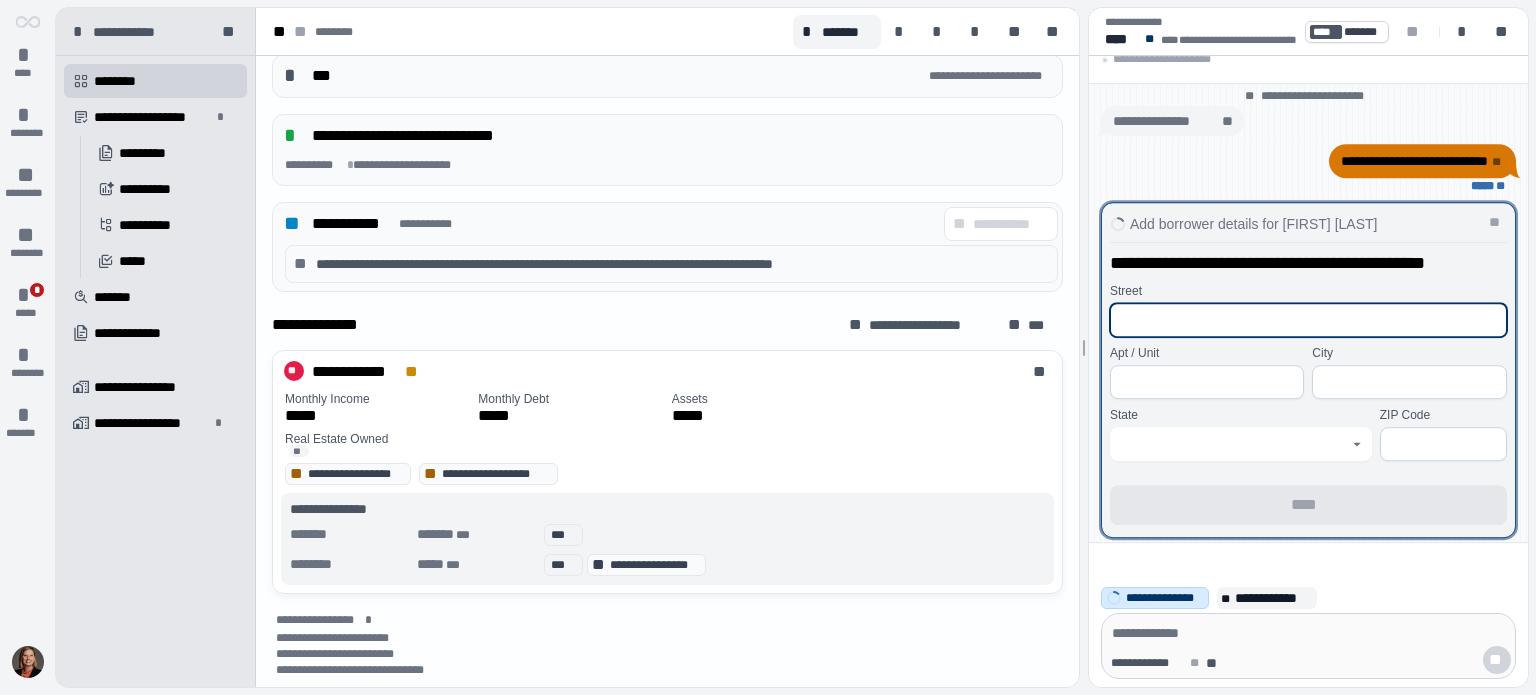 click at bounding box center (1308, 320) 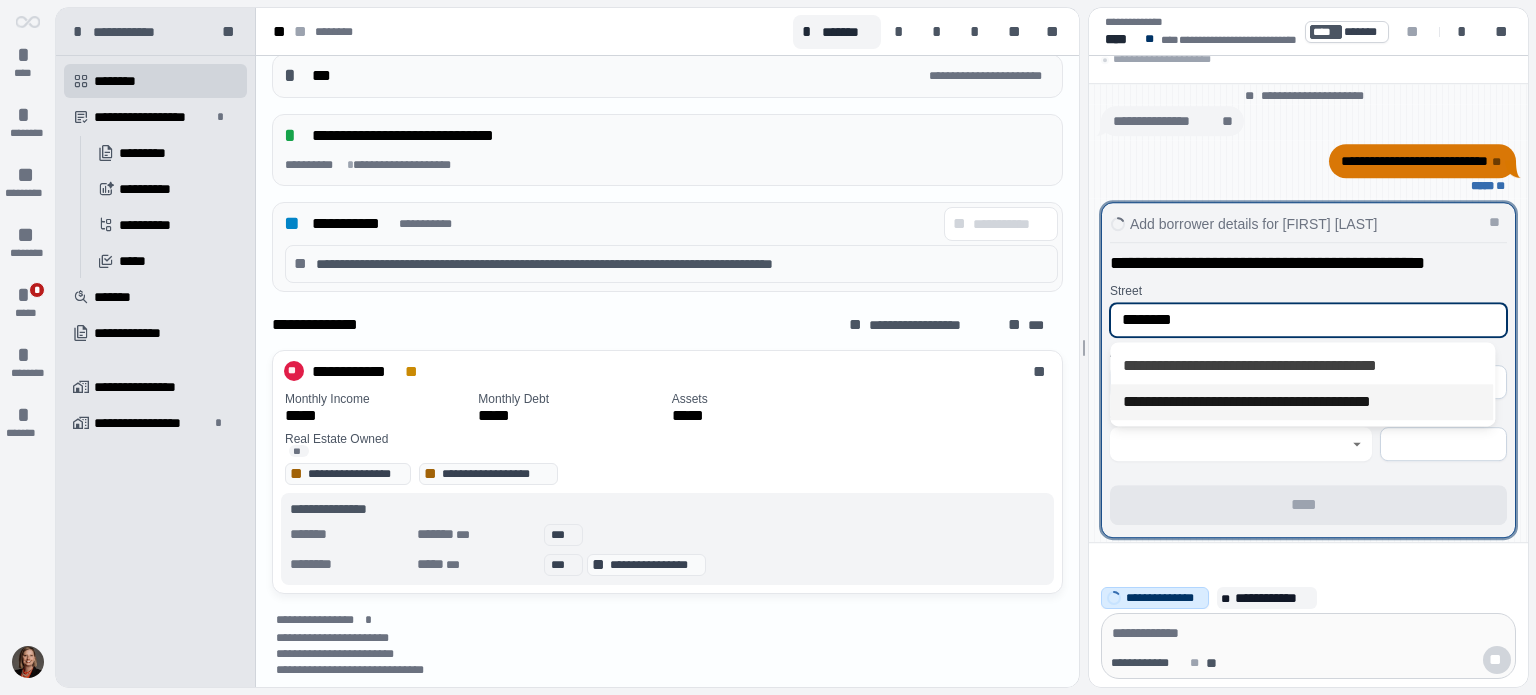 click on "**********" at bounding box center (1301, 402) 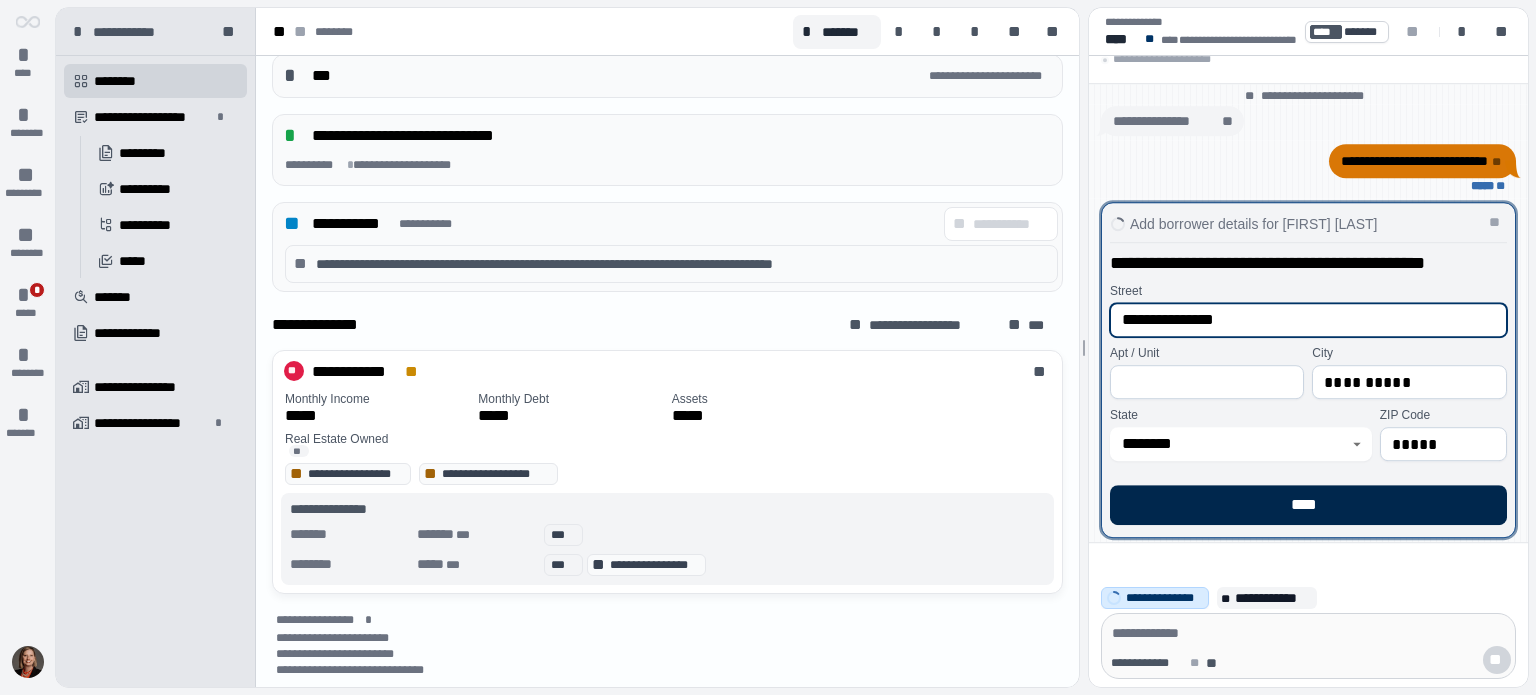 type on "**********" 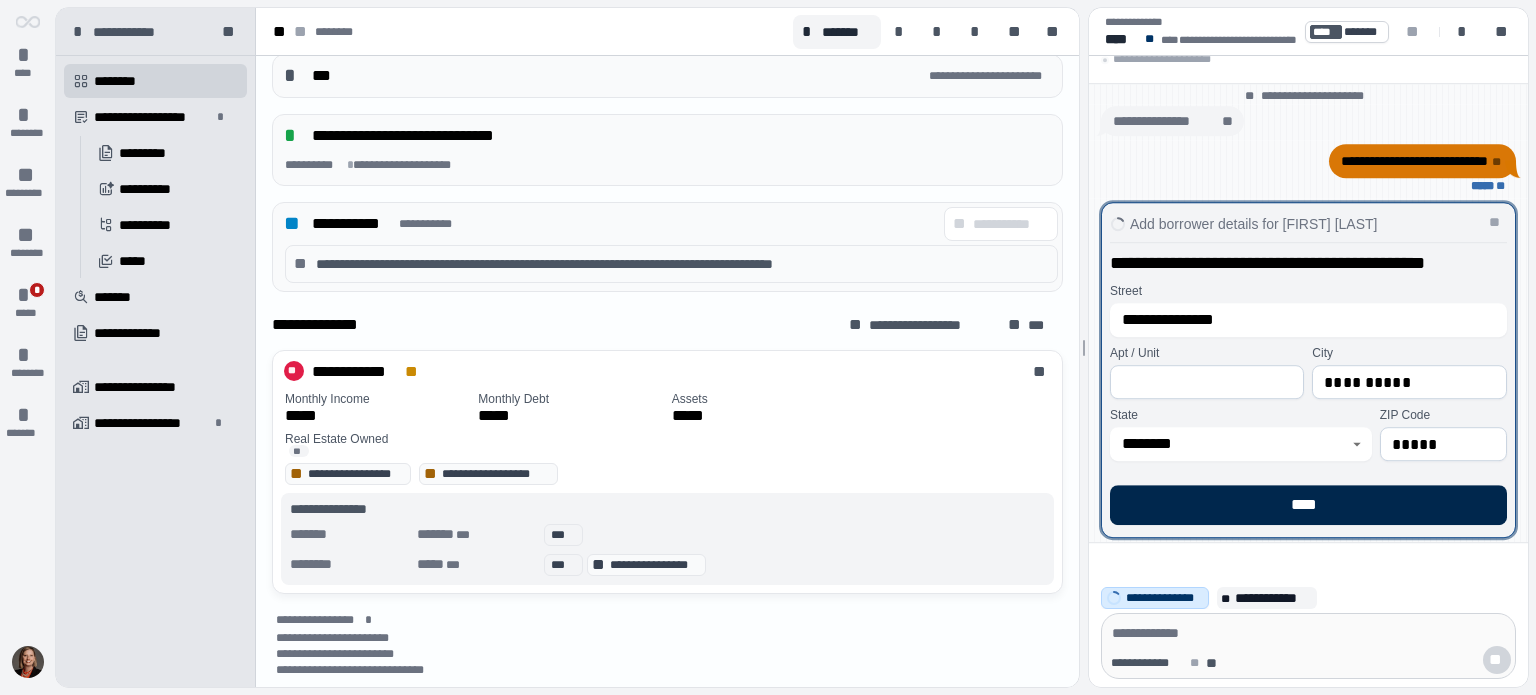 click on "****" at bounding box center [1308, 505] 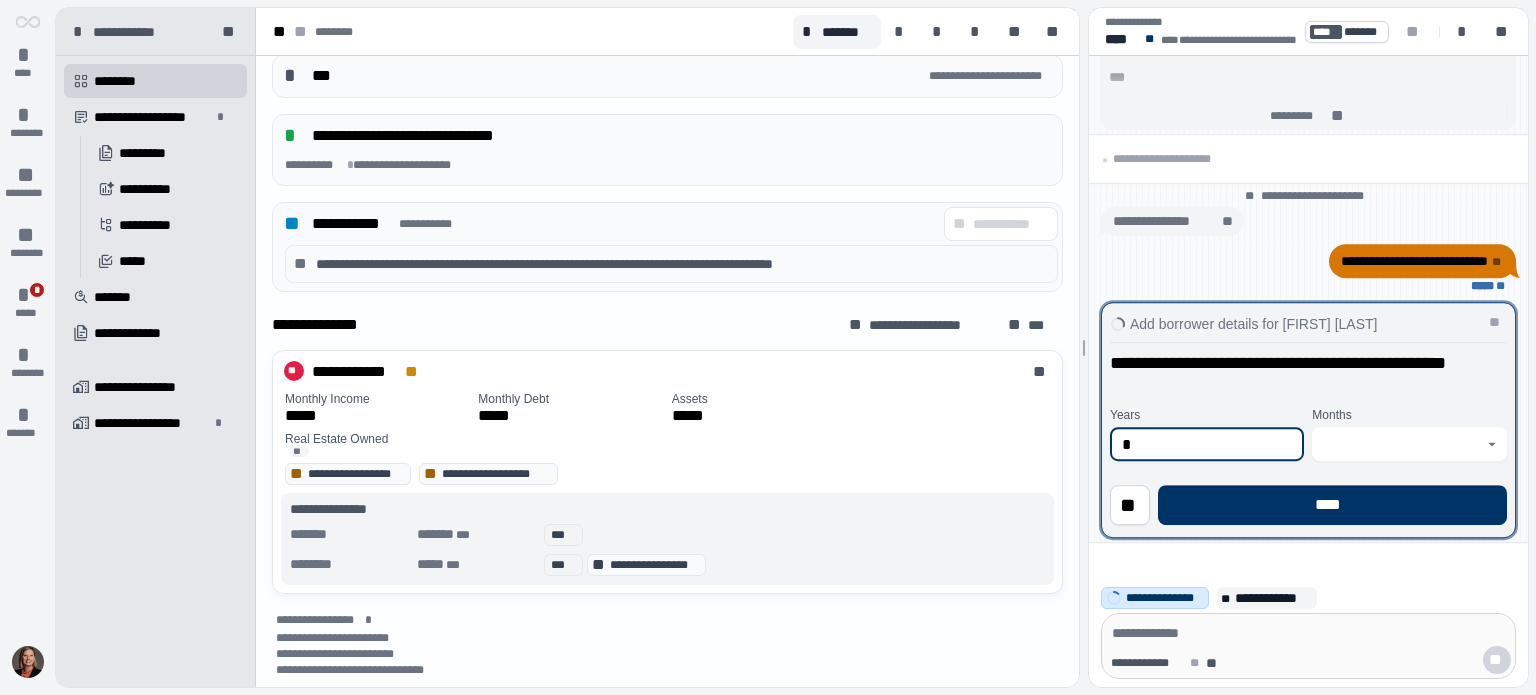 type on "*" 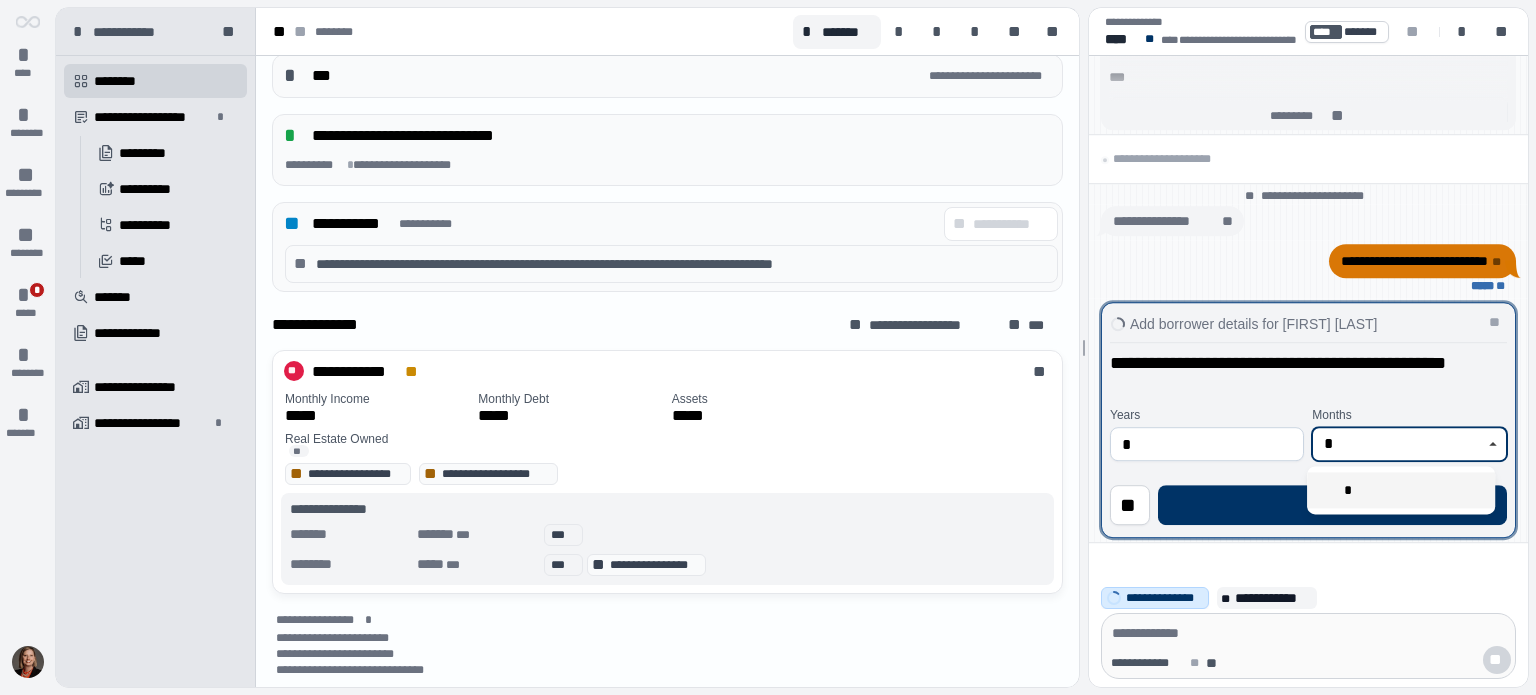 click on "*" at bounding box center (1401, 490) 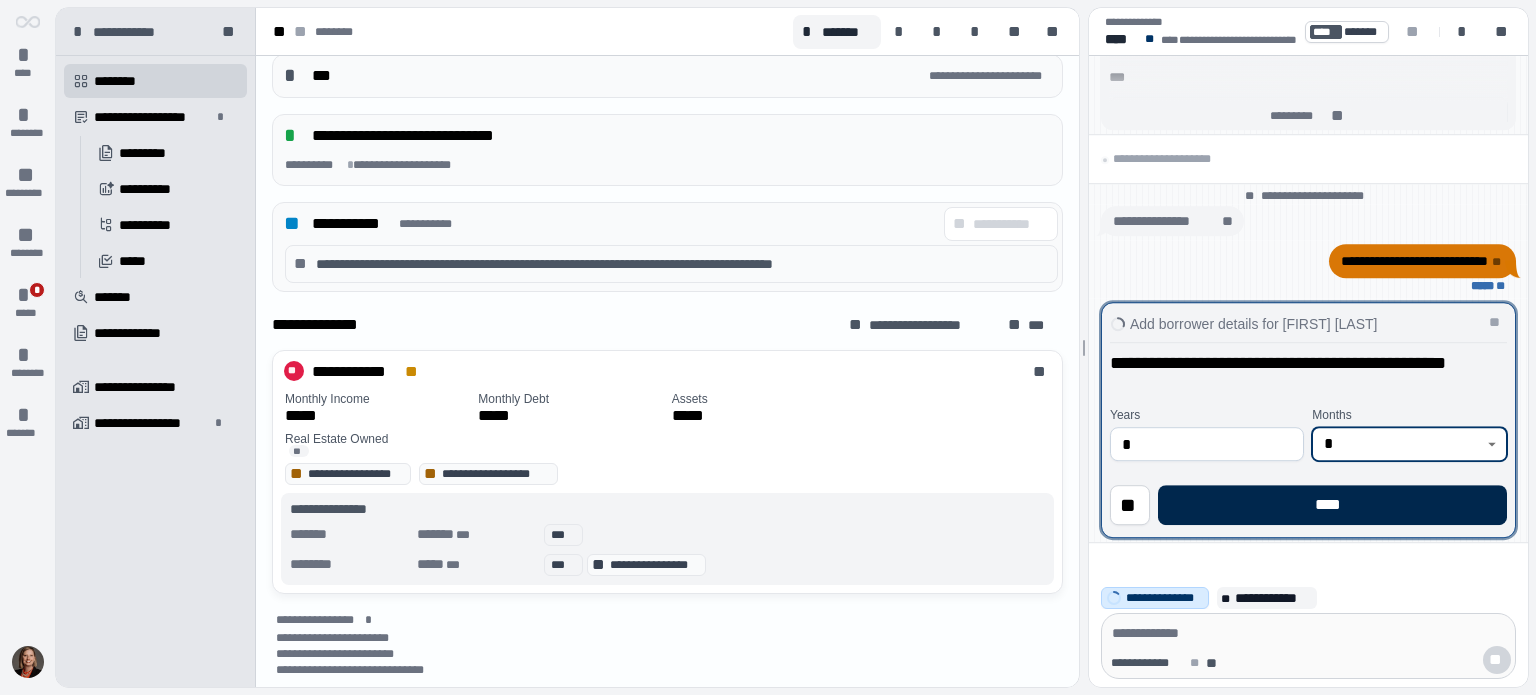 type on "*" 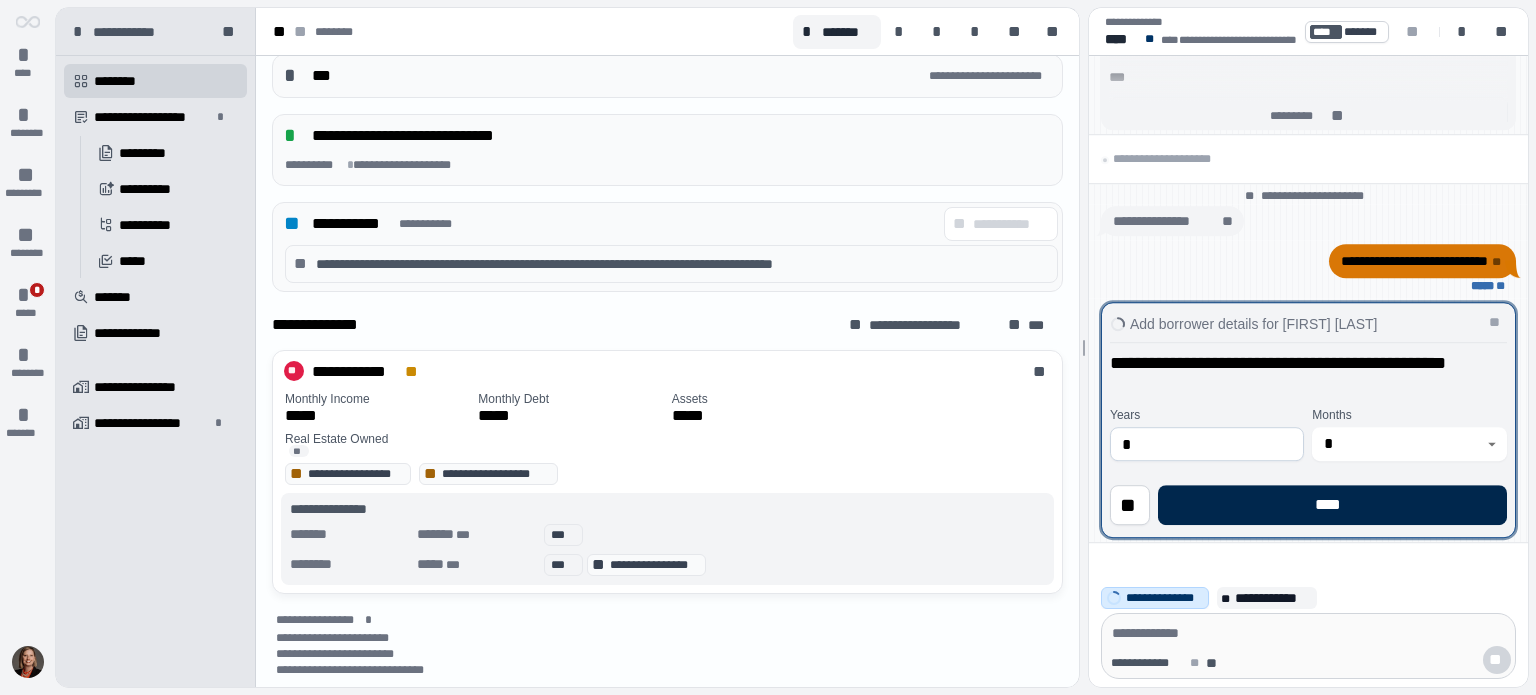 click on "****" at bounding box center (1332, 505) 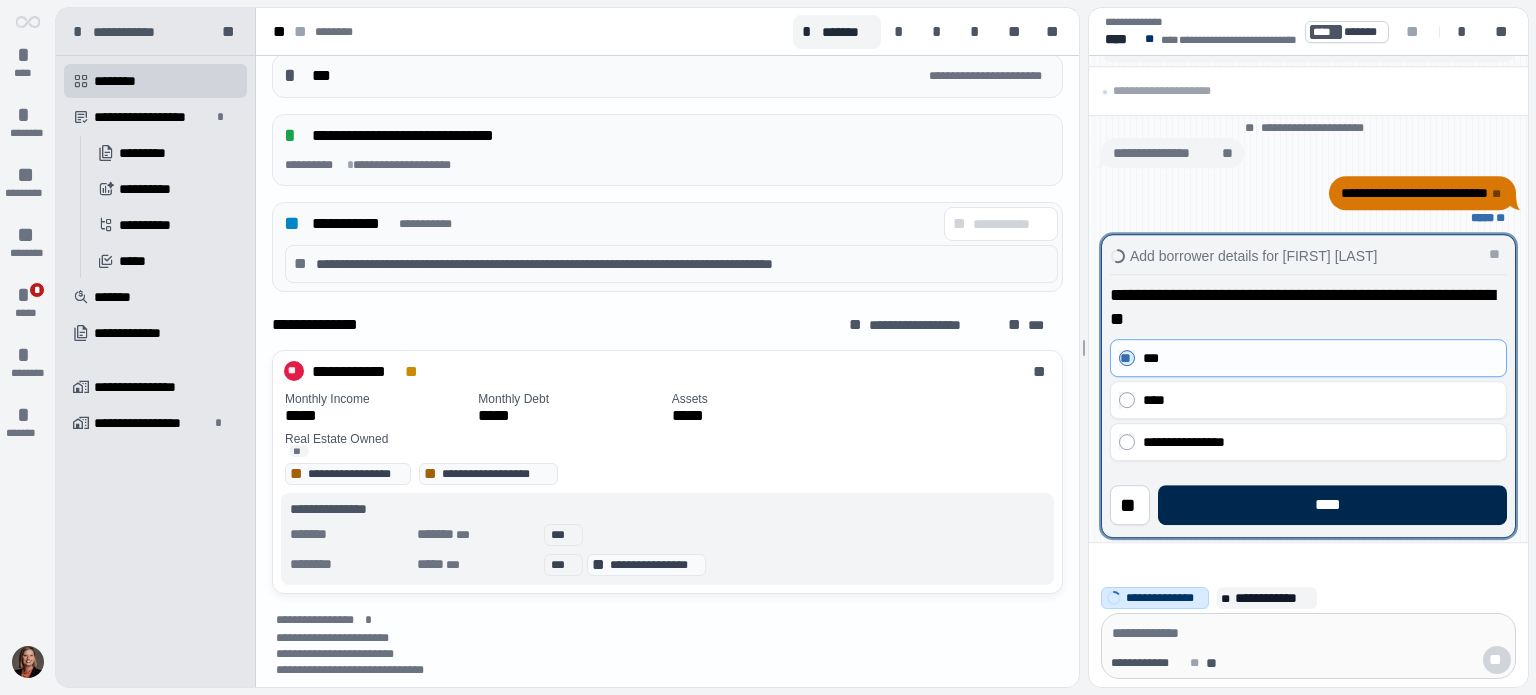 click on "****" at bounding box center (1332, 505) 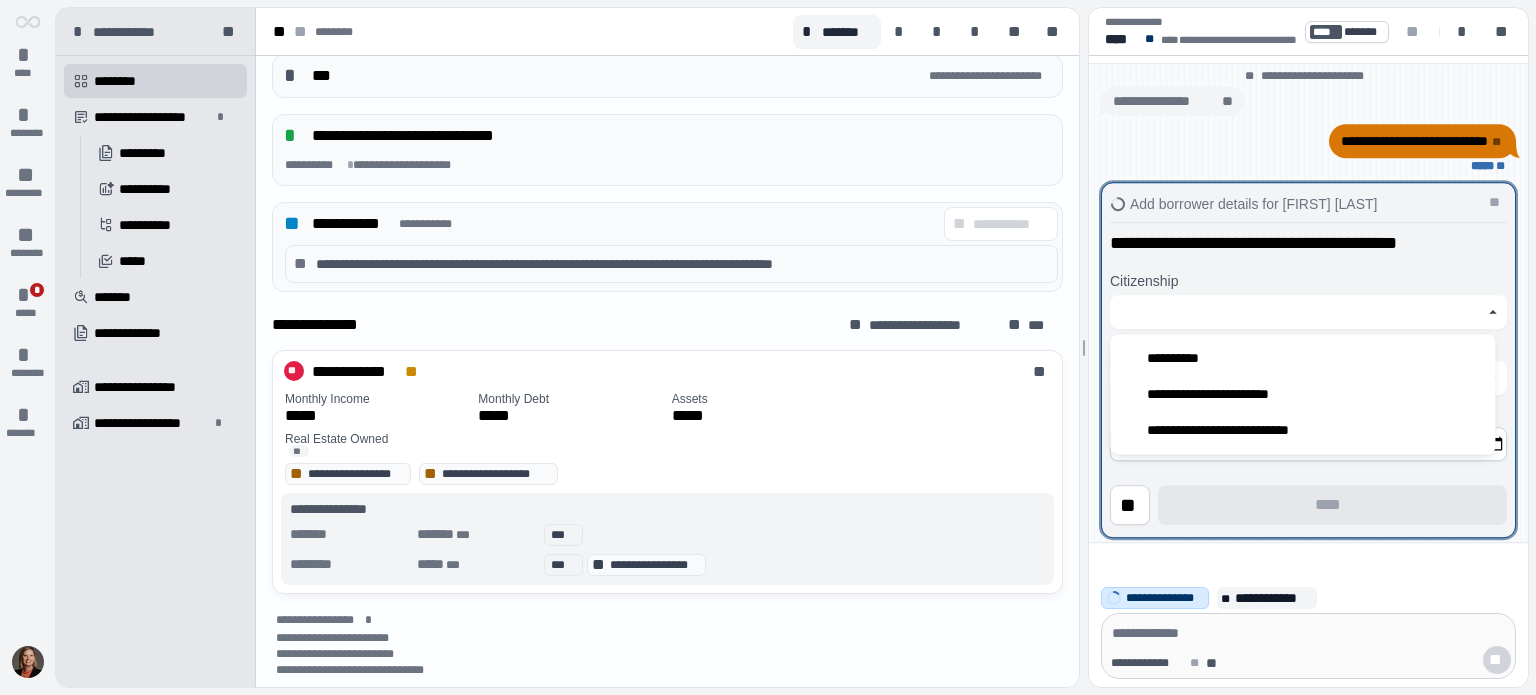 click at bounding box center [1297, 312] 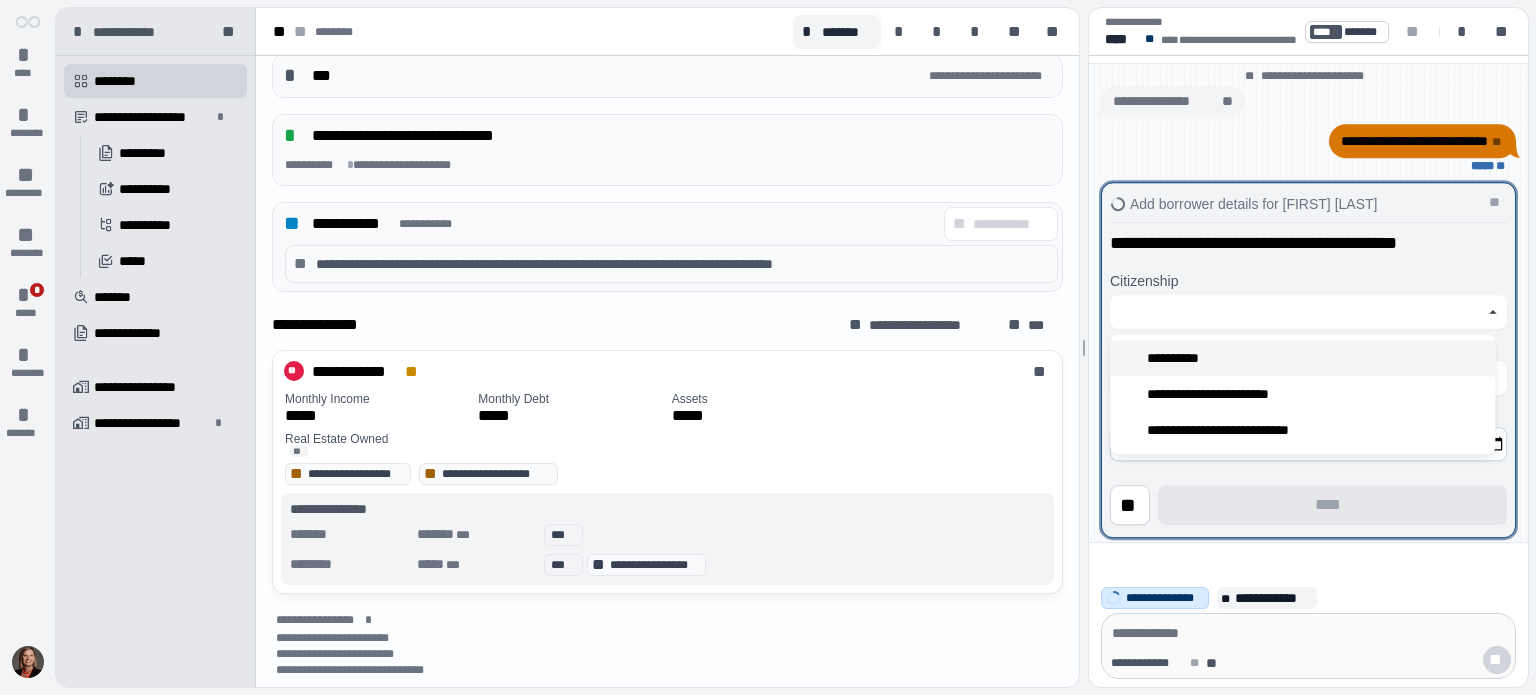 click on "**********" at bounding box center [1302, 358] 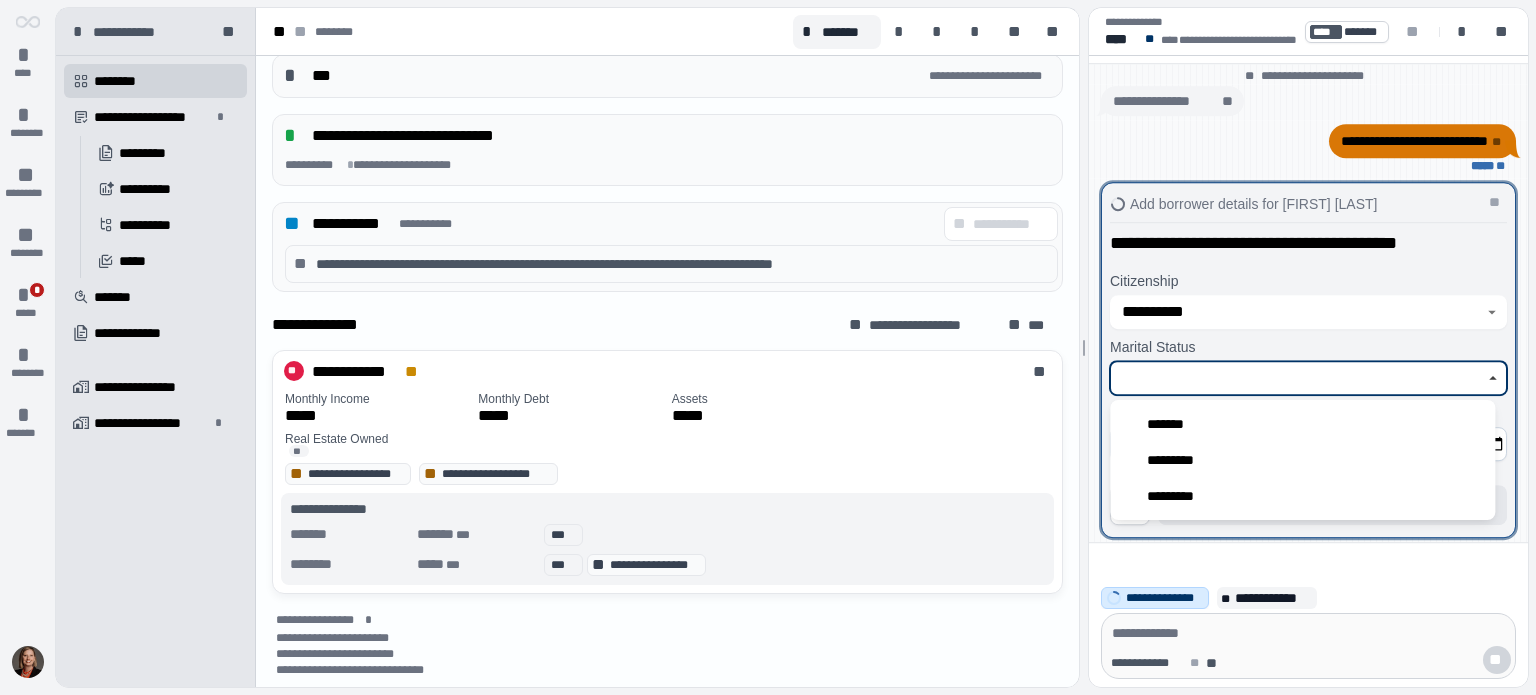 click at bounding box center (1297, 378) 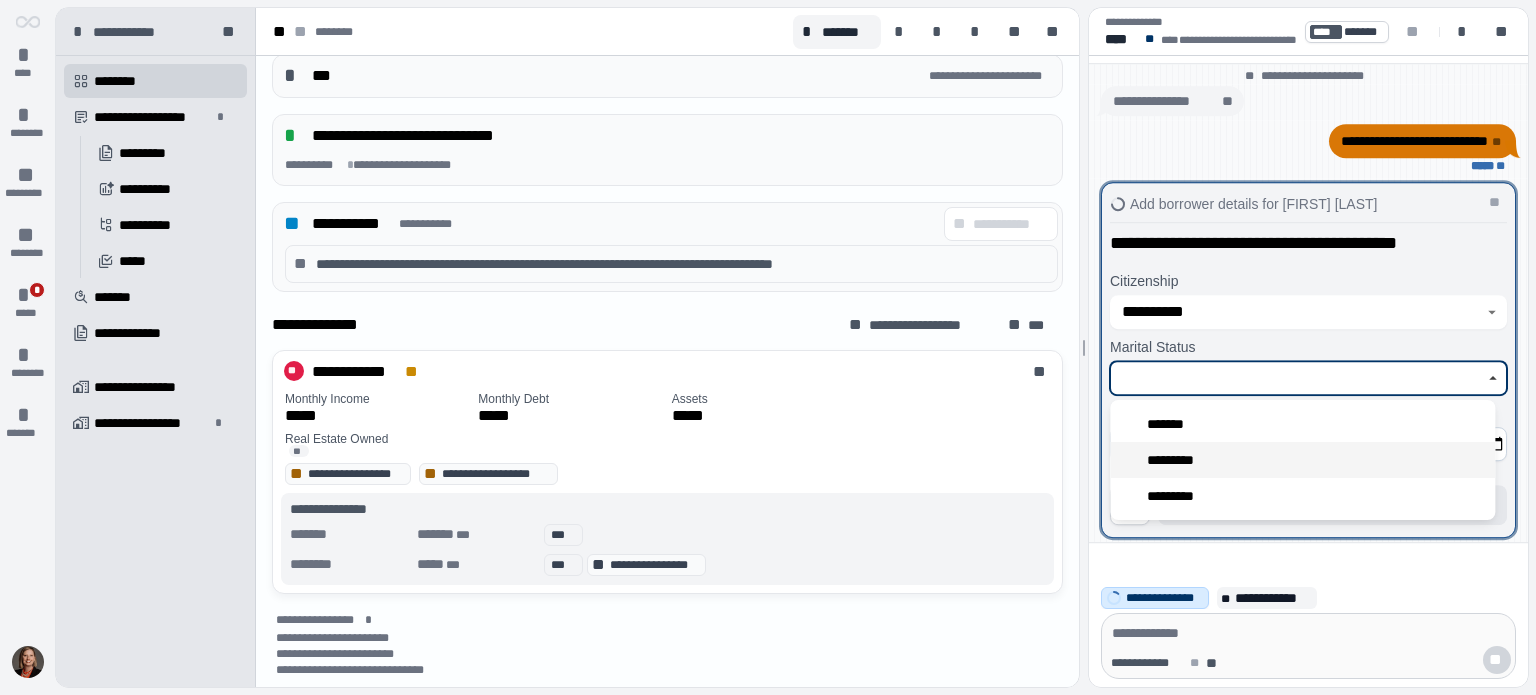 click on "*********" at bounding box center [1302, 460] 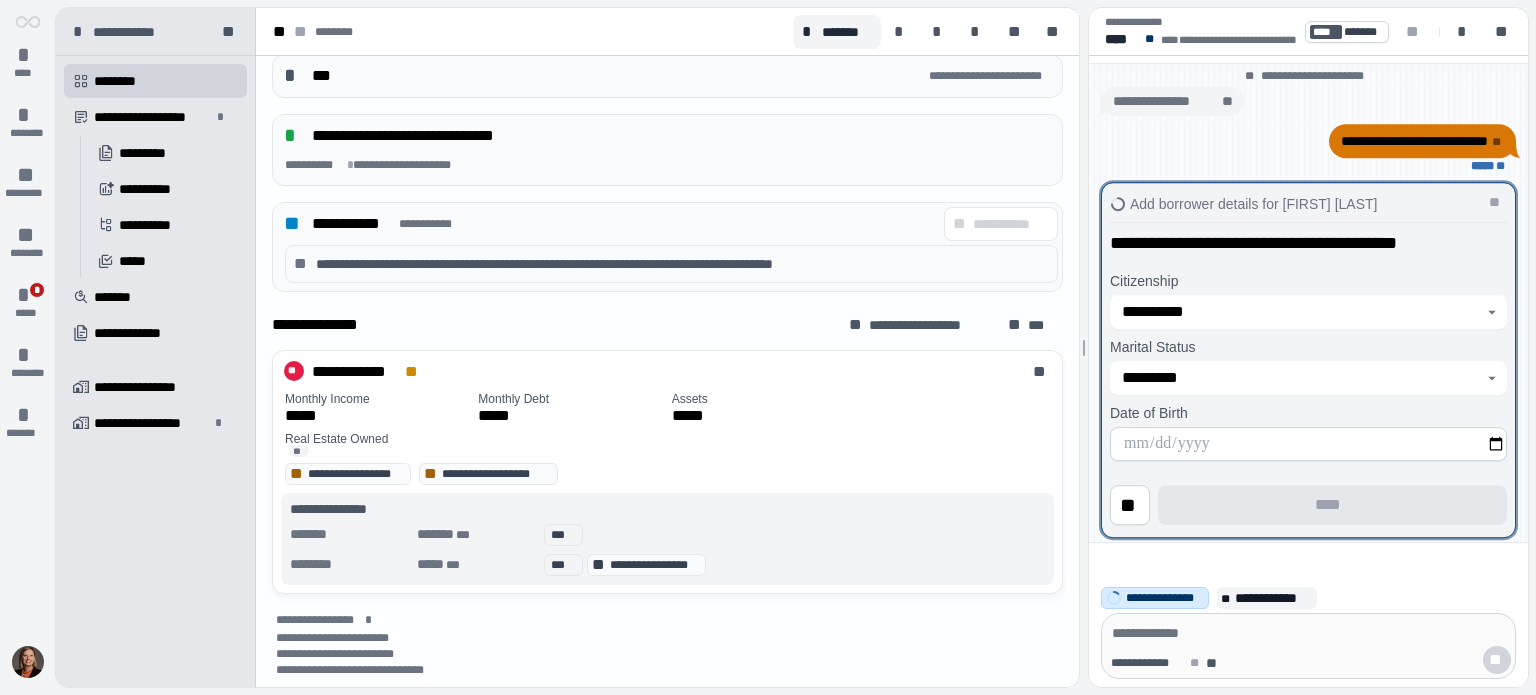 click at bounding box center [1308, 444] 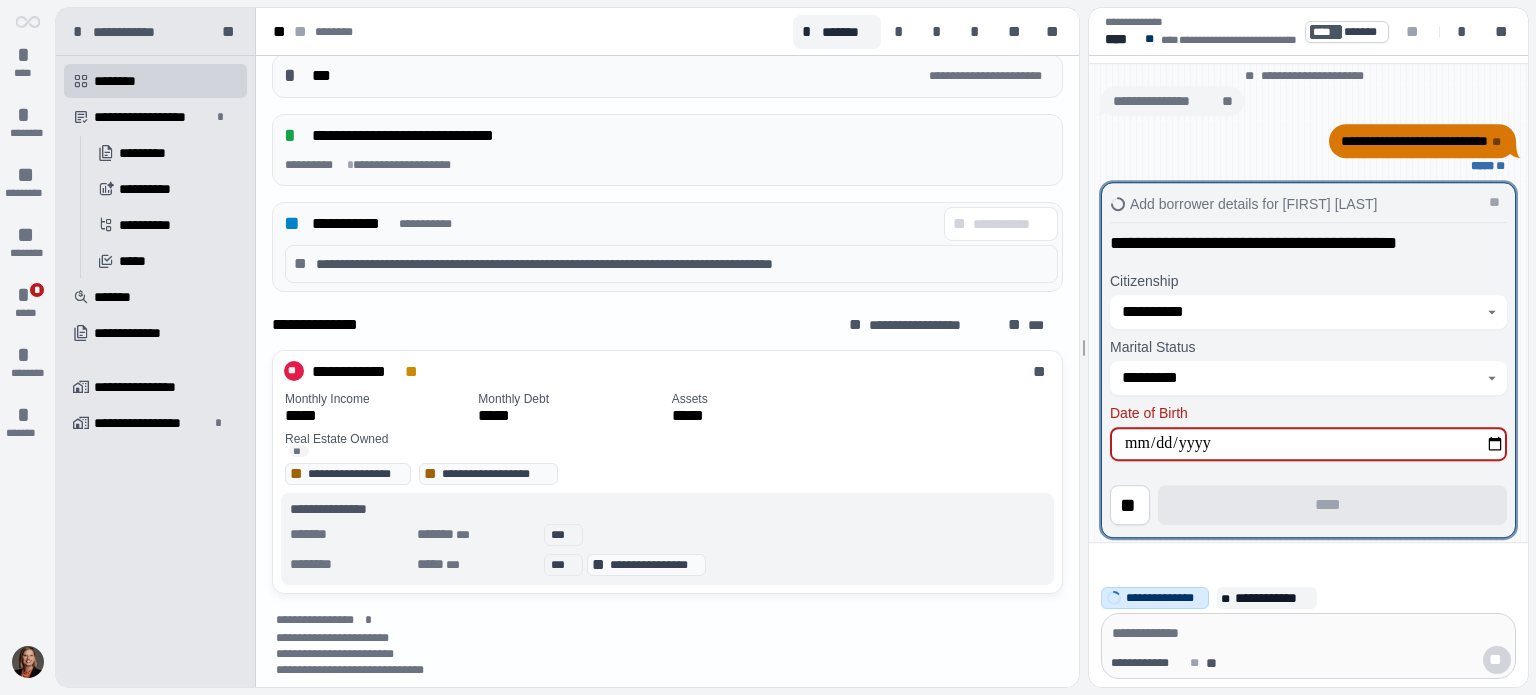 type on "**********" 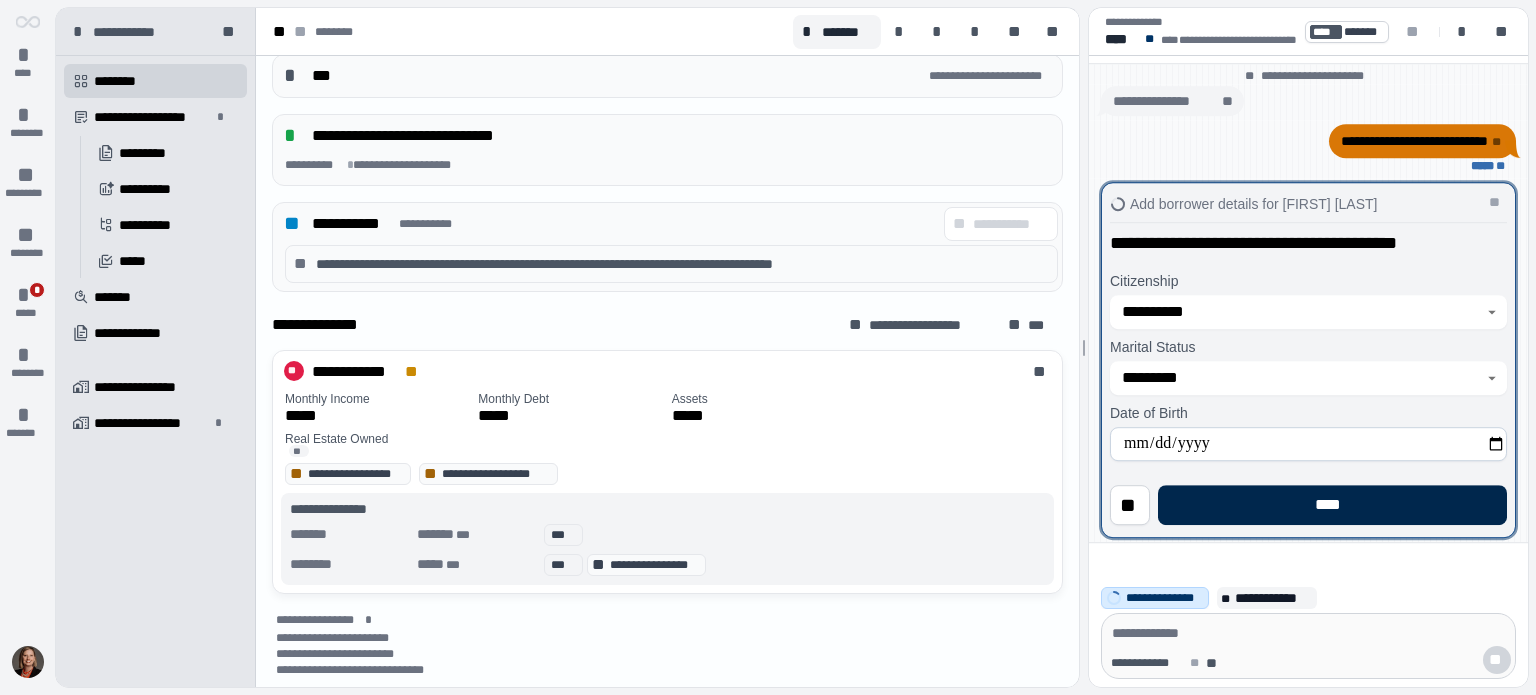 click on "****" at bounding box center (1332, 505) 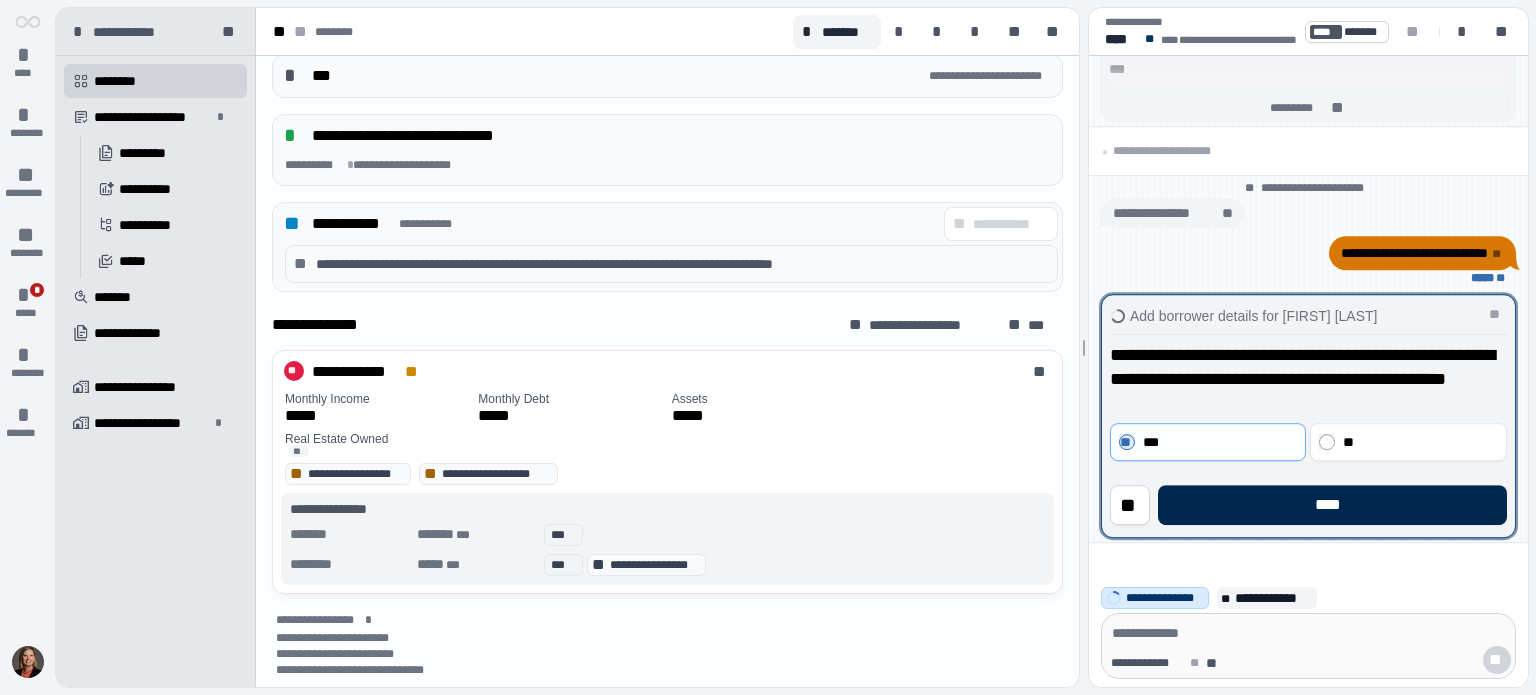 click on "****" at bounding box center [1332, 505] 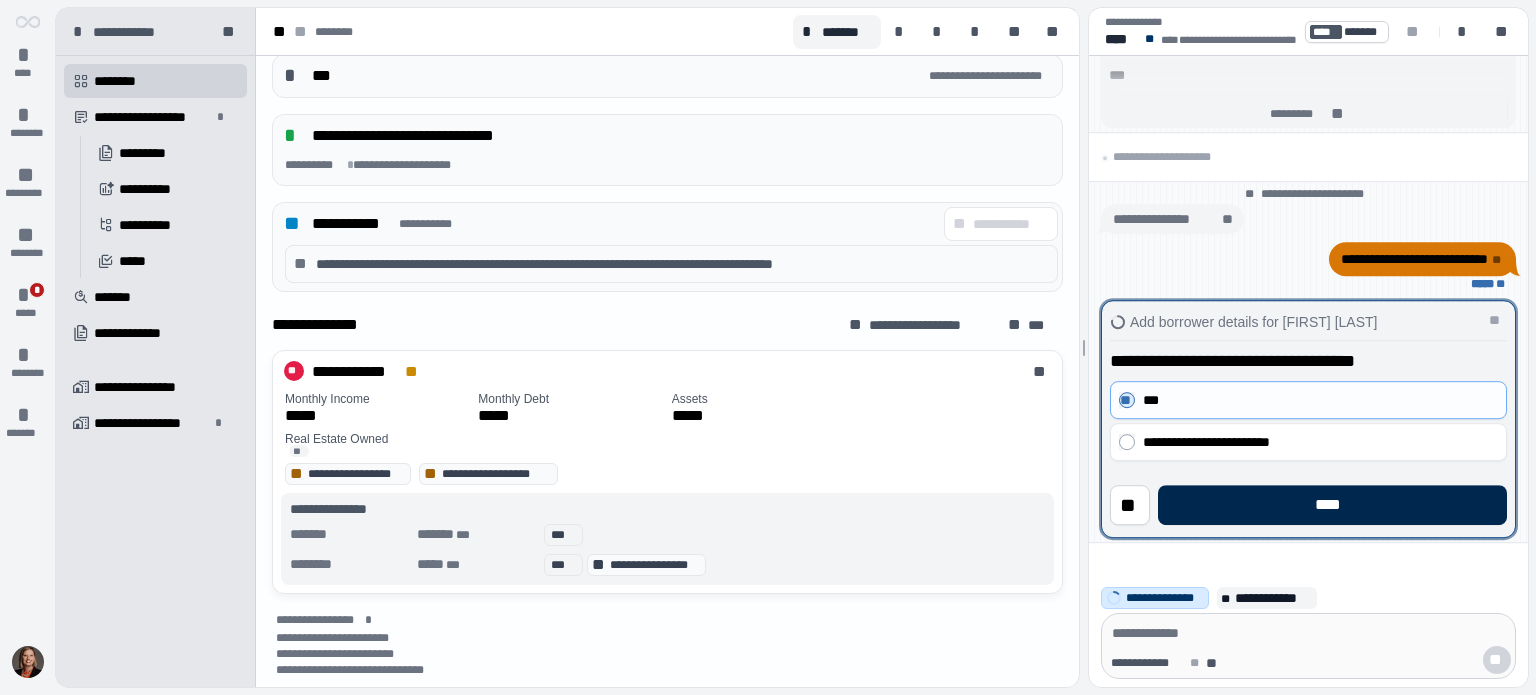 click on "****" at bounding box center (1332, 505) 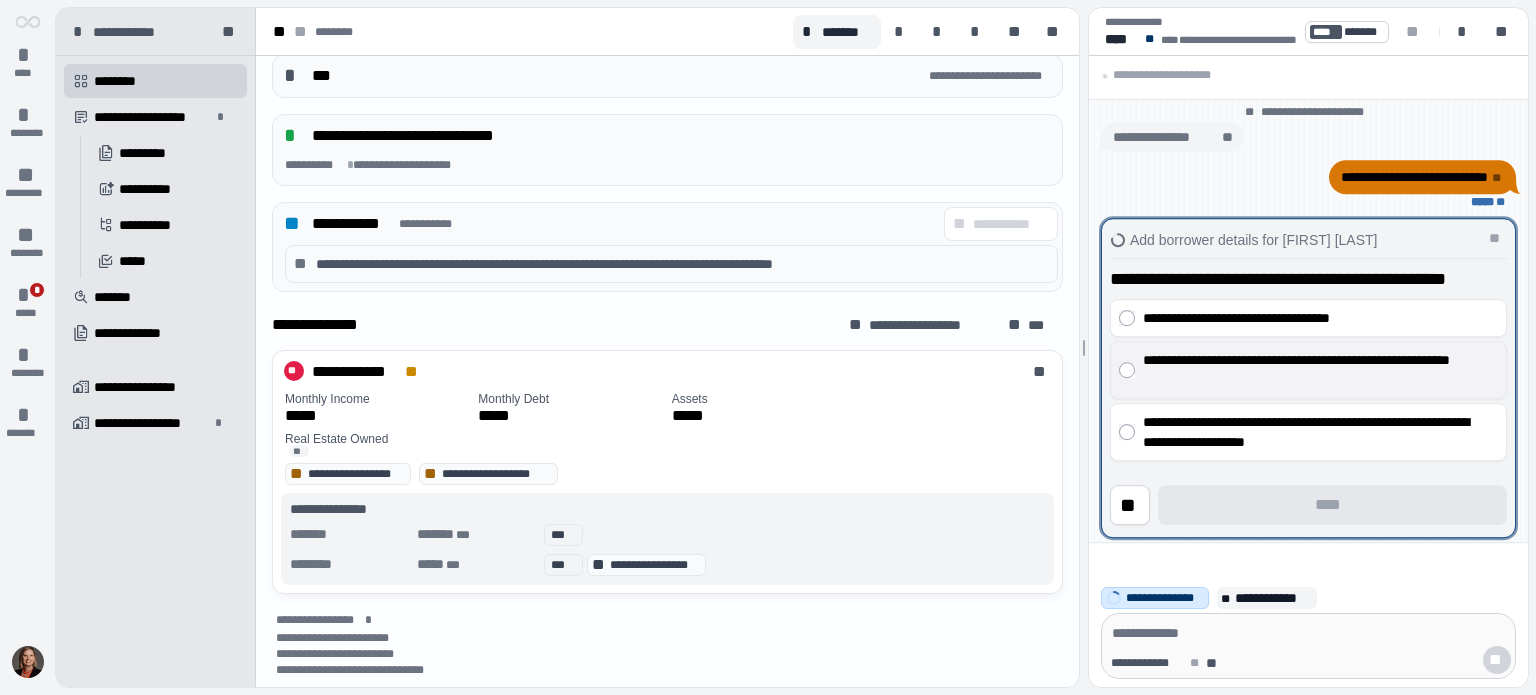 click on "**********" at bounding box center [1315, 370] 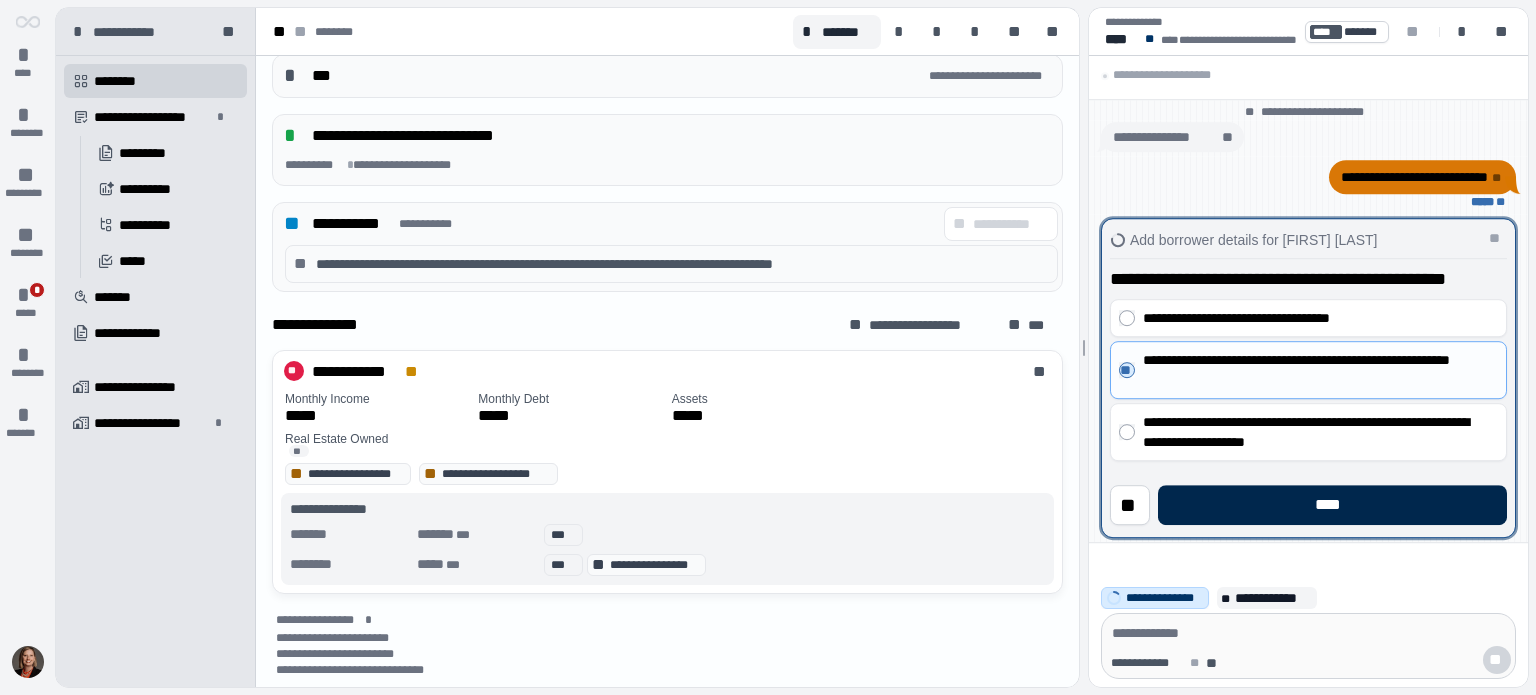 click on "****" at bounding box center (1332, 505) 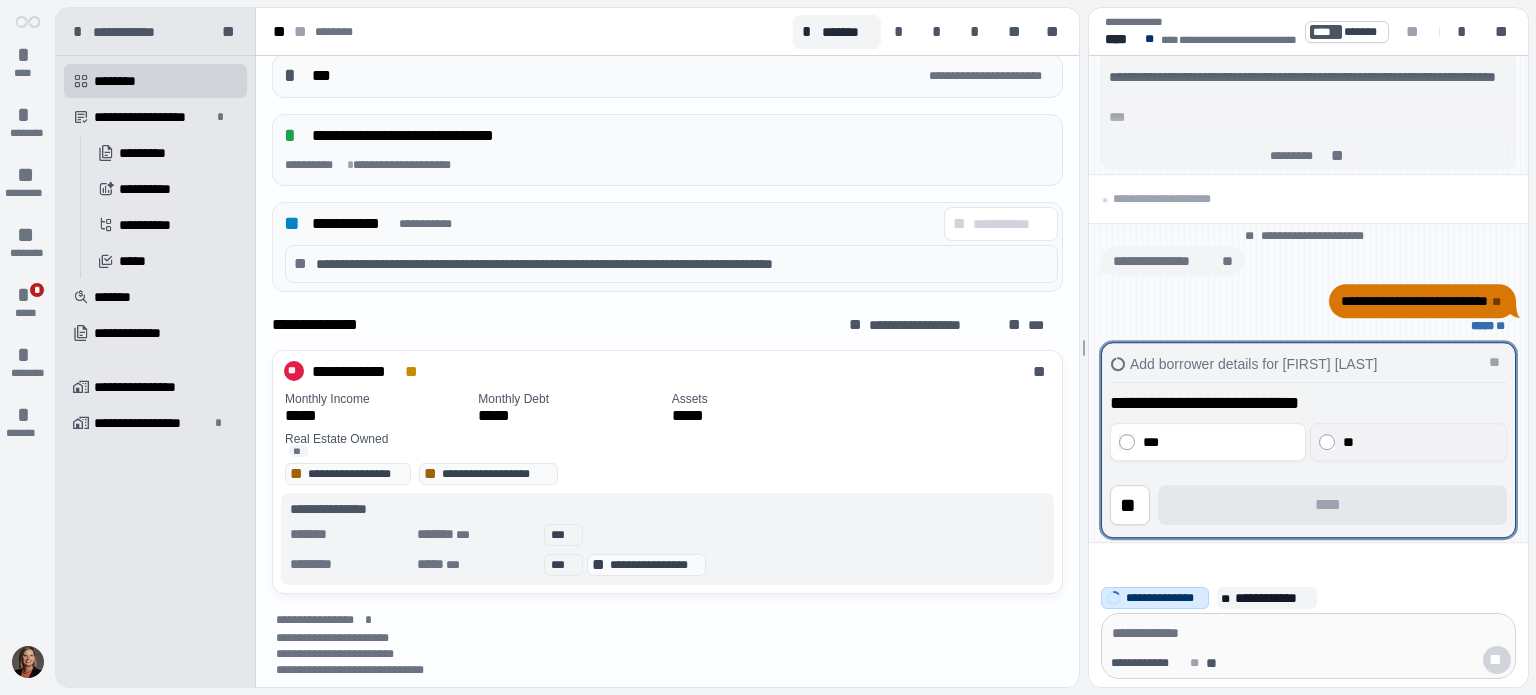 click on "**" at bounding box center [1419, 442] 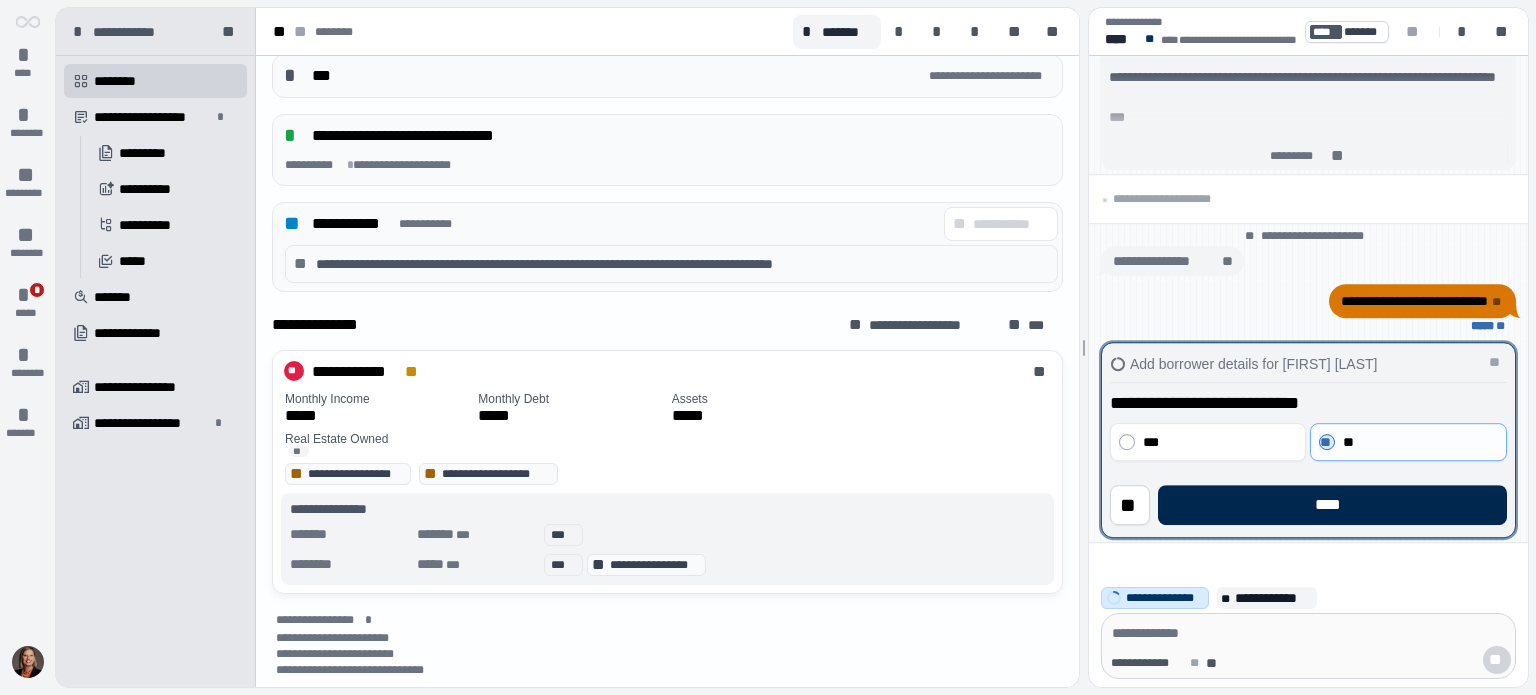 click on "****" at bounding box center [1332, 505] 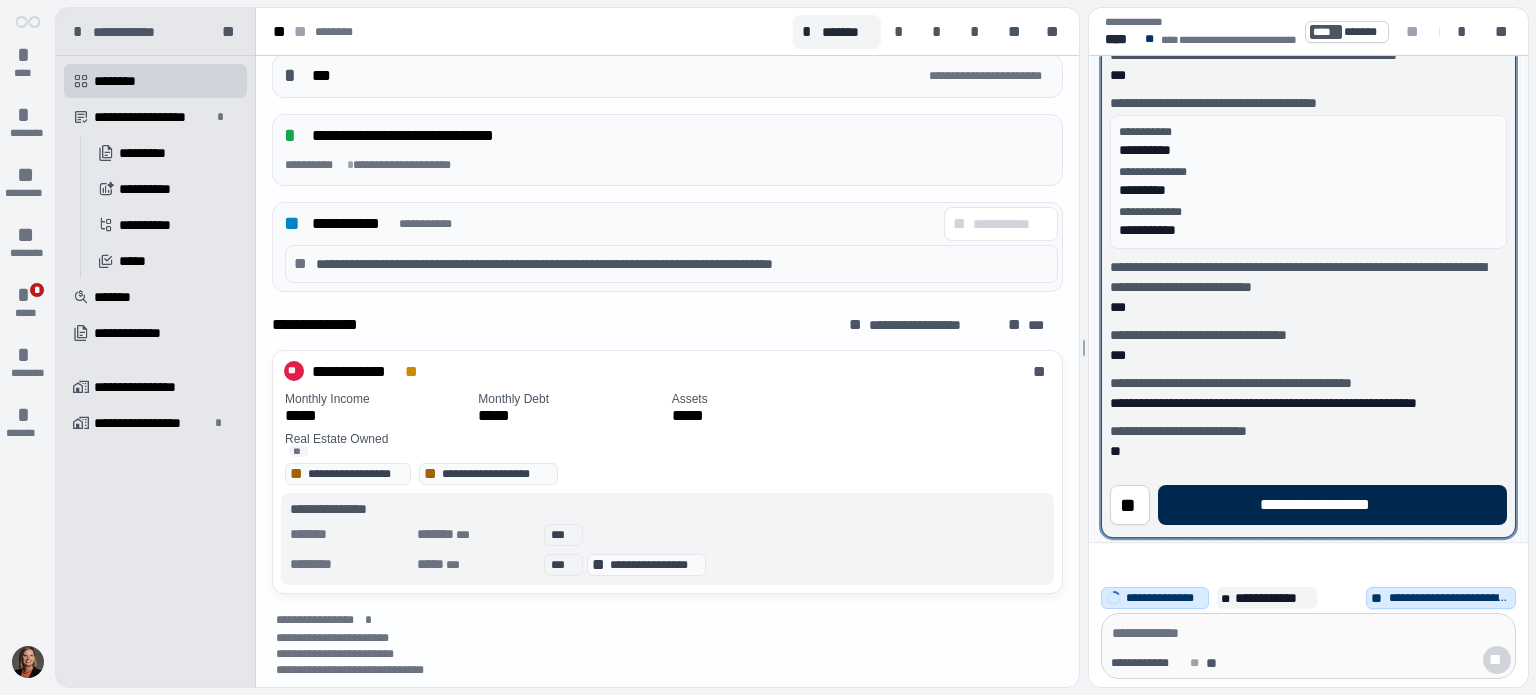 click on "**********" at bounding box center [1332, 505] 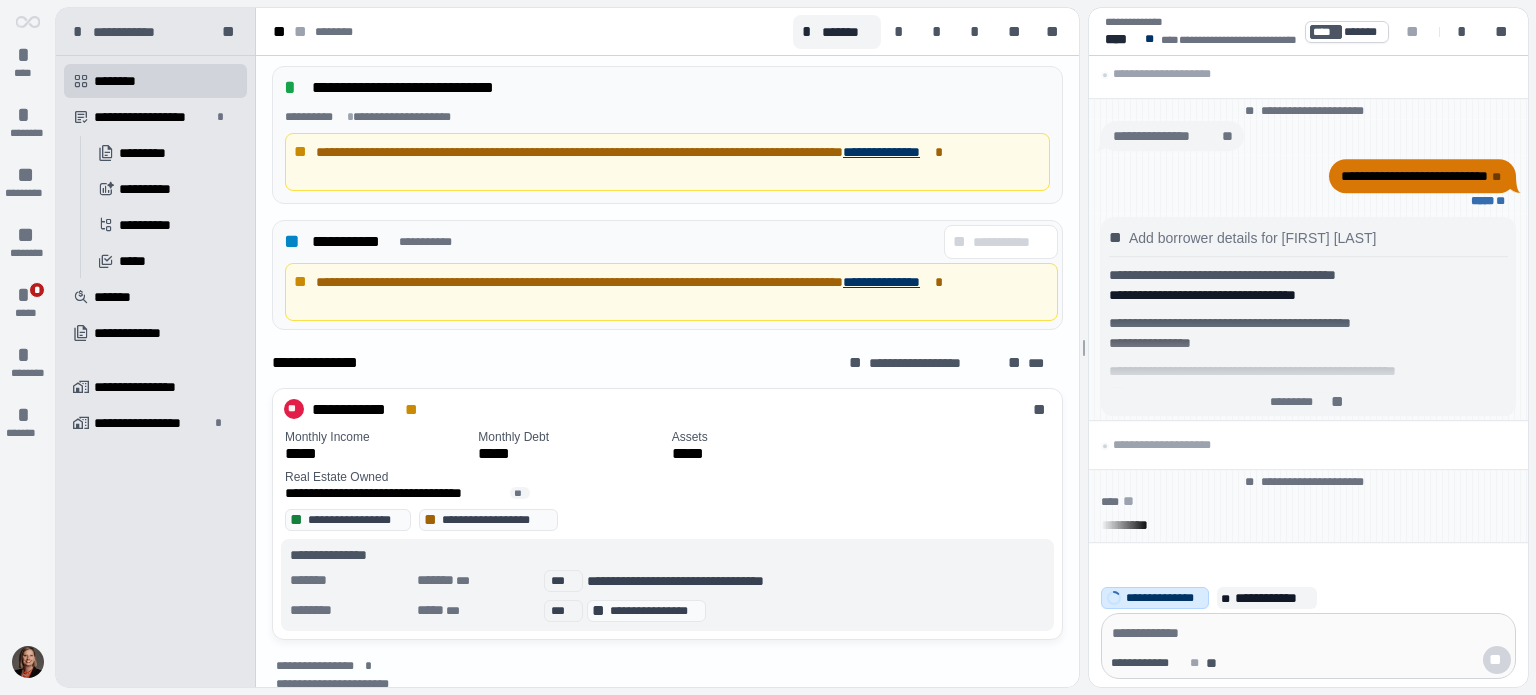 scroll, scrollTop: 904, scrollLeft: 0, axis: vertical 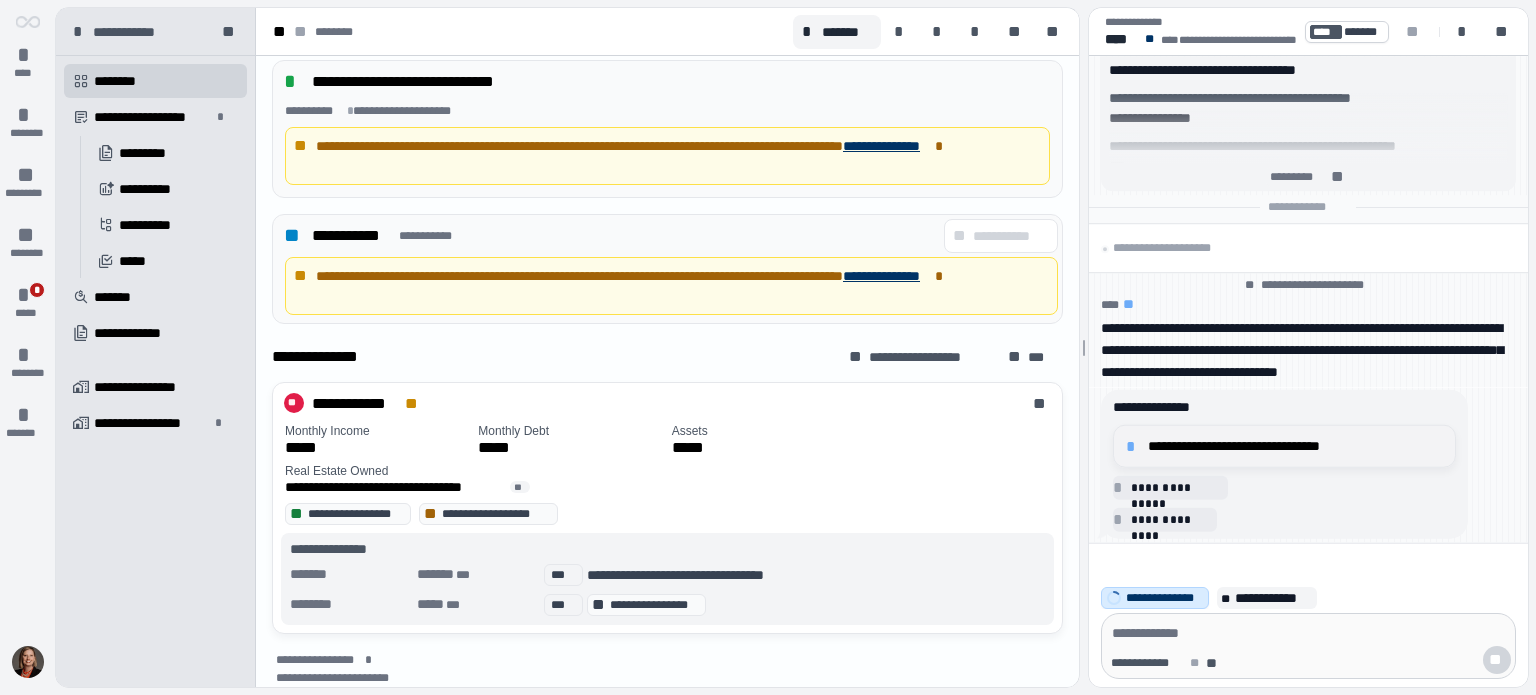 click on "**********" at bounding box center [1295, 446] 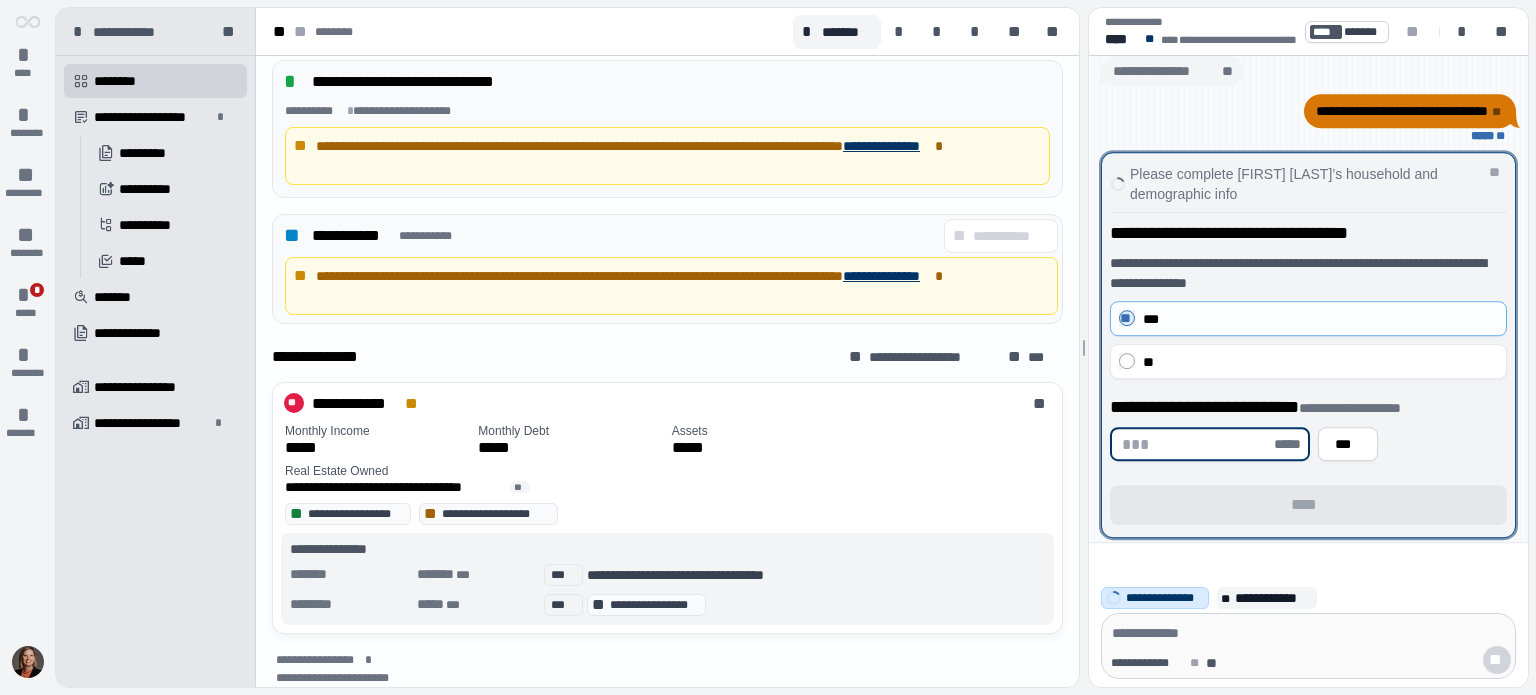 click at bounding box center [1196, 444] 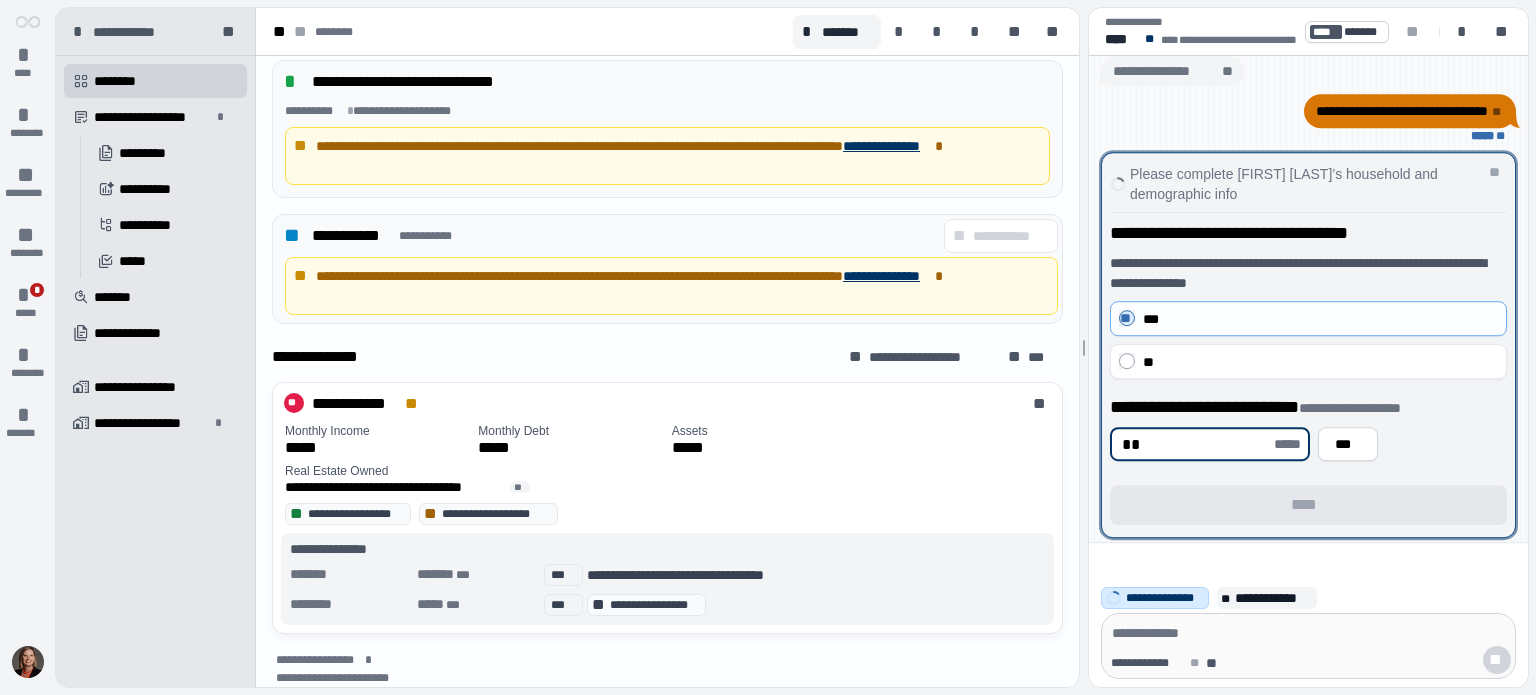 type on "*" 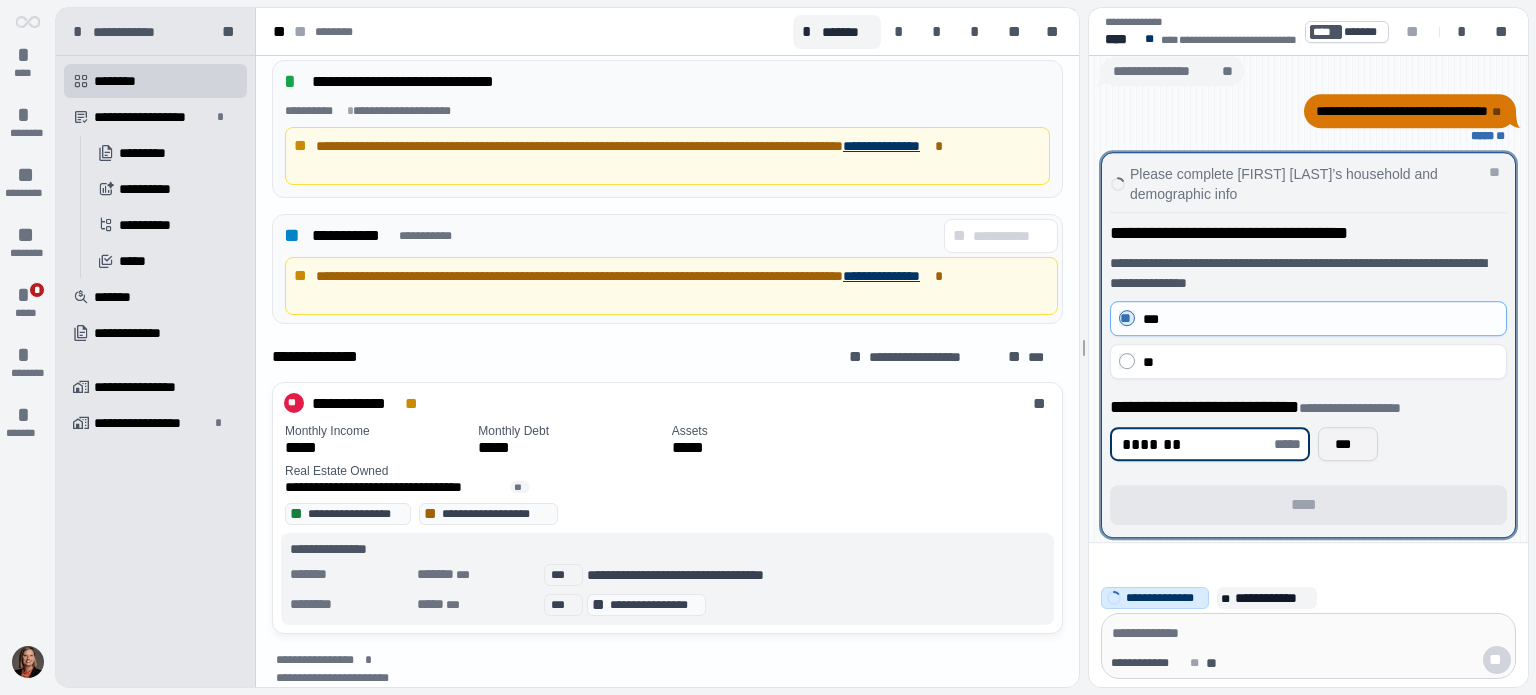 type on "*******" 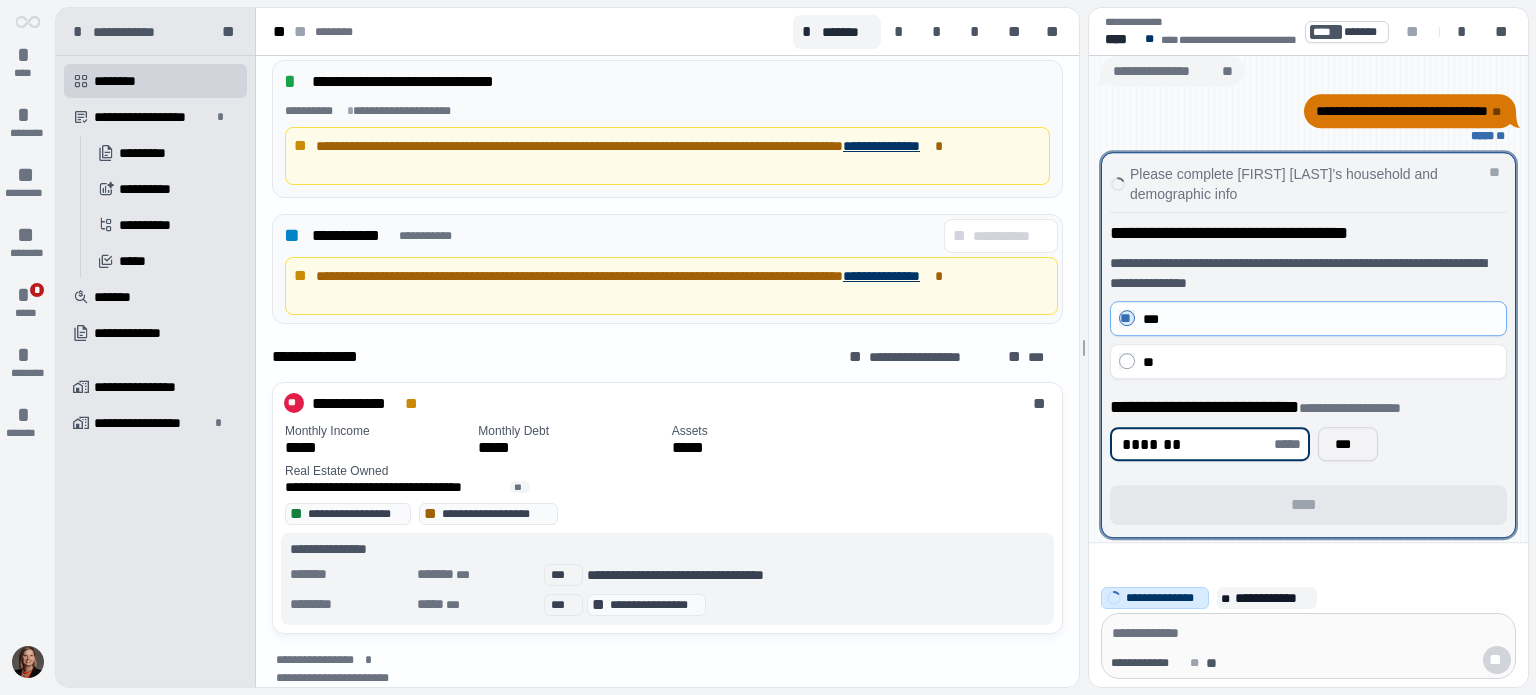 click on "***" at bounding box center [1348, 444] 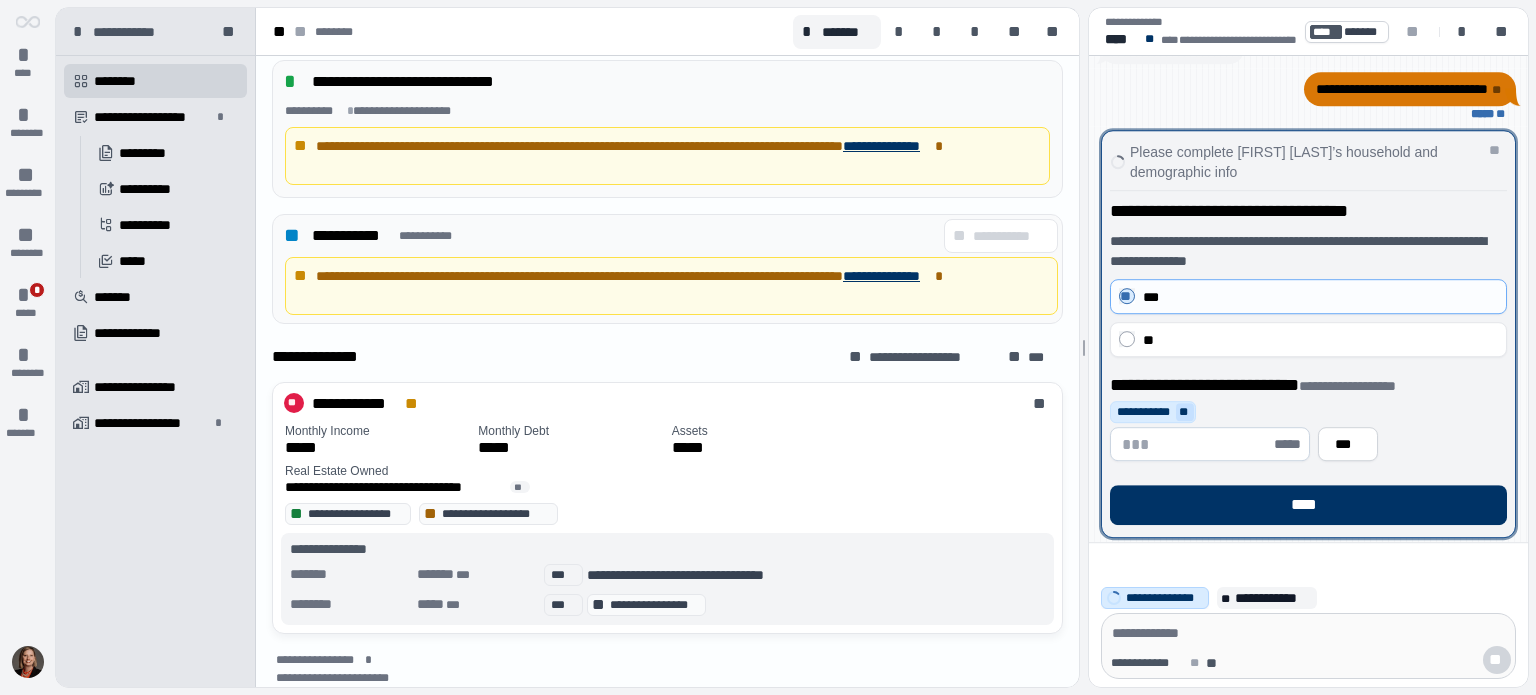 click on "**" at bounding box center (1185, 412) 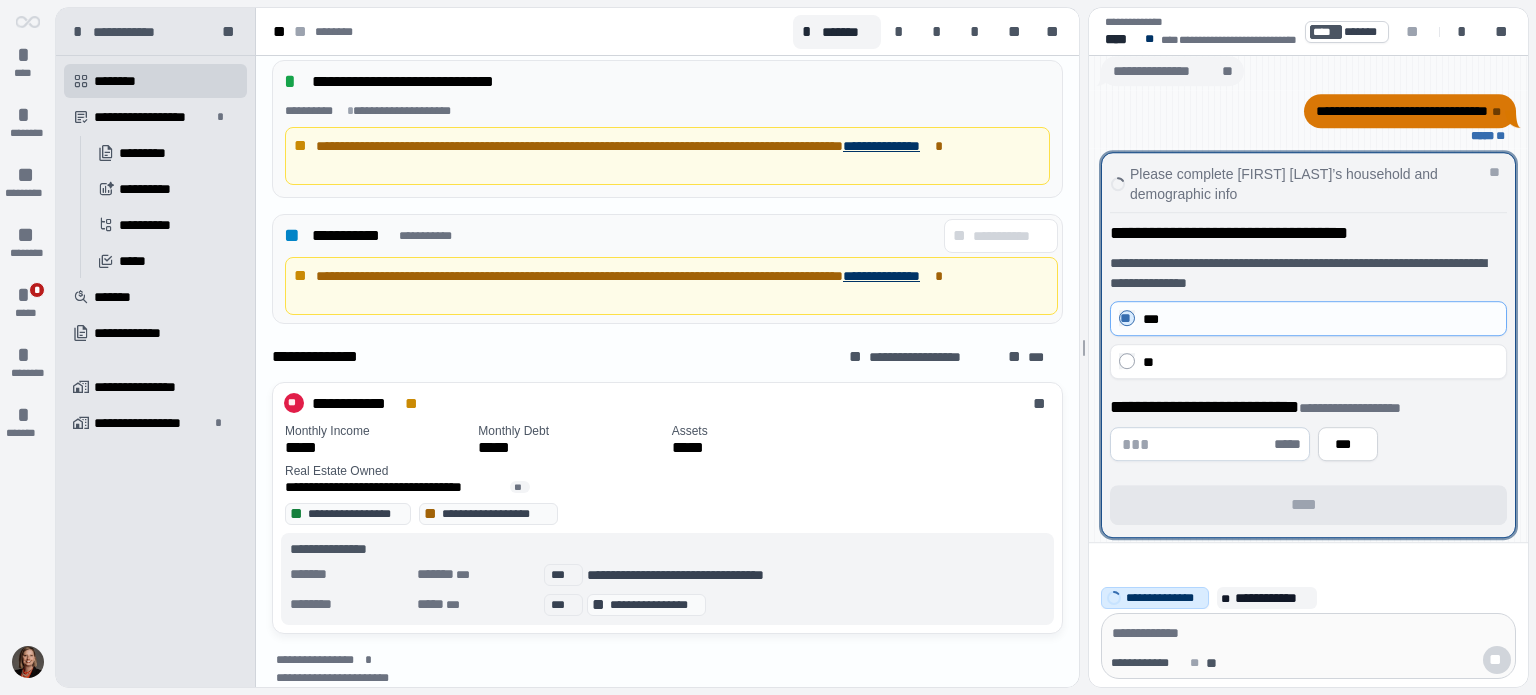 click at bounding box center (1196, 444) 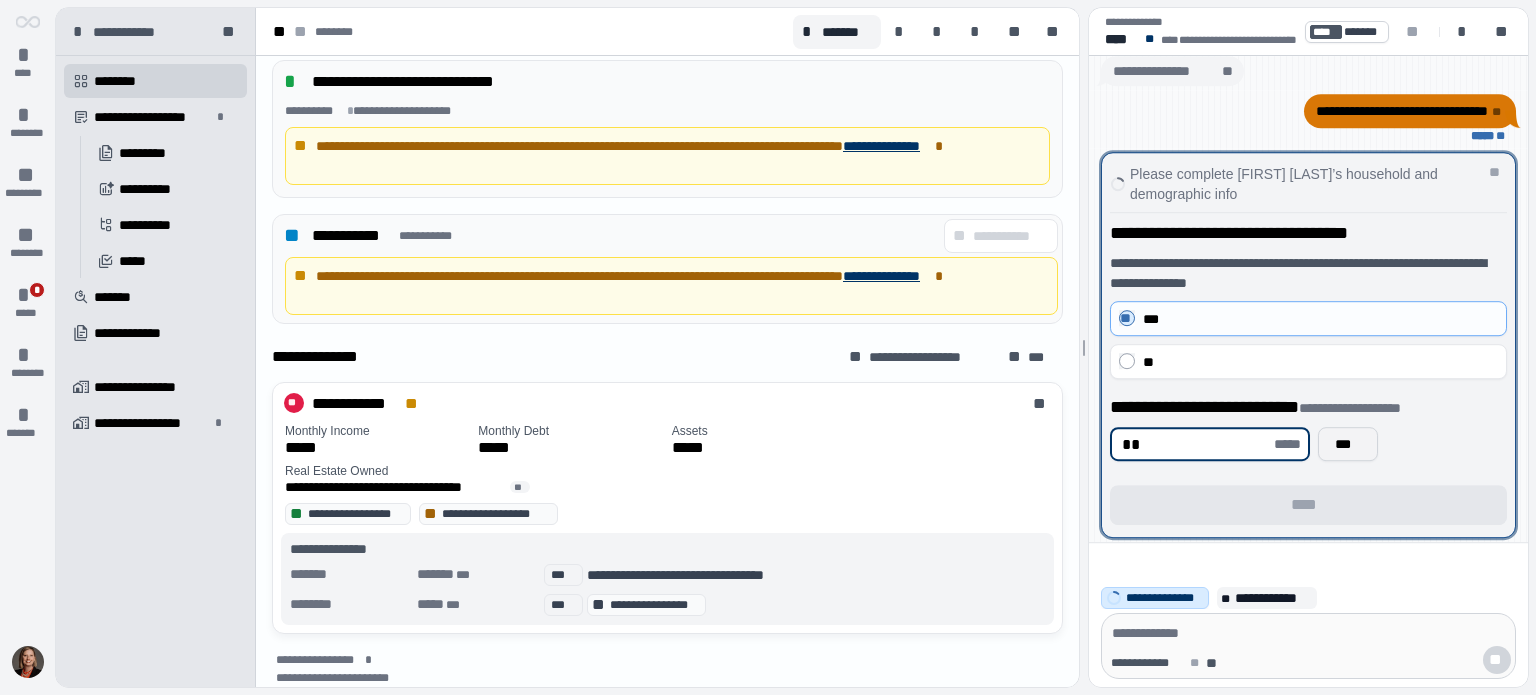type on "**" 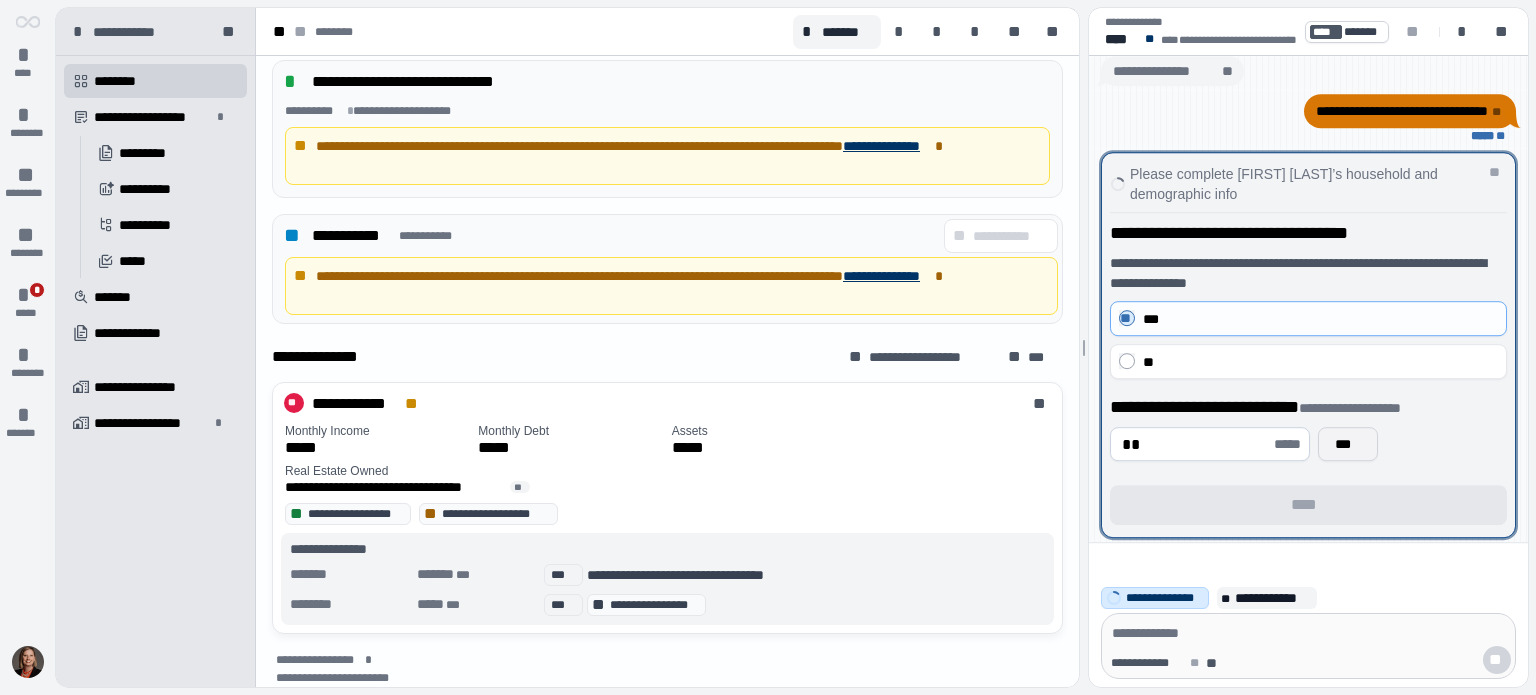 click on "***" at bounding box center [1348, 444] 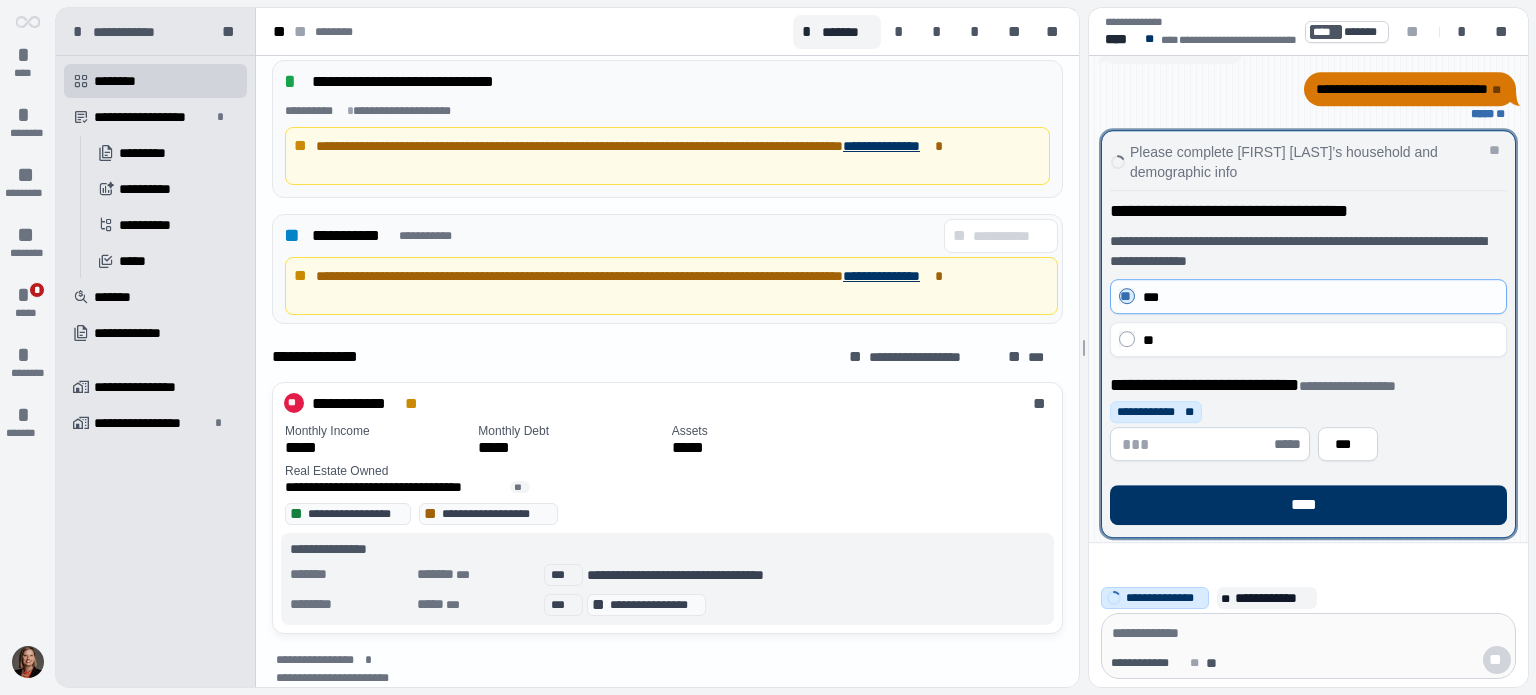 click at bounding box center [1196, 444] 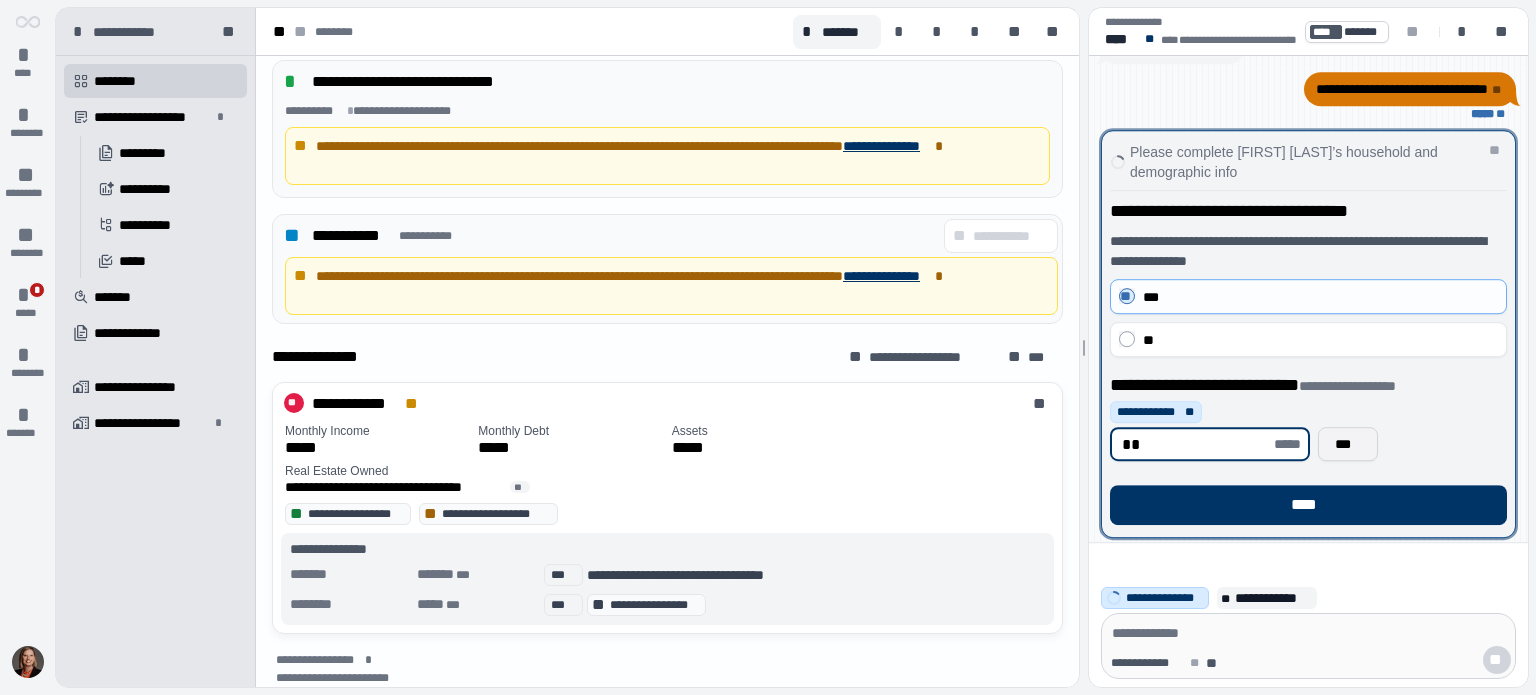 type on "**" 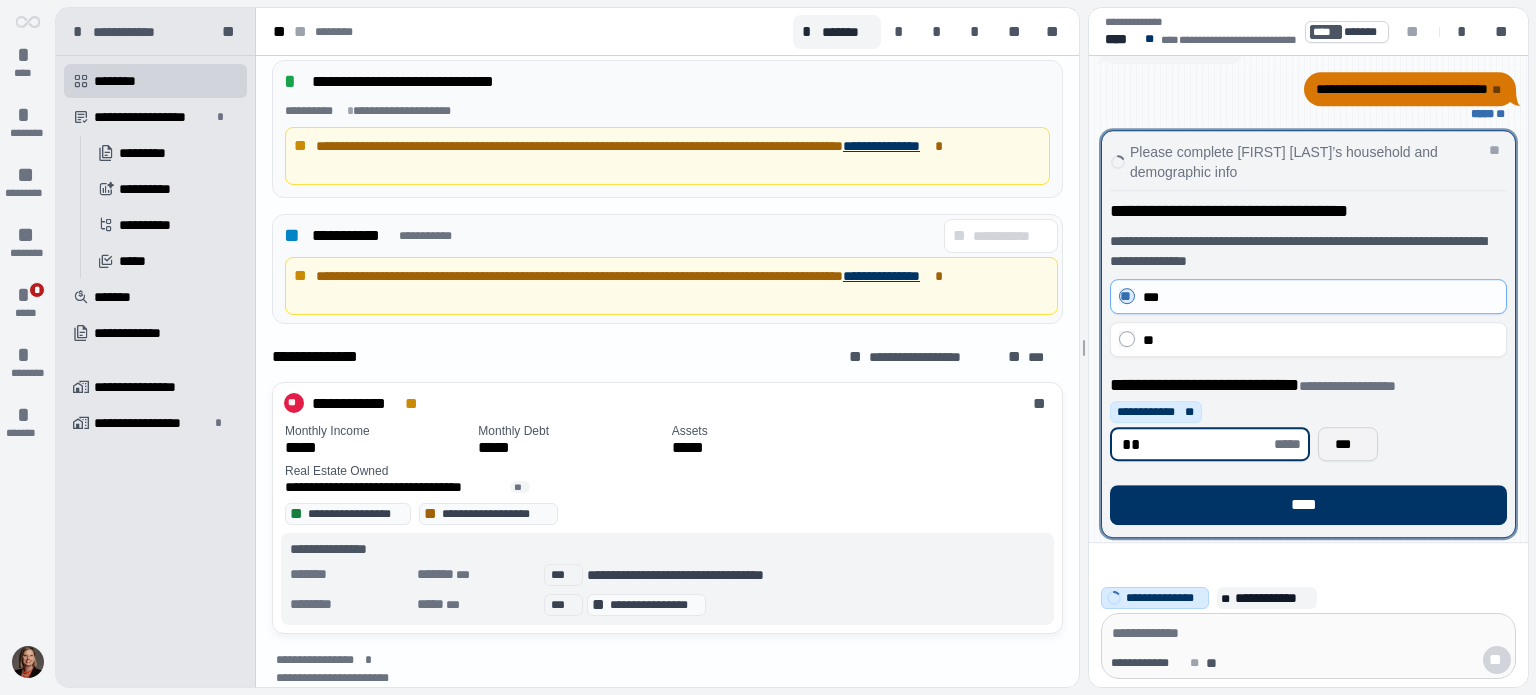 click on "***" at bounding box center [1348, 444] 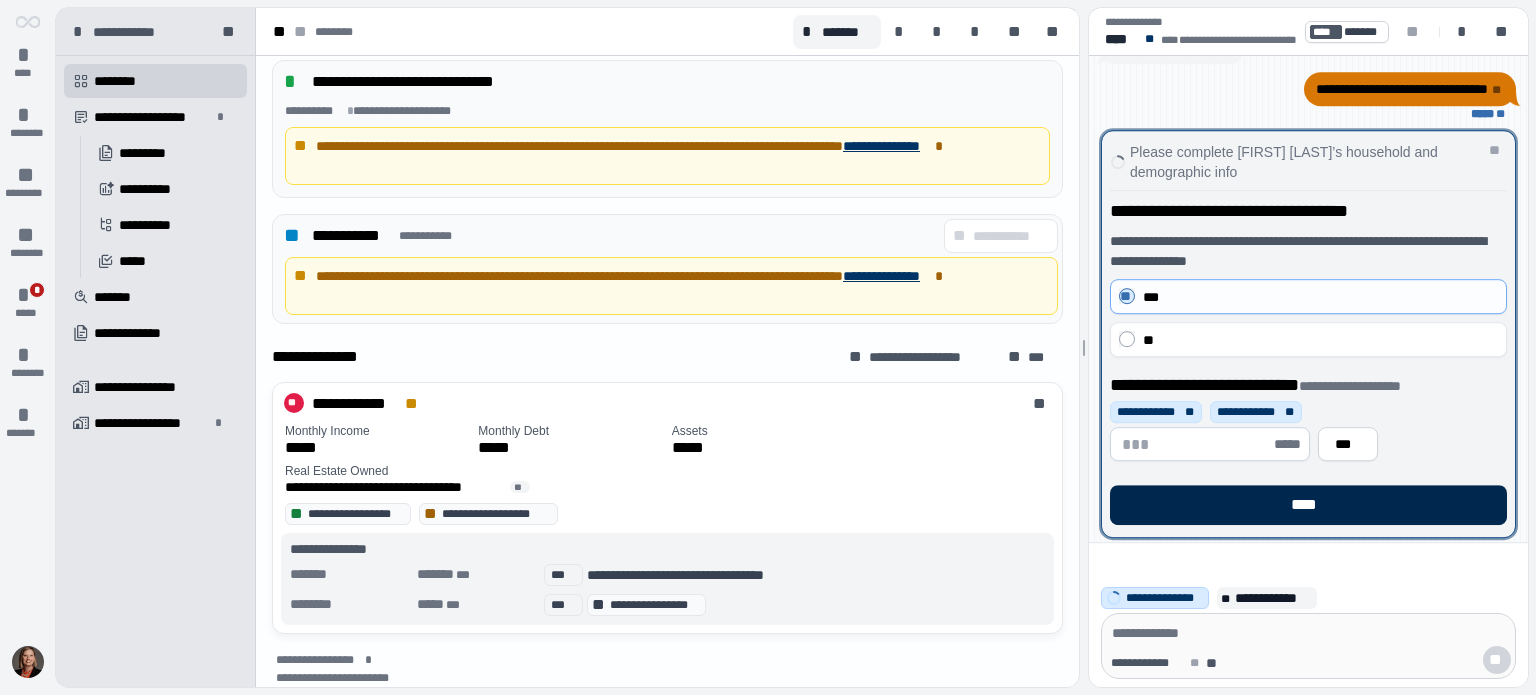 click on "****" at bounding box center (1308, 505) 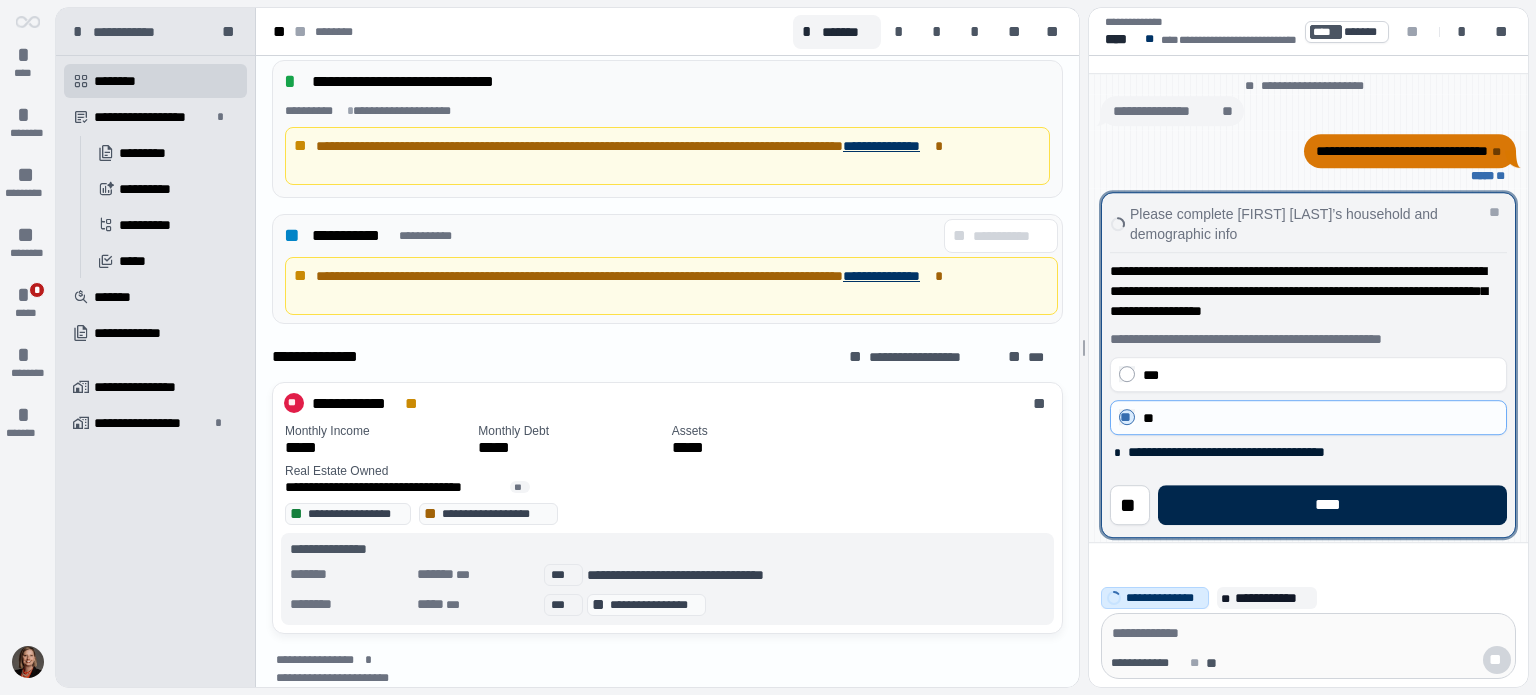 click on "****" at bounding box center [1332, 505] 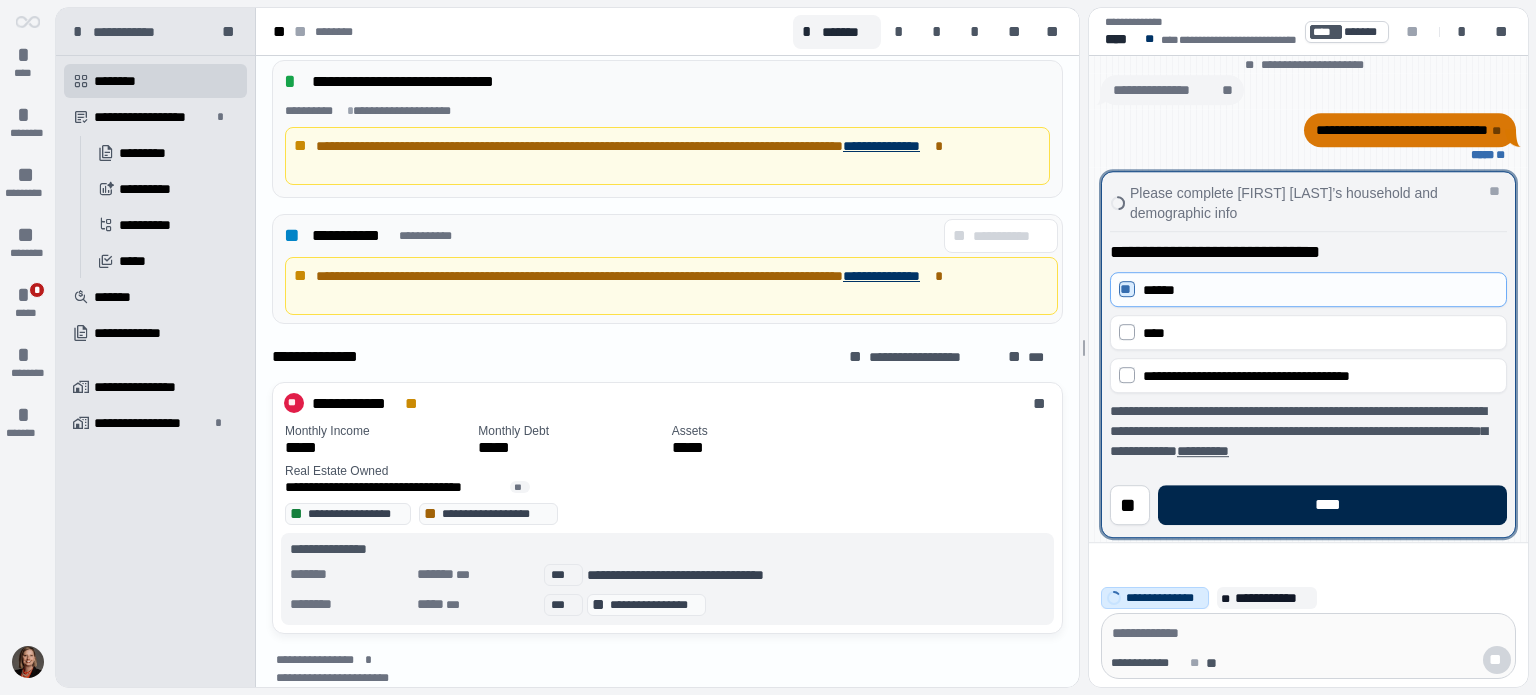 click on "****" at bounding box center [1332, 505] 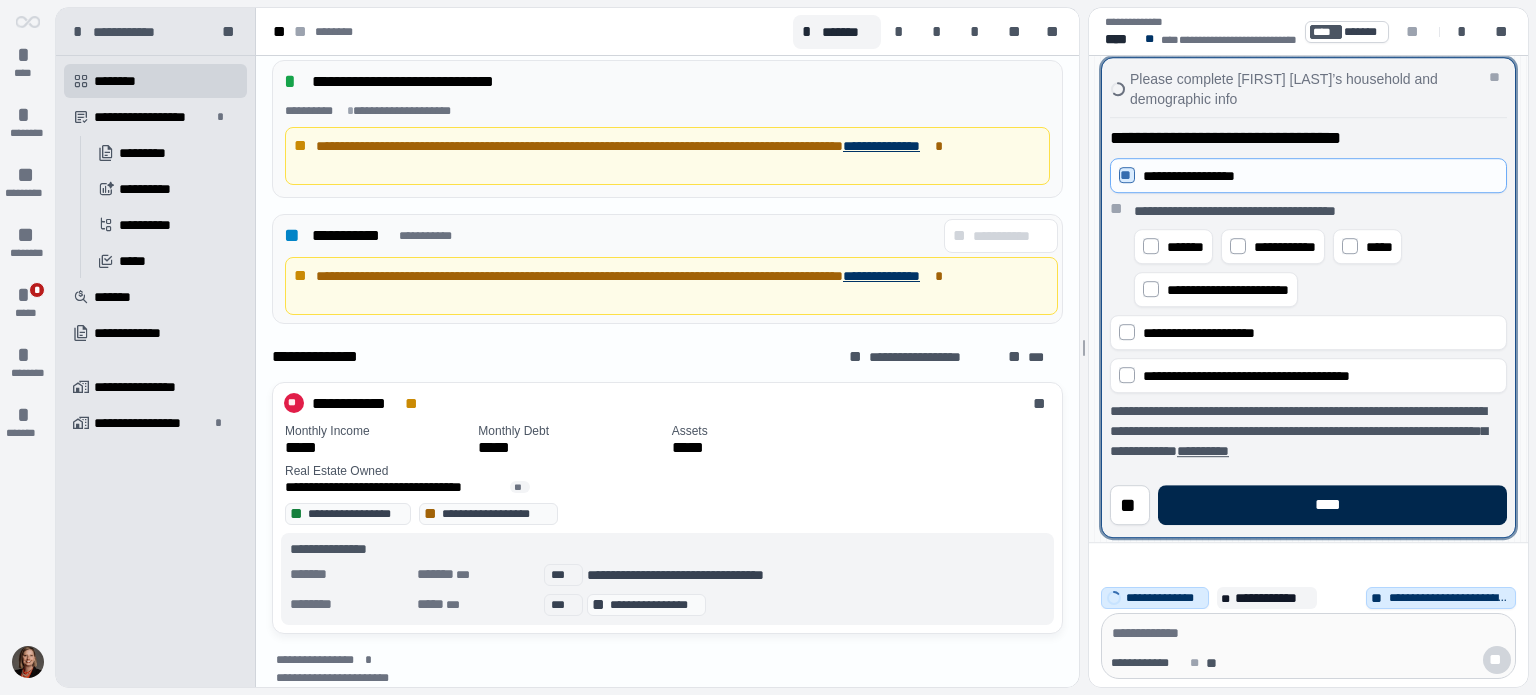 click on "****" at bounding box center (1332, 505) 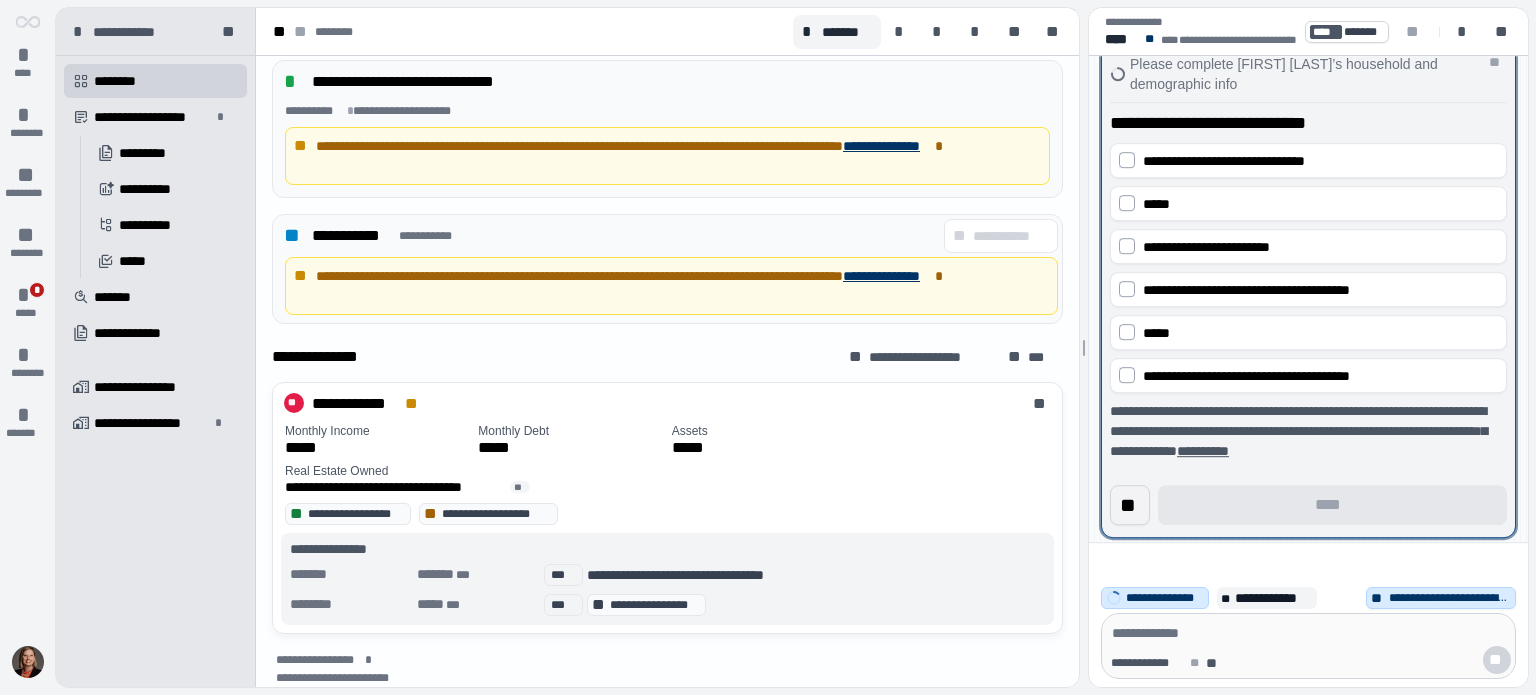 click on "**" at bounding box center (1130, 505) 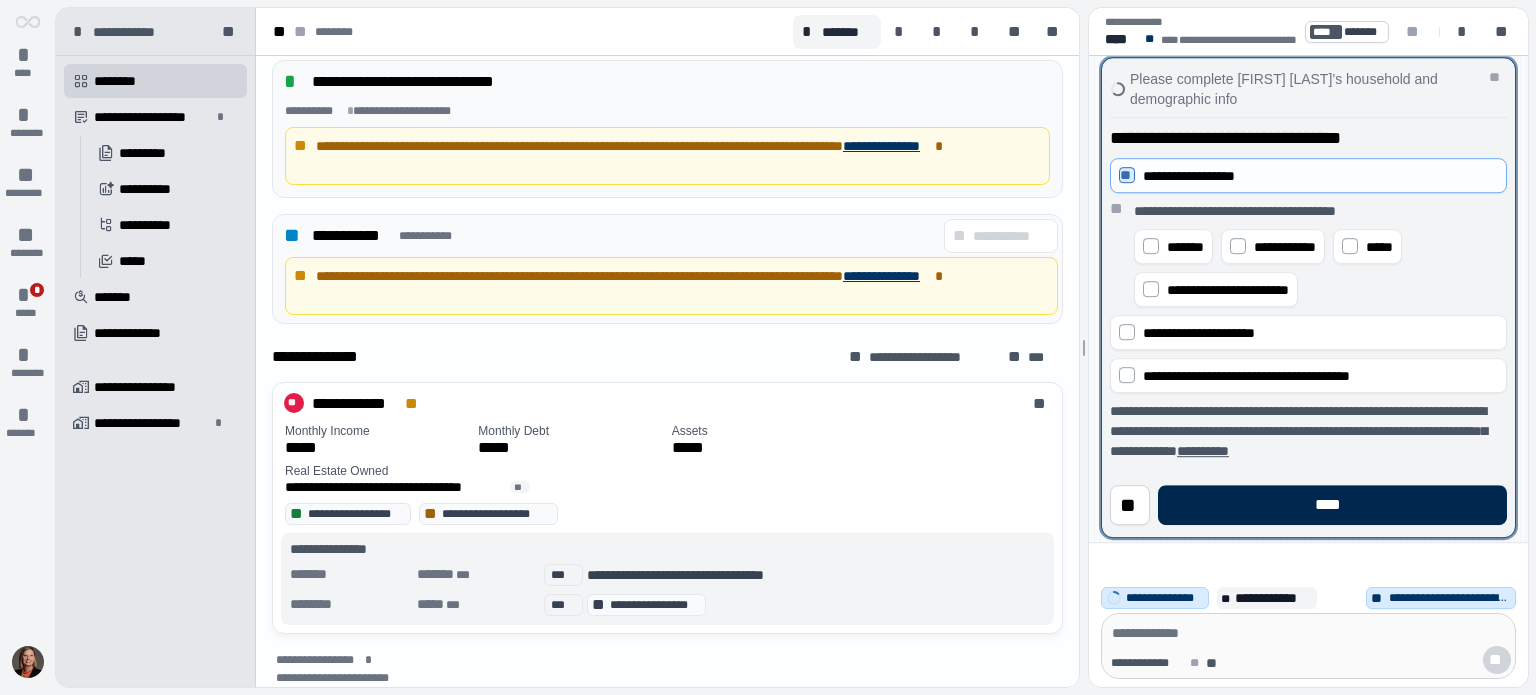 click on "****" at bounding box center (1332, 505) 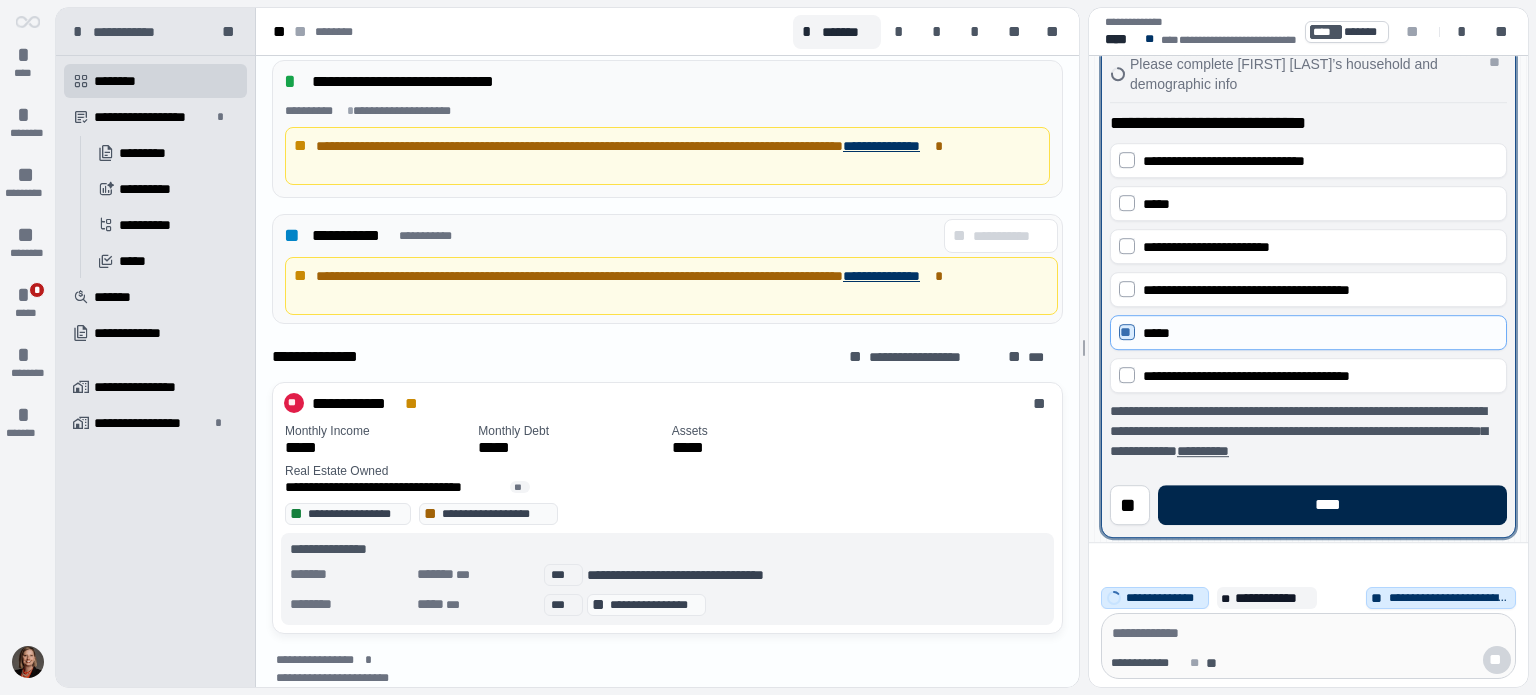 click on "****" at bounding box center [1332, 505] 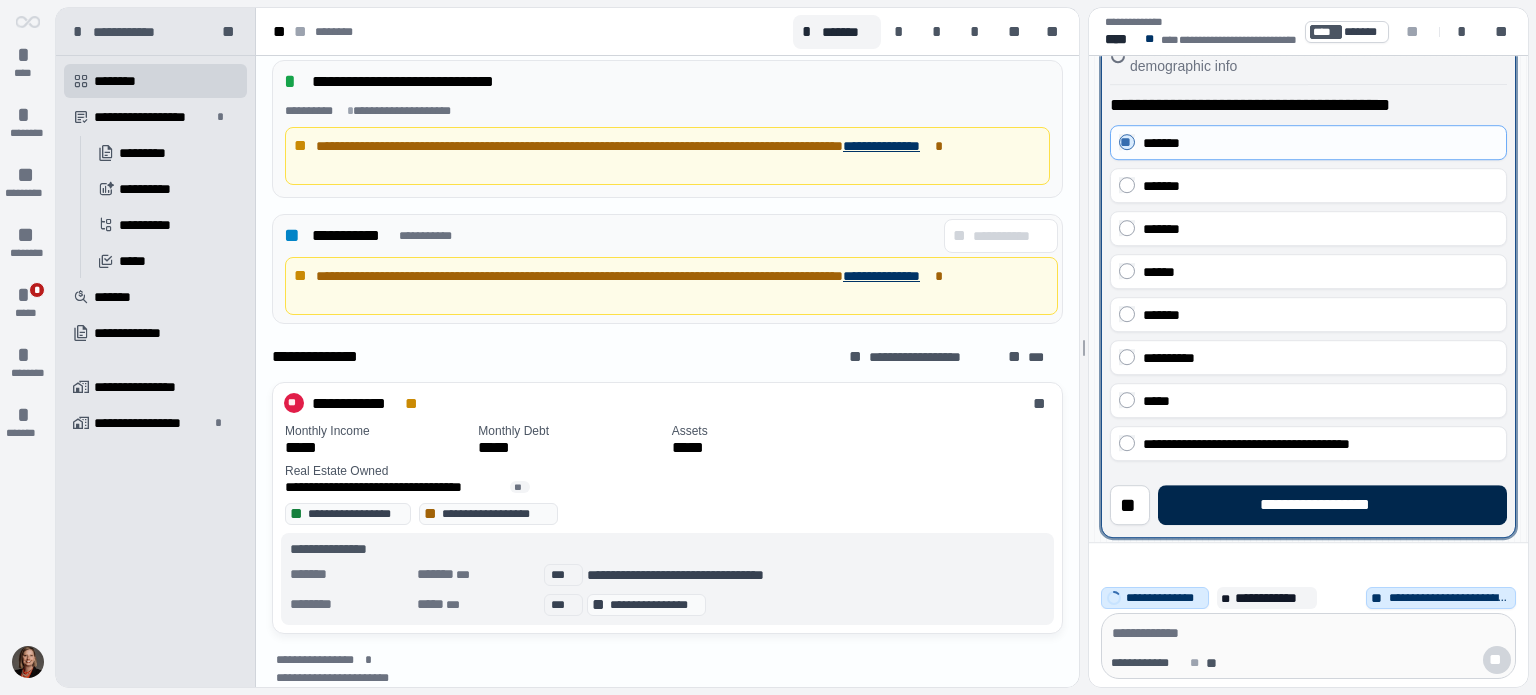 click on "**********" at bounding box center (1332, 505) 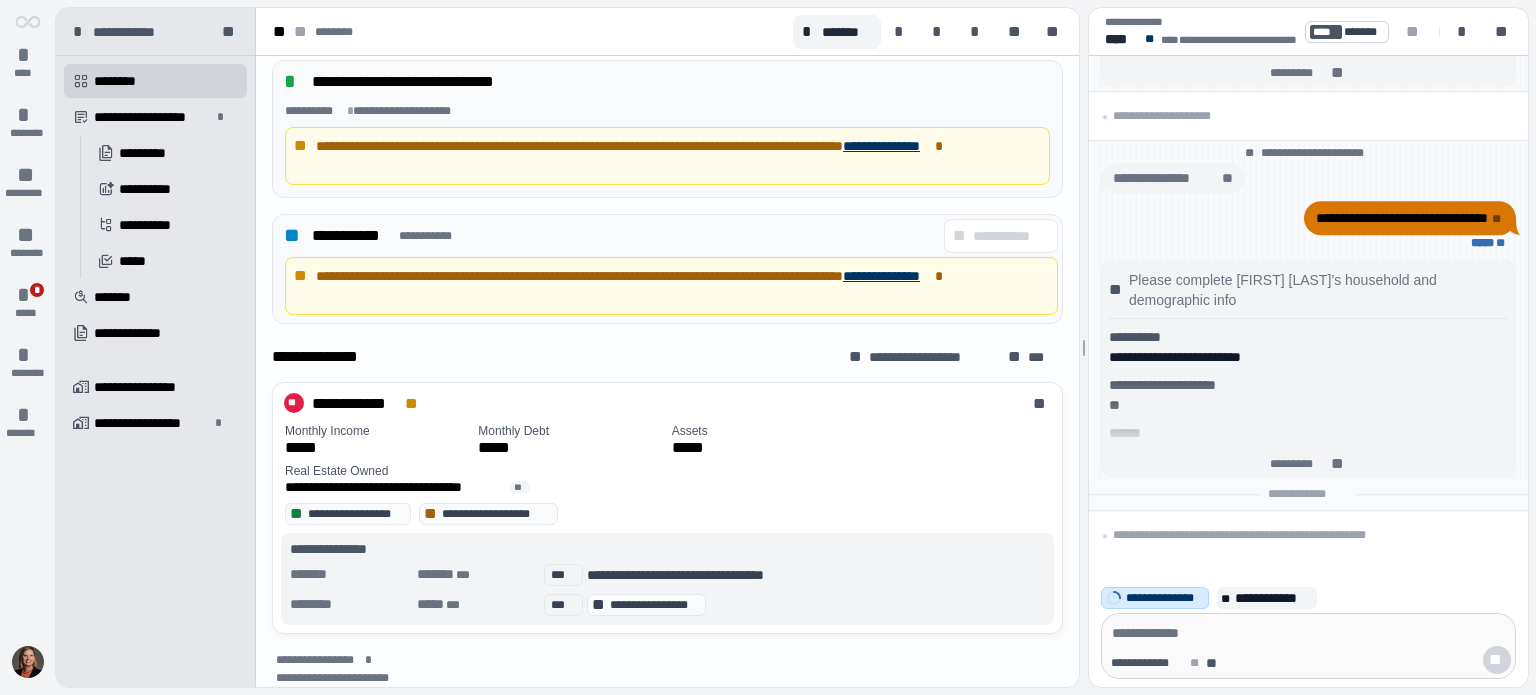 scroll, scrollTop: 904, scrollLeft: 0, axis: vertical 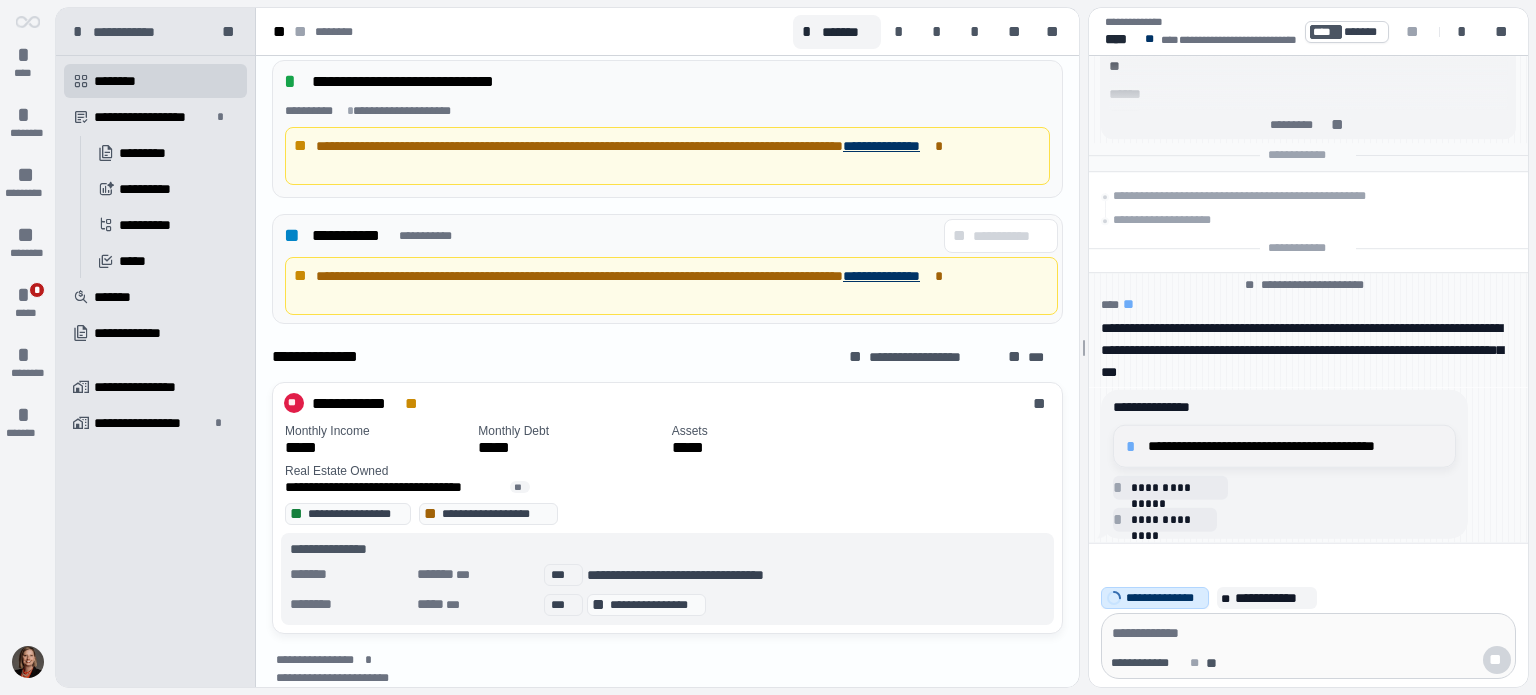 click on "**********" at bounding box center (1295, 446) 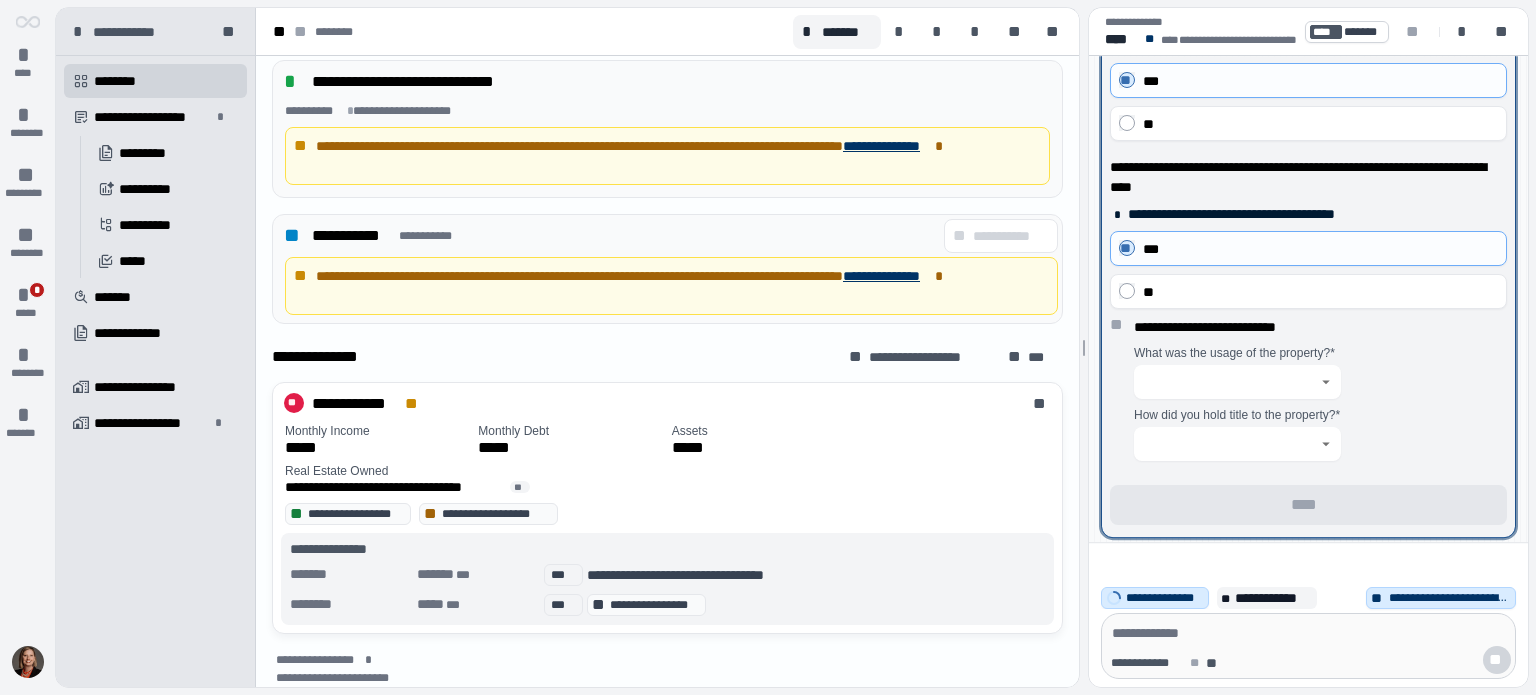 click 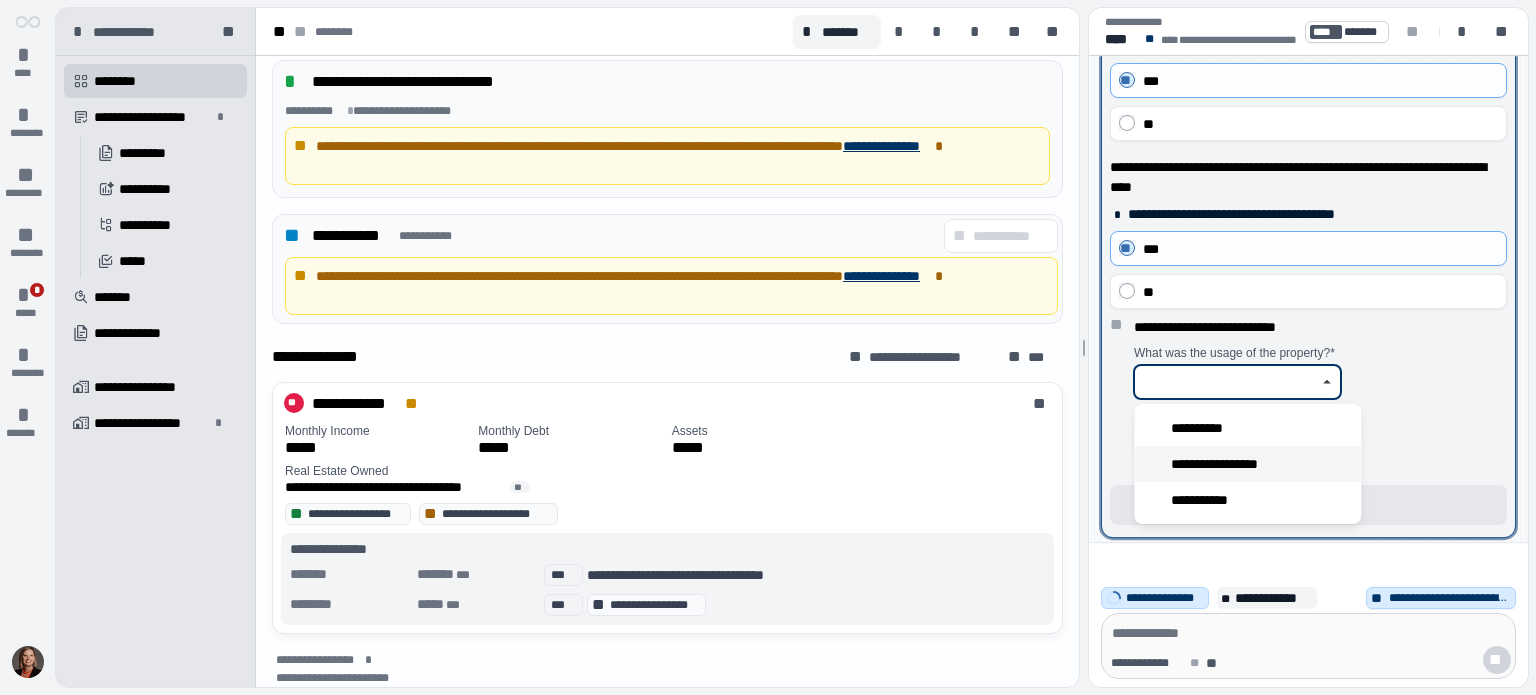 click on "**********" at bounding box center [1227, 464] 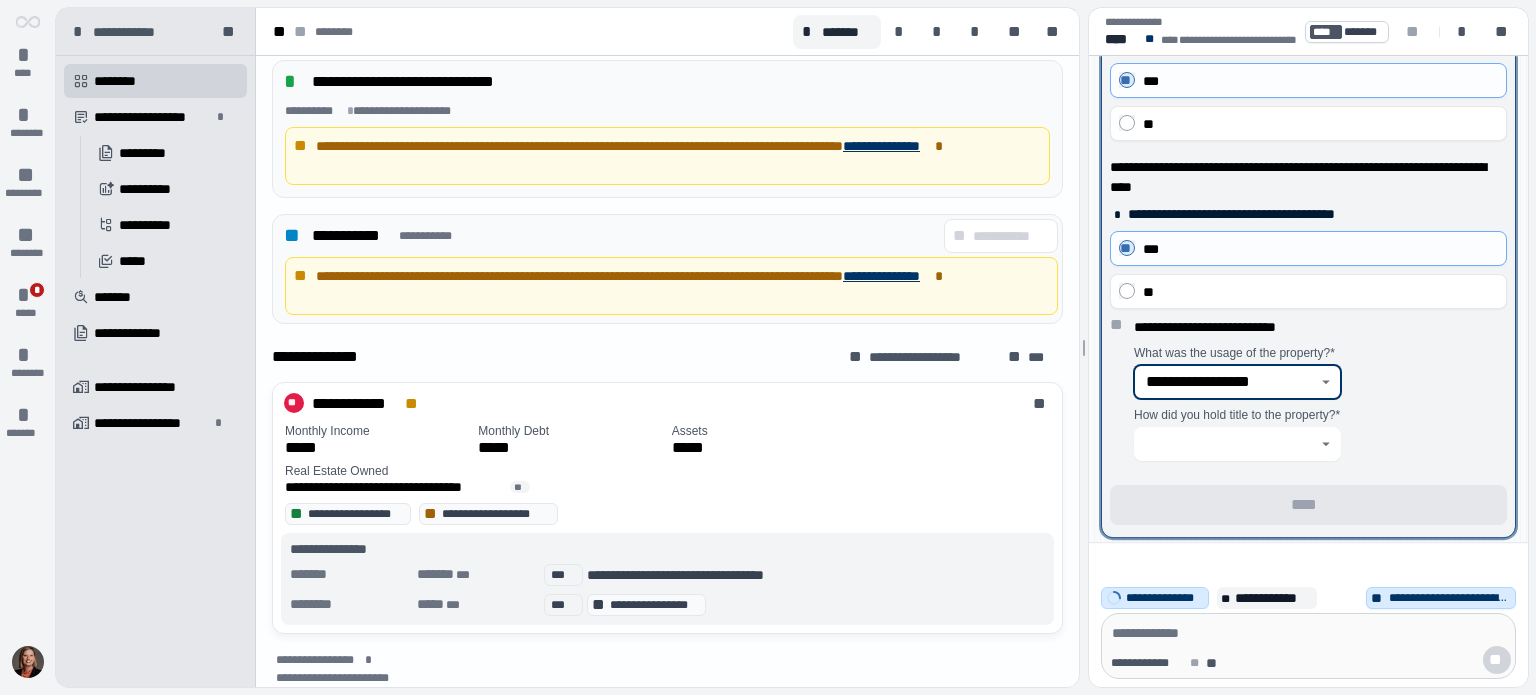 type on "**********" 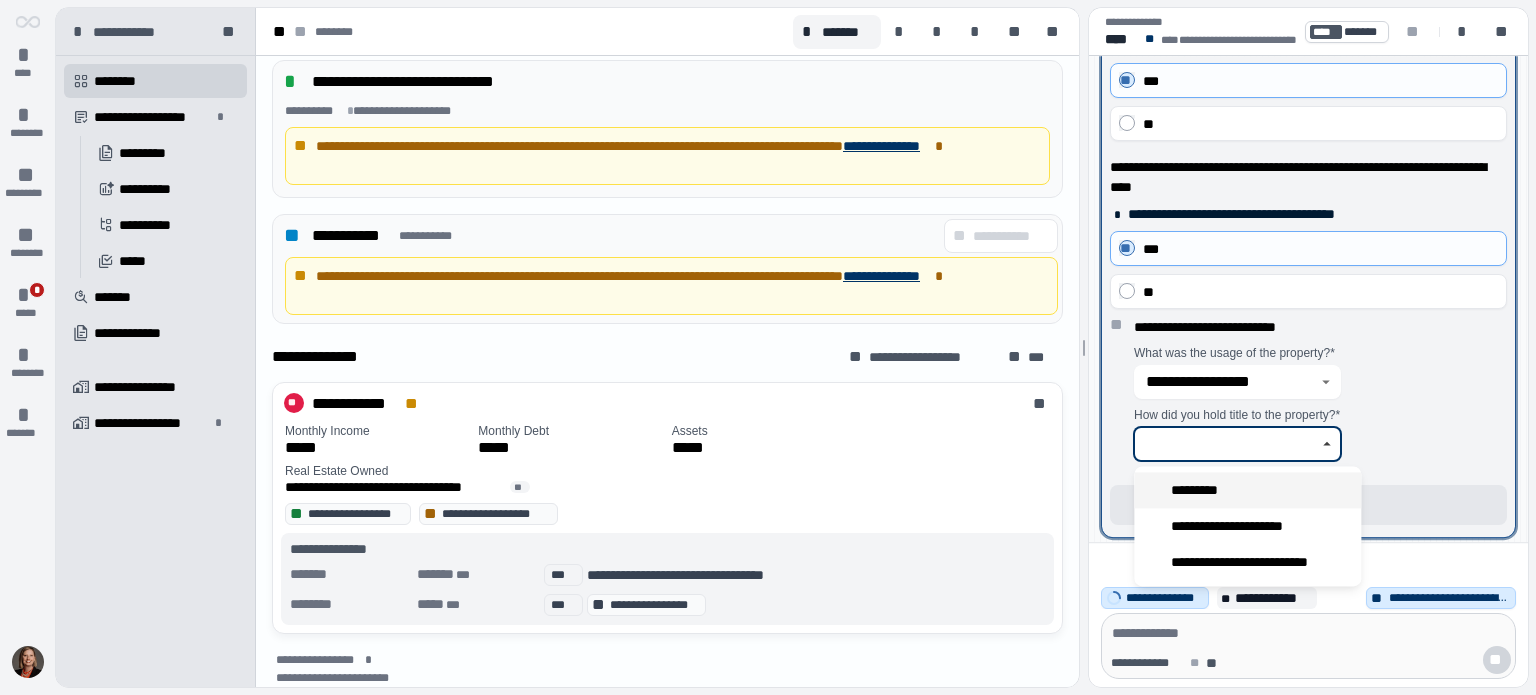 click on "*********" at bounding box center [1247, 490] 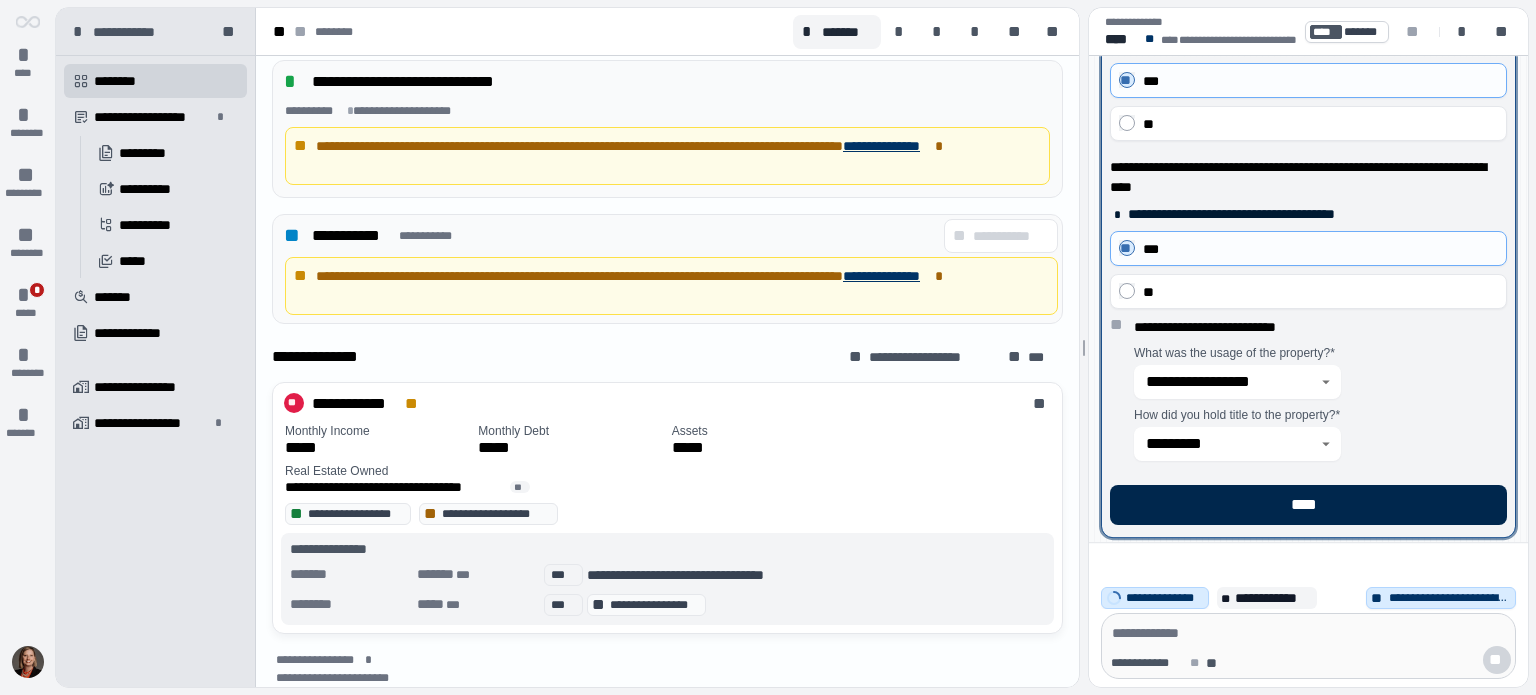 click on "****" at bounding box center [1308, 505] 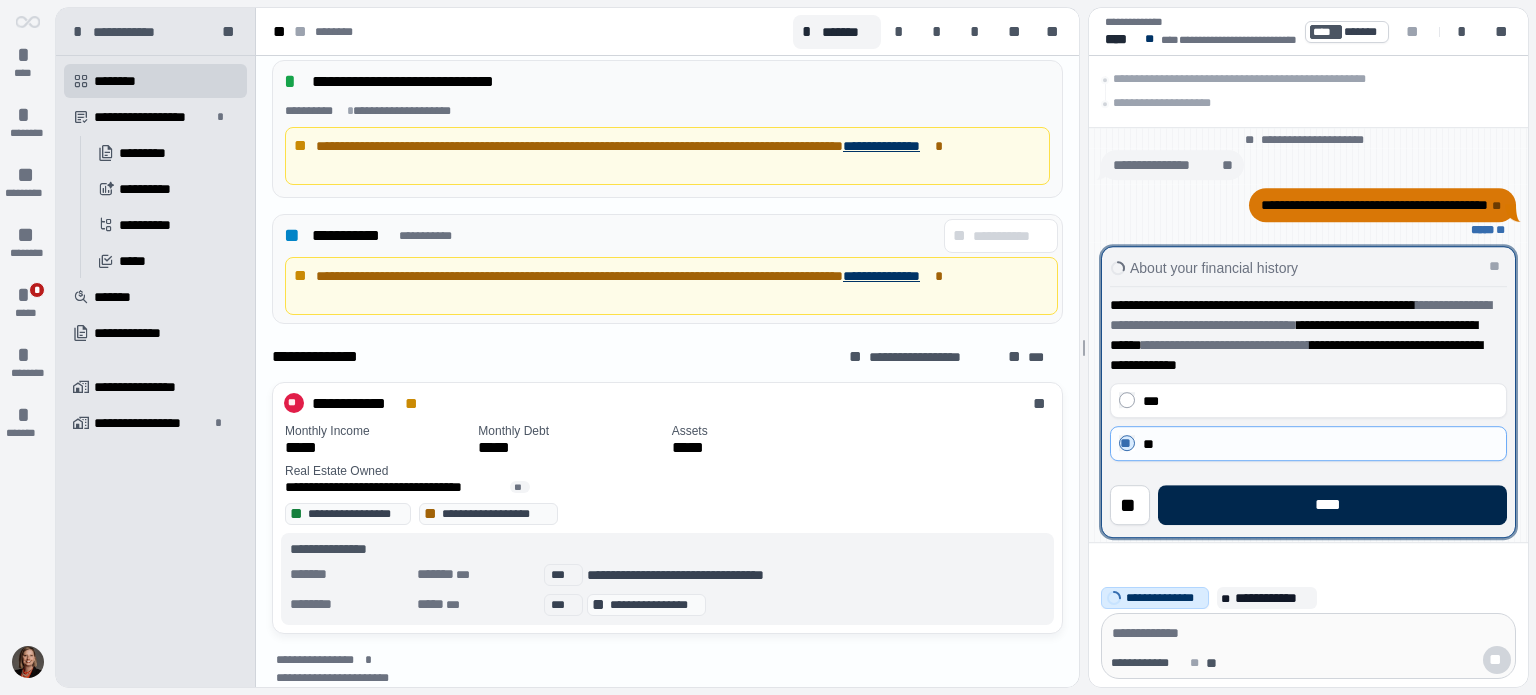 click on "****" at bounding box center (1332, 505) 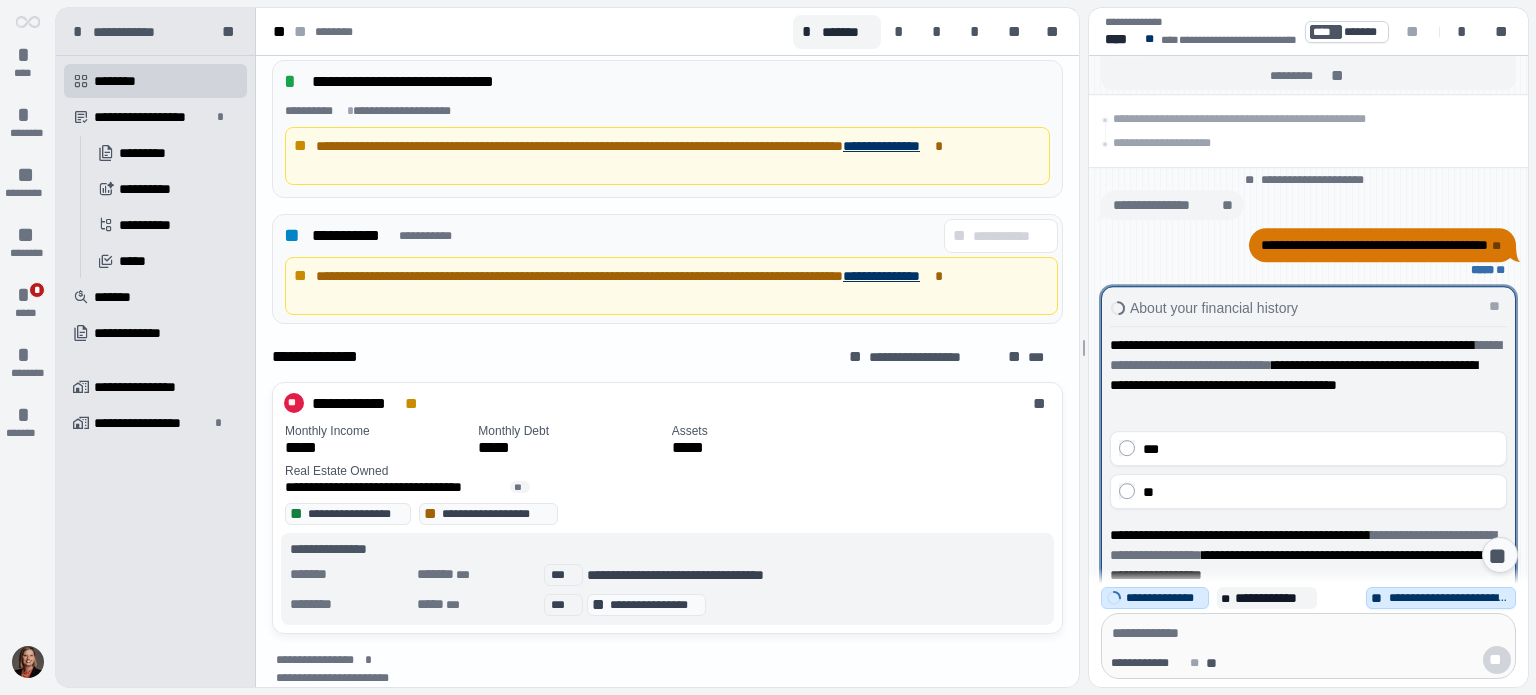scroll, scrollTop: 300, scrollLeft: 0, axis: vertical 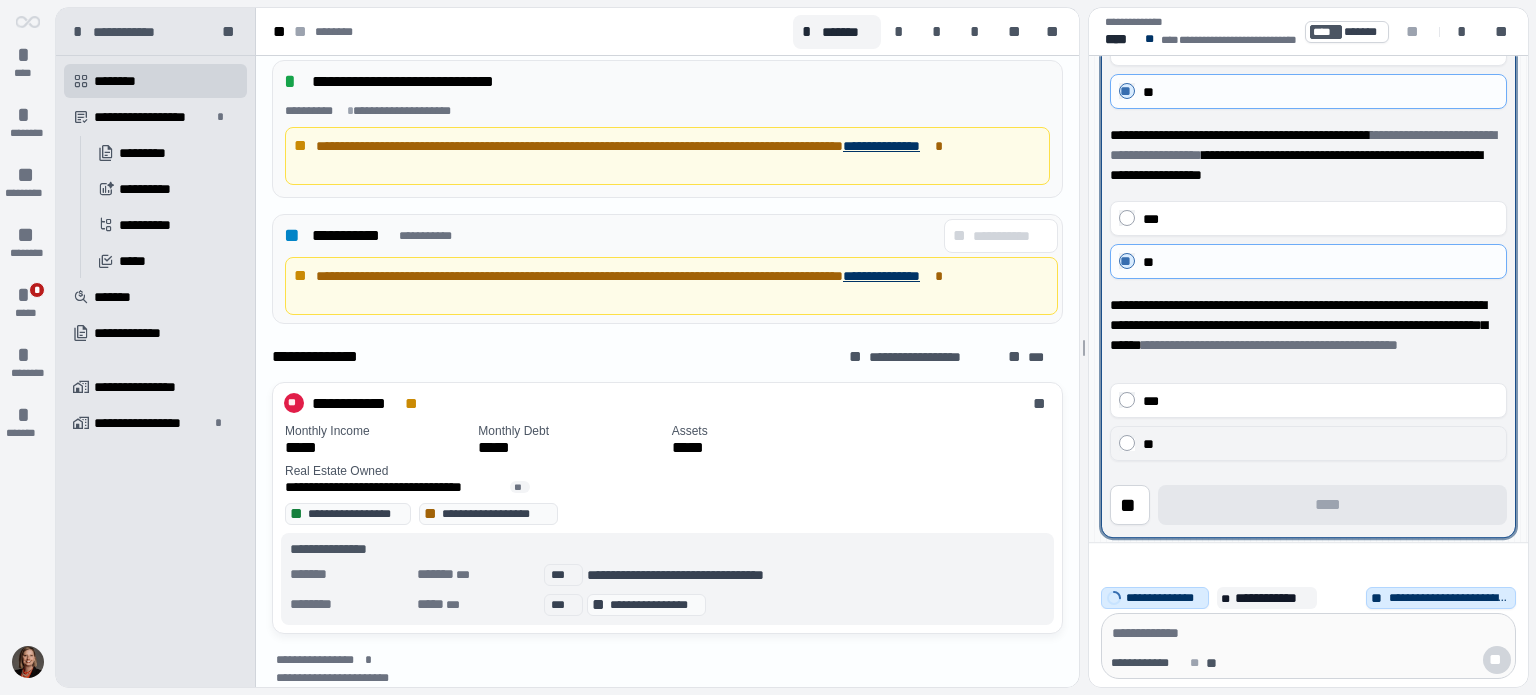 click on "**" at bounding box center (1308, 443) 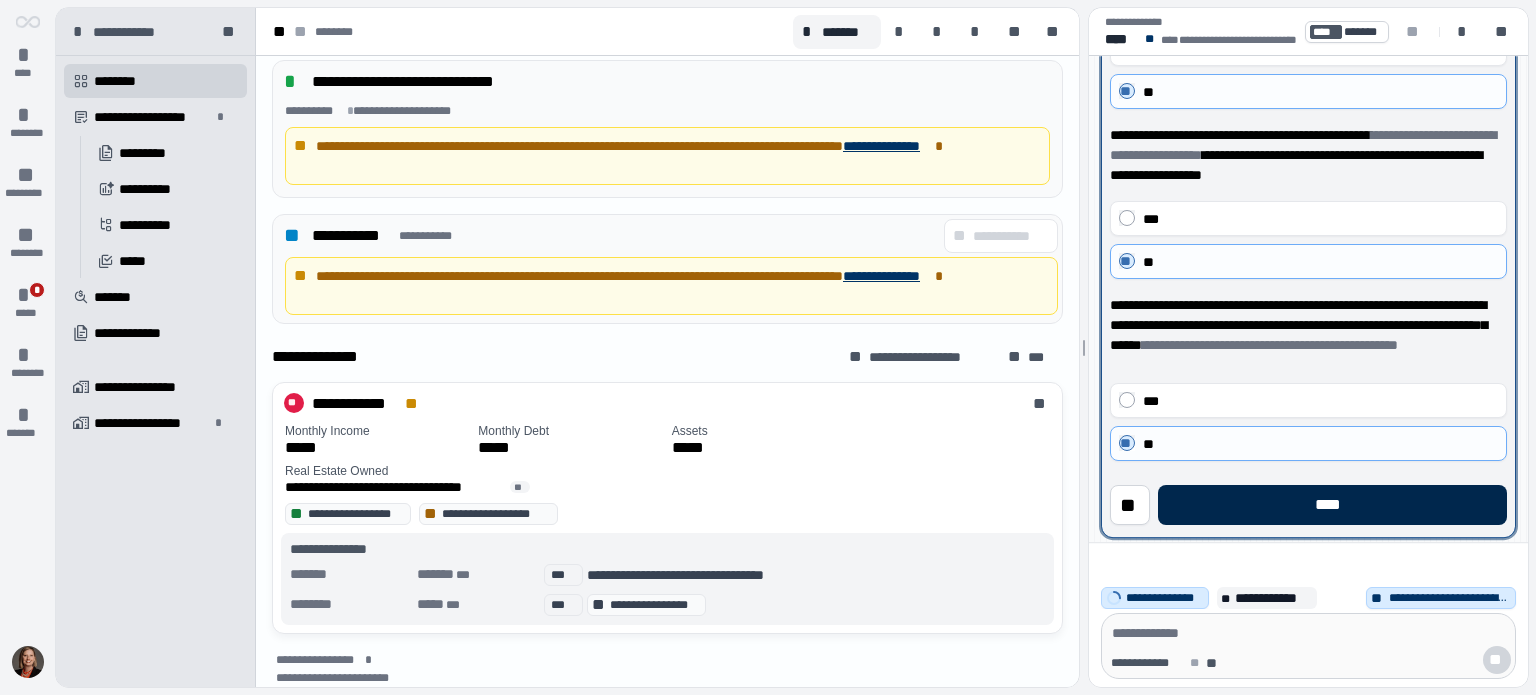 click on "****" at bounding box center (1332, 505) 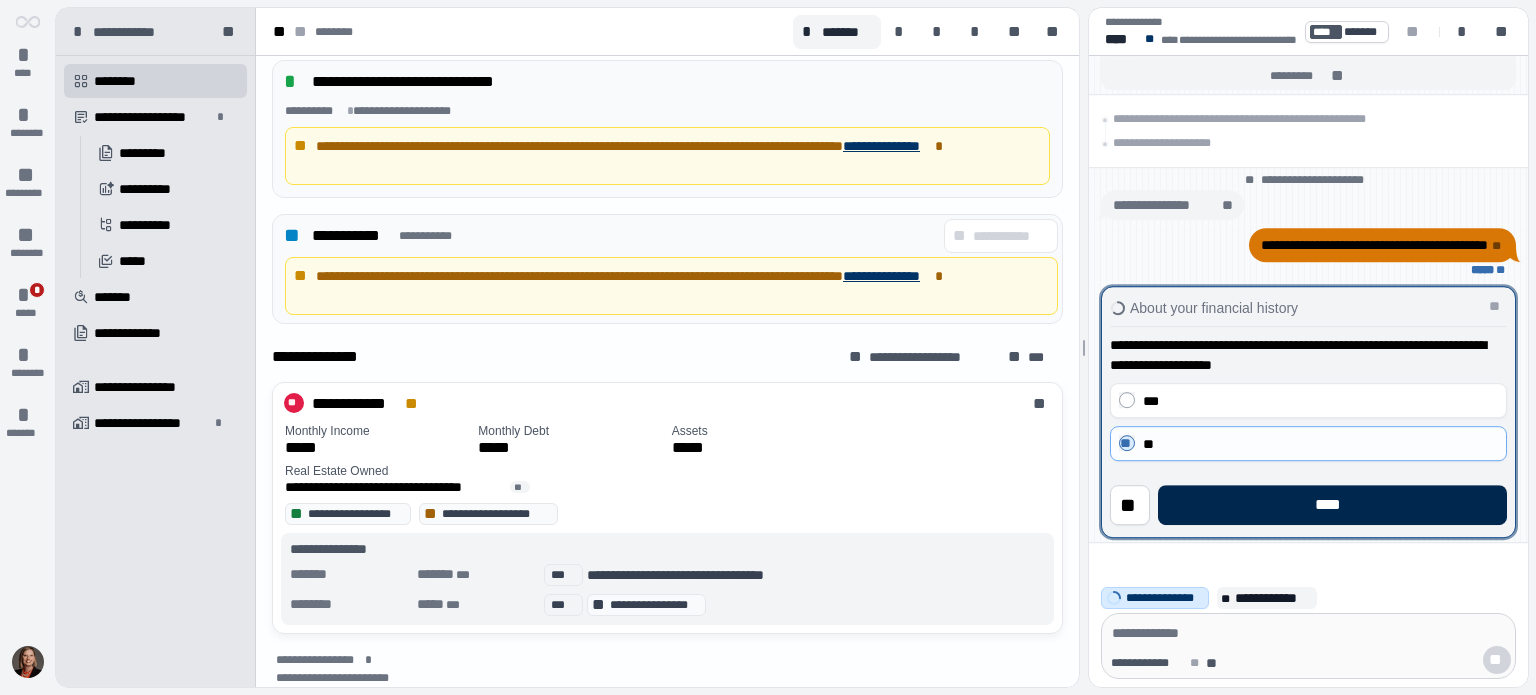 click on "****" at bounding box center (1332, 505) 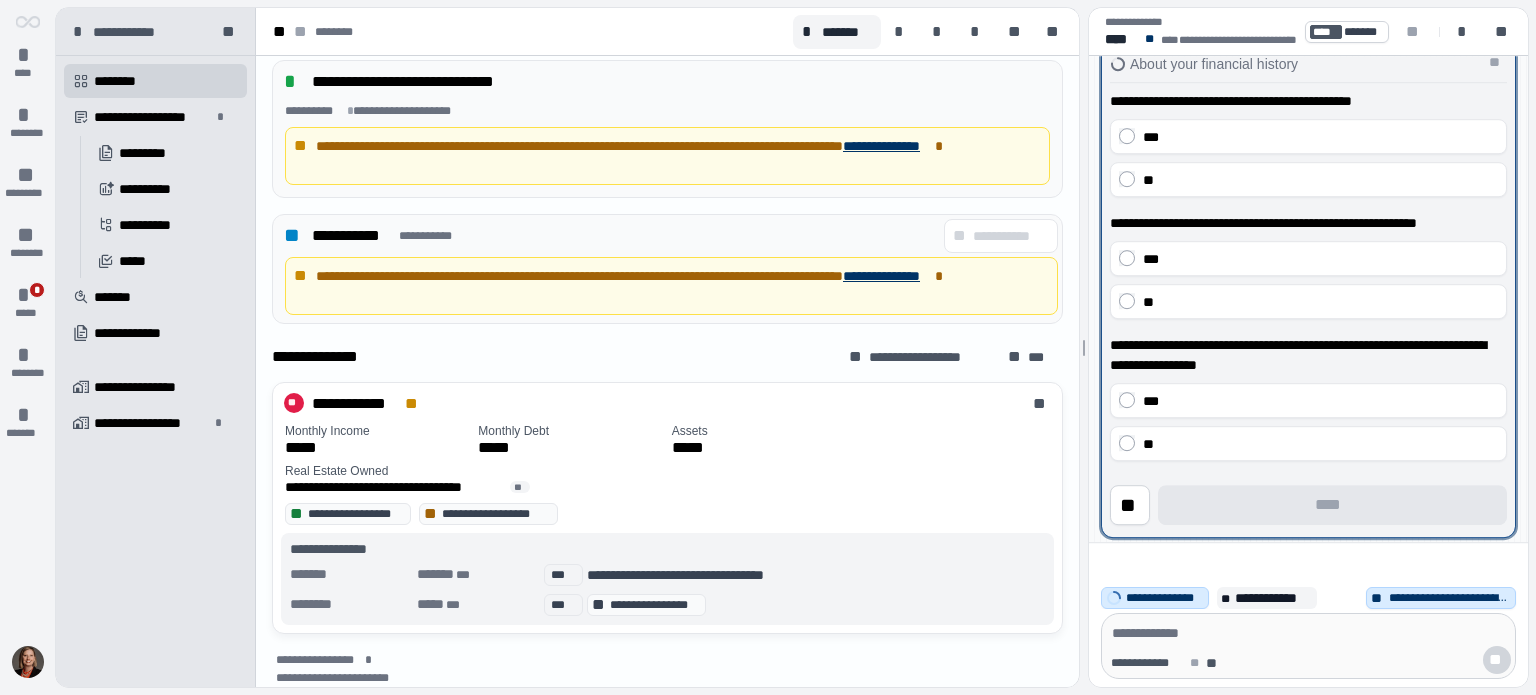 scroll, scrollTop: 200, scrollLeft: 0, axis: vertical 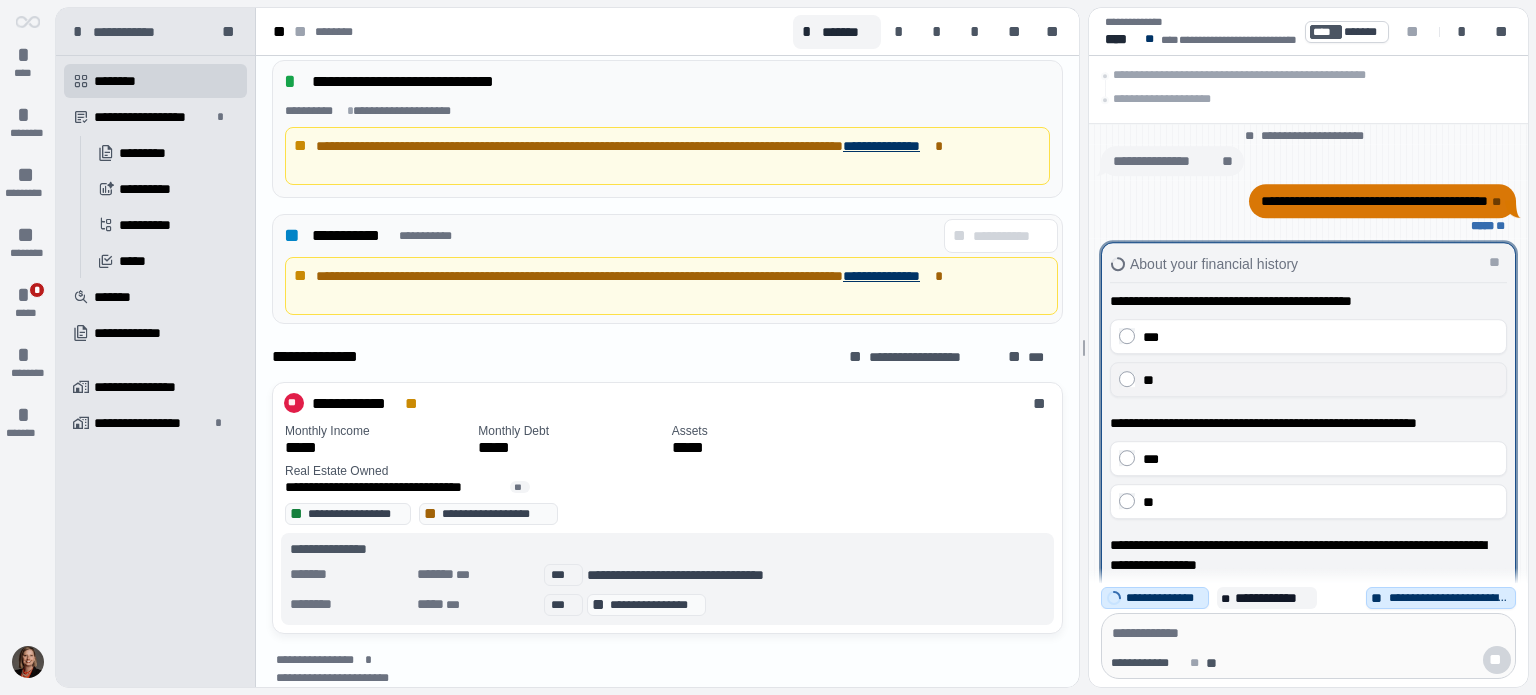 click on "**" at bounding box center (1308, 379) 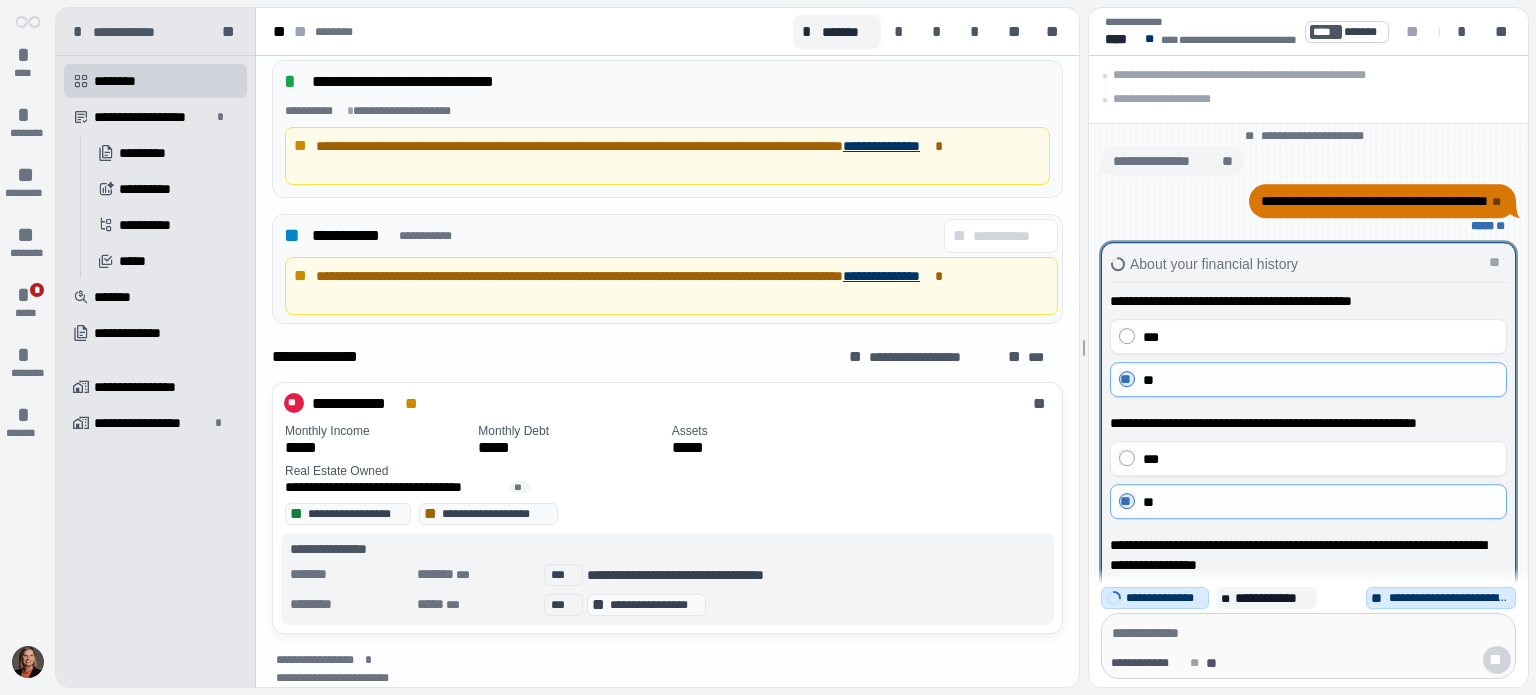 scroll, scrollTop: 0, scrollLeft: 0, axis: both 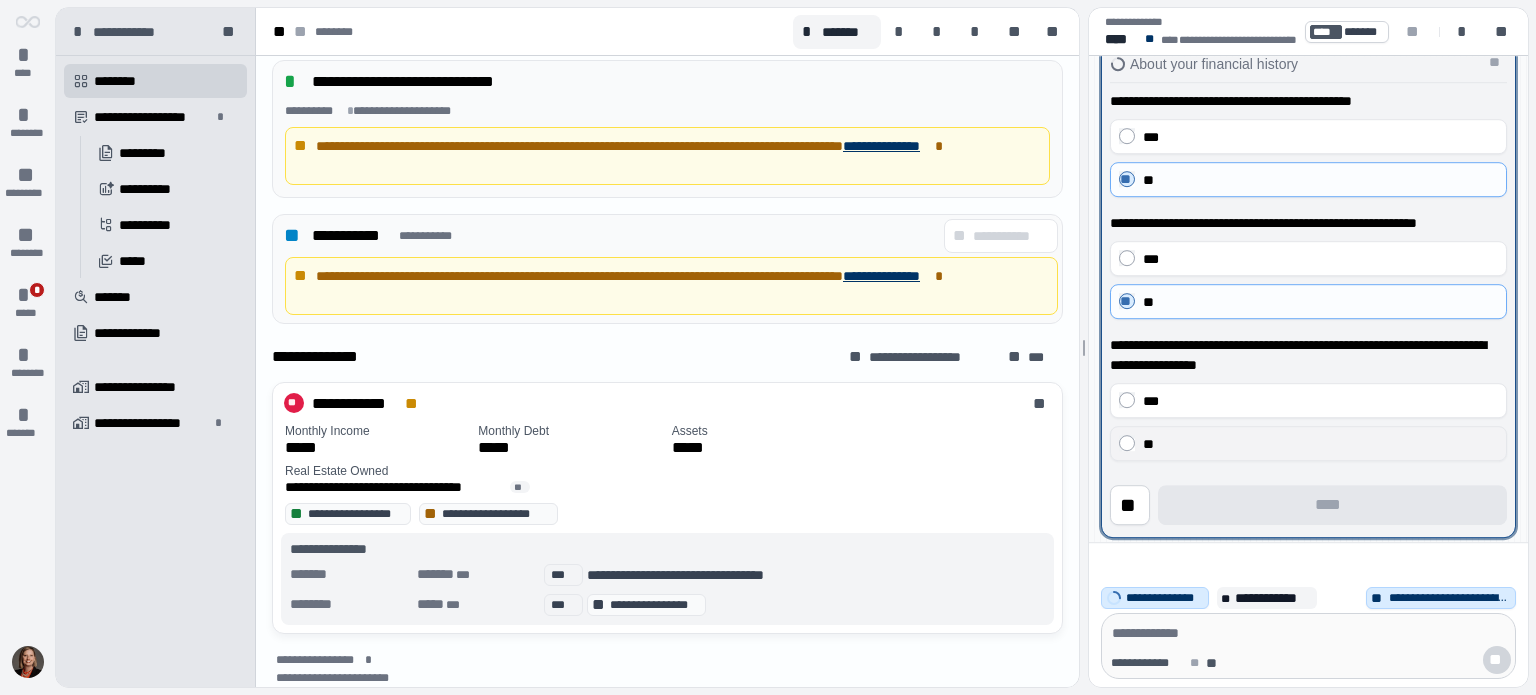 click on "**" at bounding box center [1308, 443] 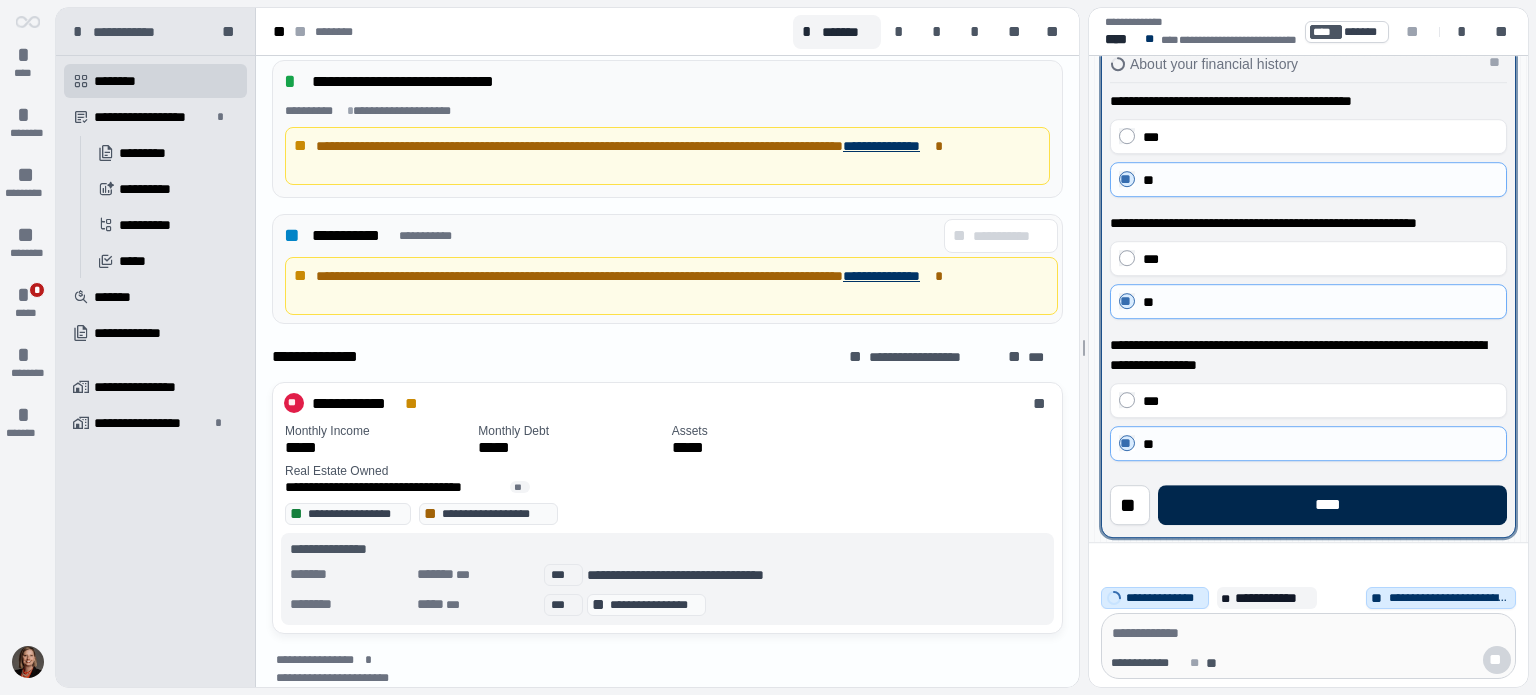 click on "****" at bounding box center [1332, 505] 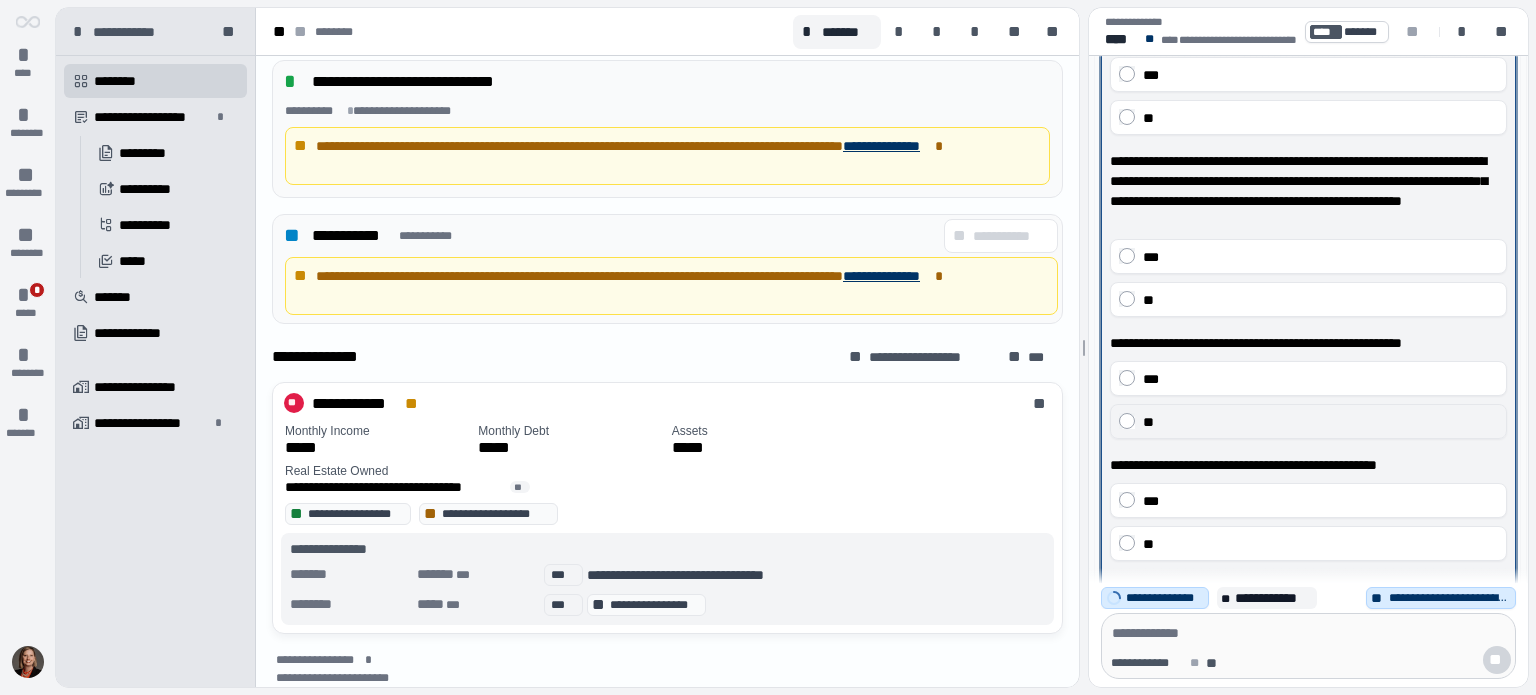 scroll, scrollTop: 300, scrollLeft: 0, axis: vertical 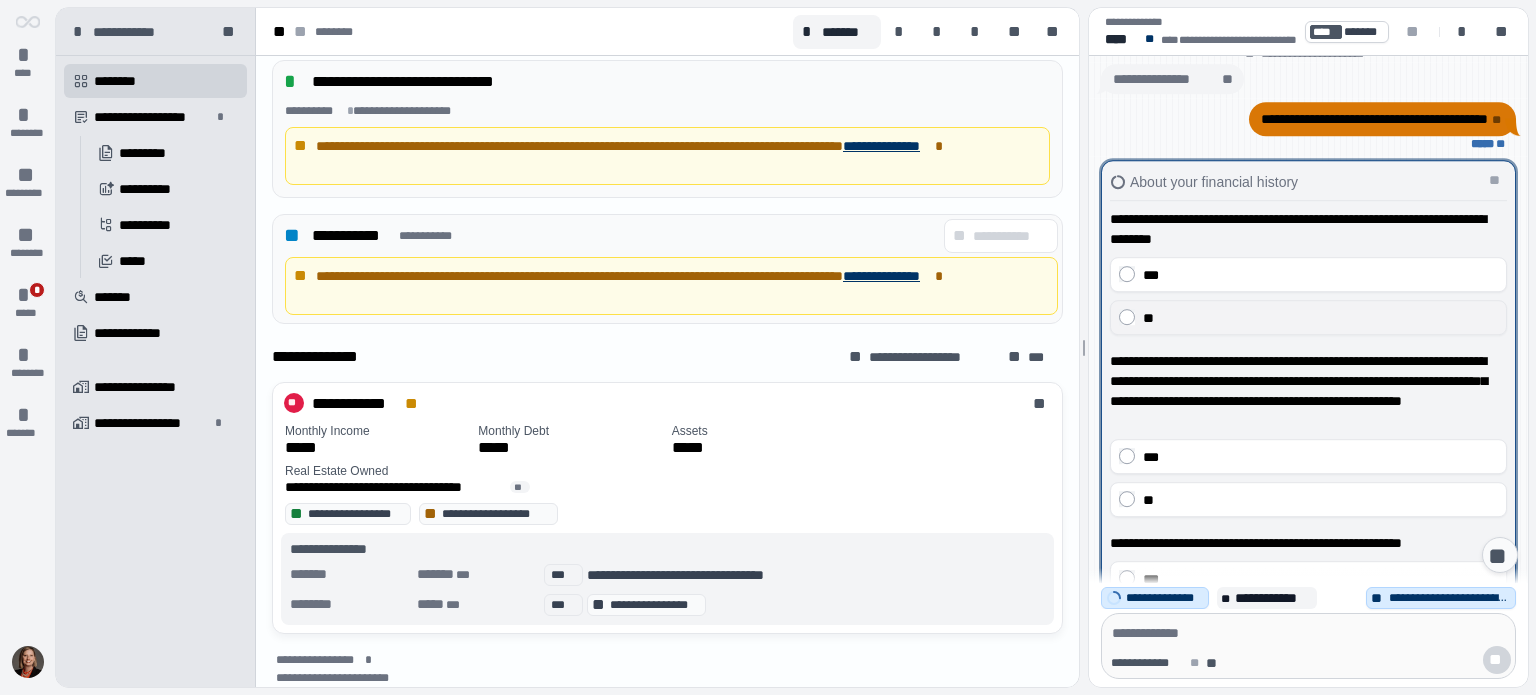 click on "**" at bounding box center (1308, 317) 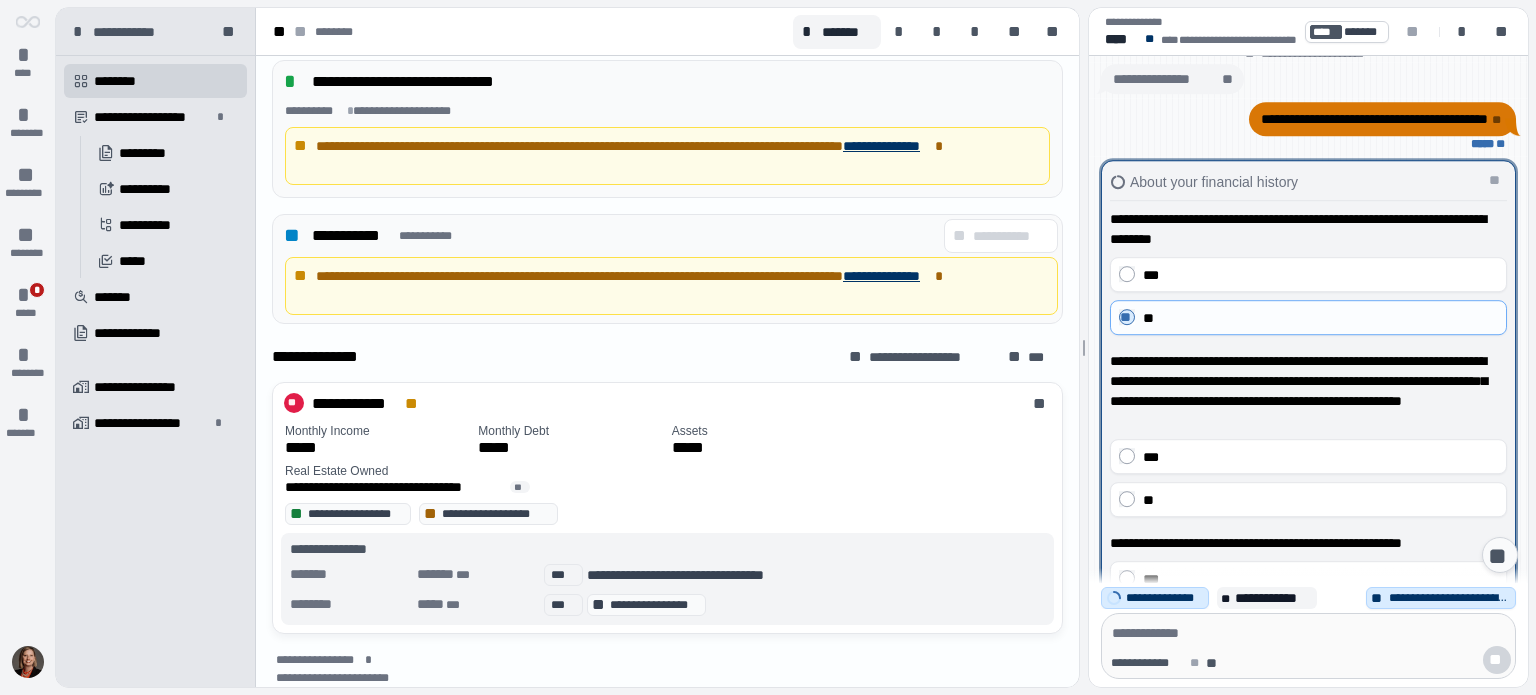 scroll, scrollTop: 100, scrollLeft: 0, axis: vertical 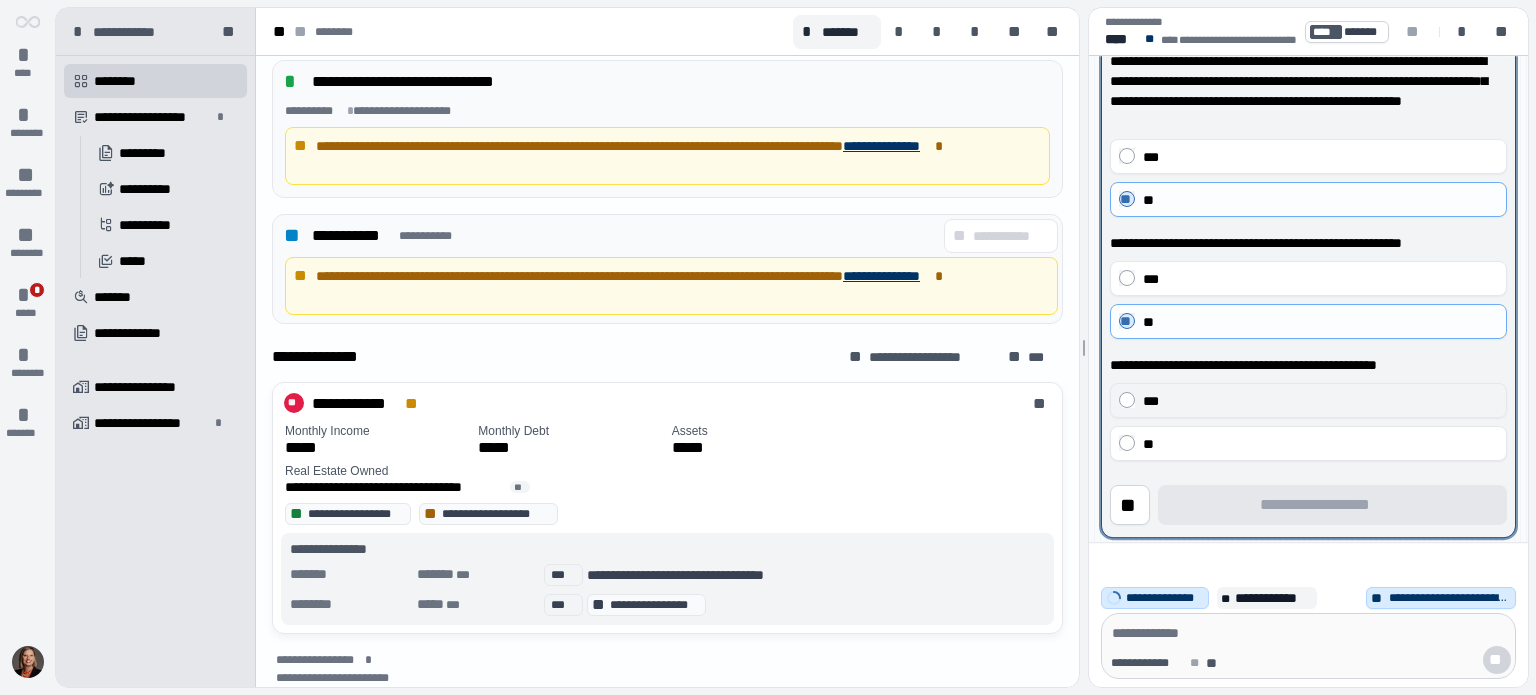 click on "***" at bounding box center [1308, 400] 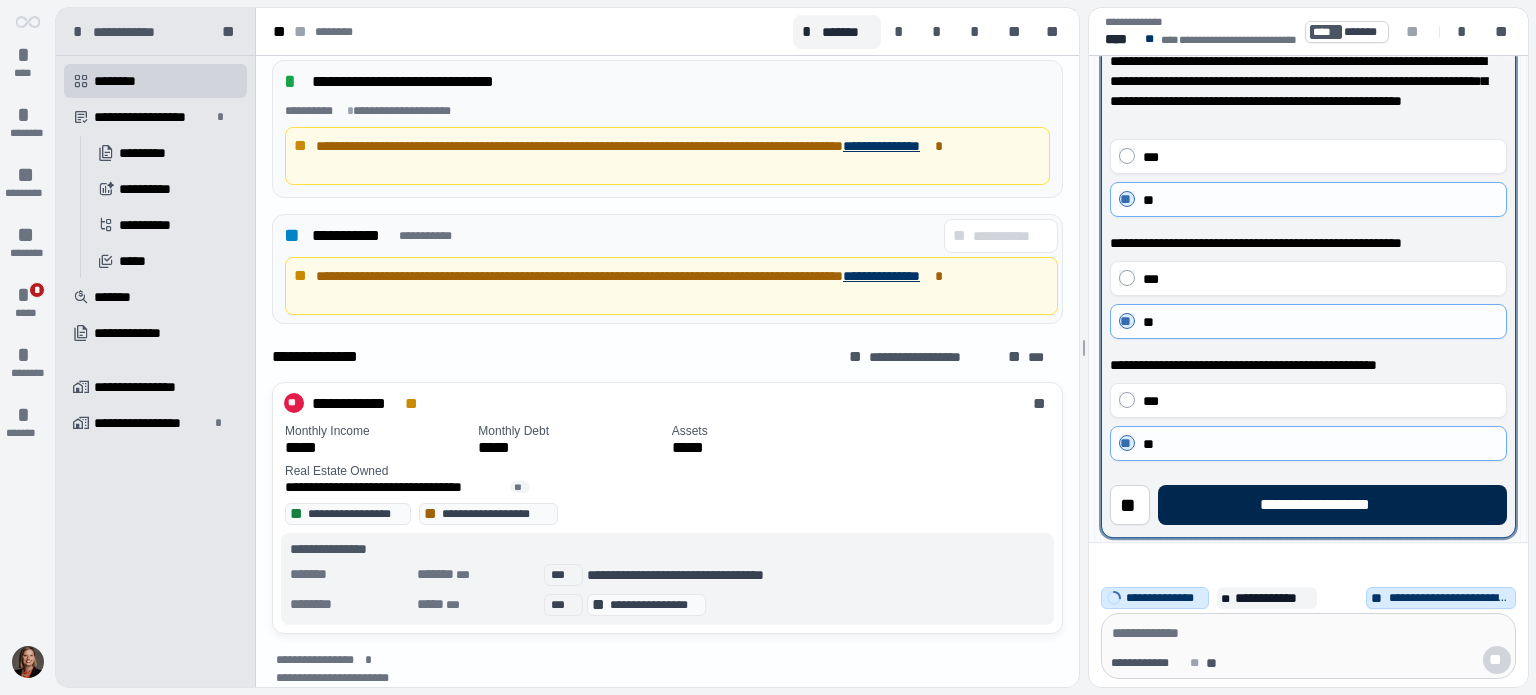 click on "**********" at bounding box center (1332, 505) 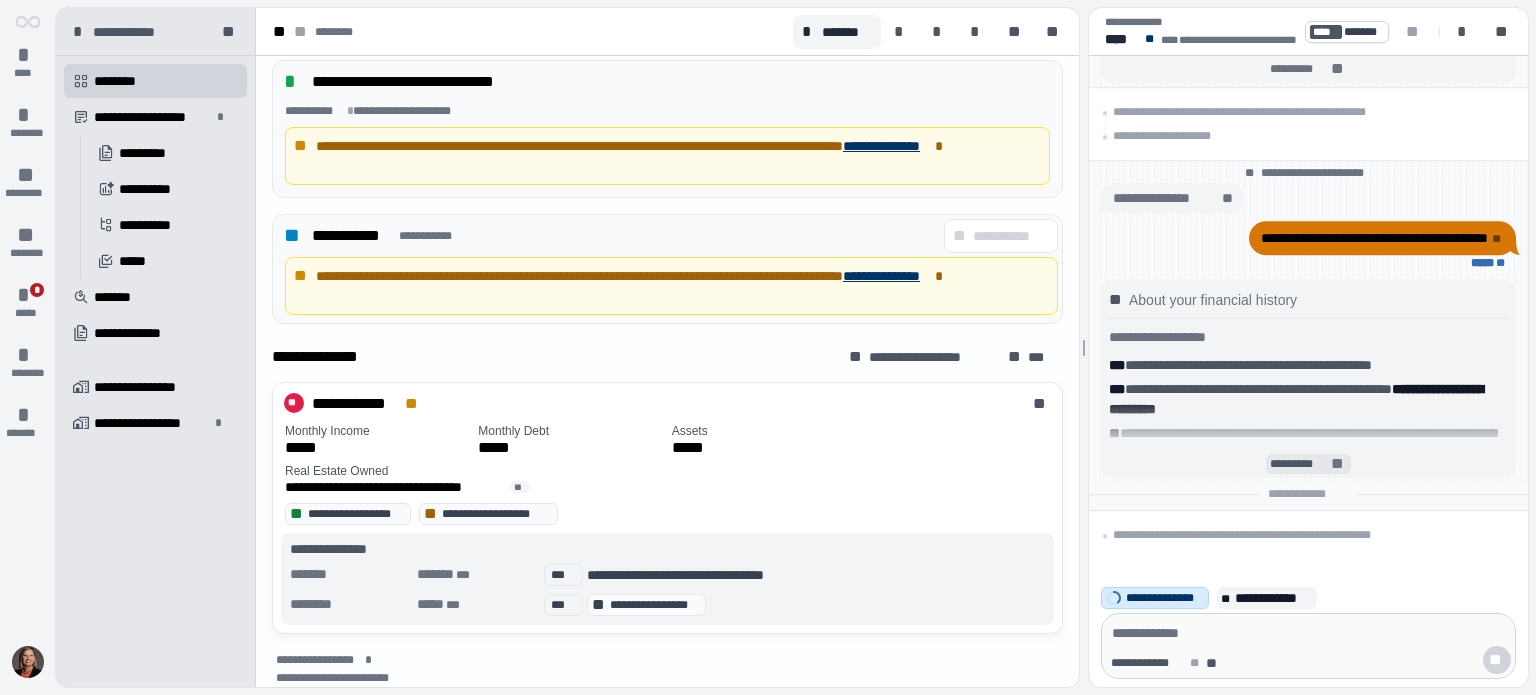 scroll, scrollTop: 904, scrollLeft: 0, axis: vertical 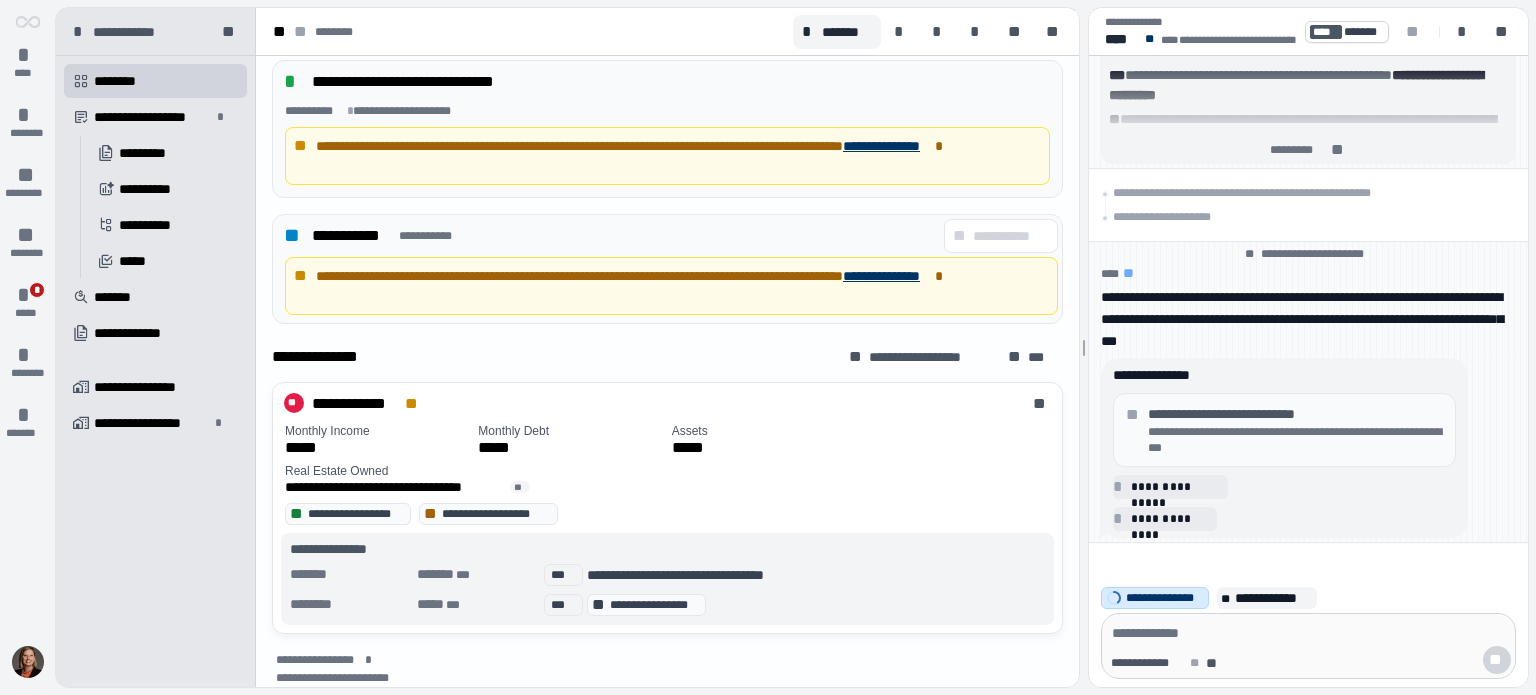 click on "**********" at bounding box center (1295, 440) 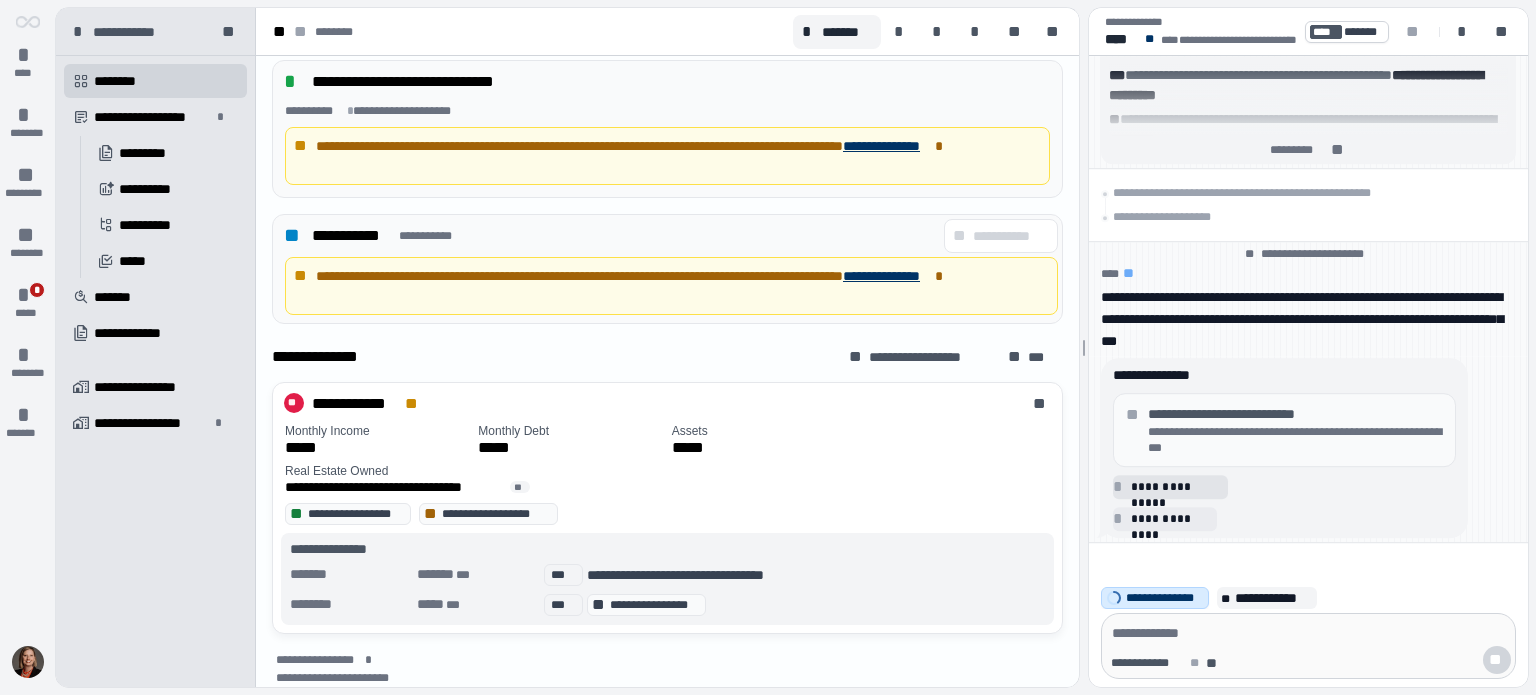 click on "**********" at bounding box center [1176, 487] 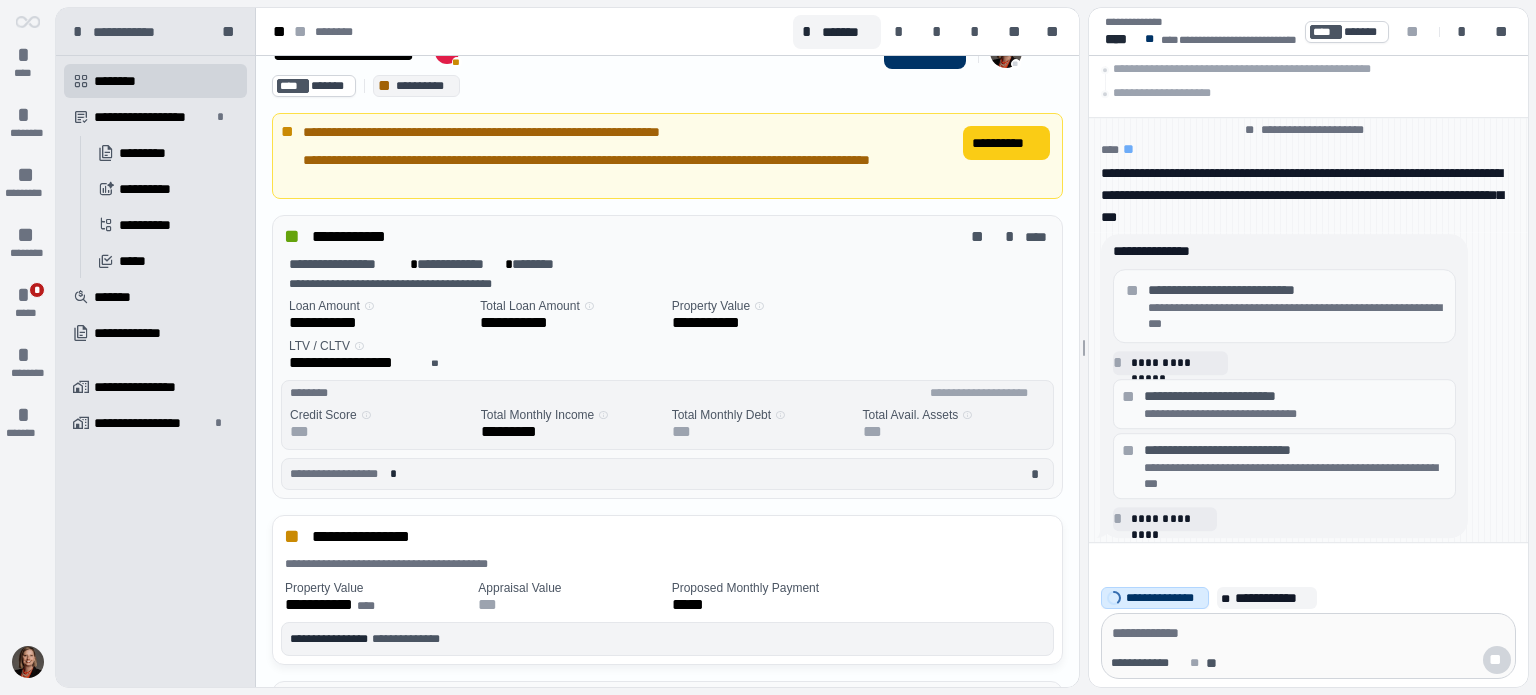 scroll, scrollTop: 100, scrollLeft: 0, axis: vertical 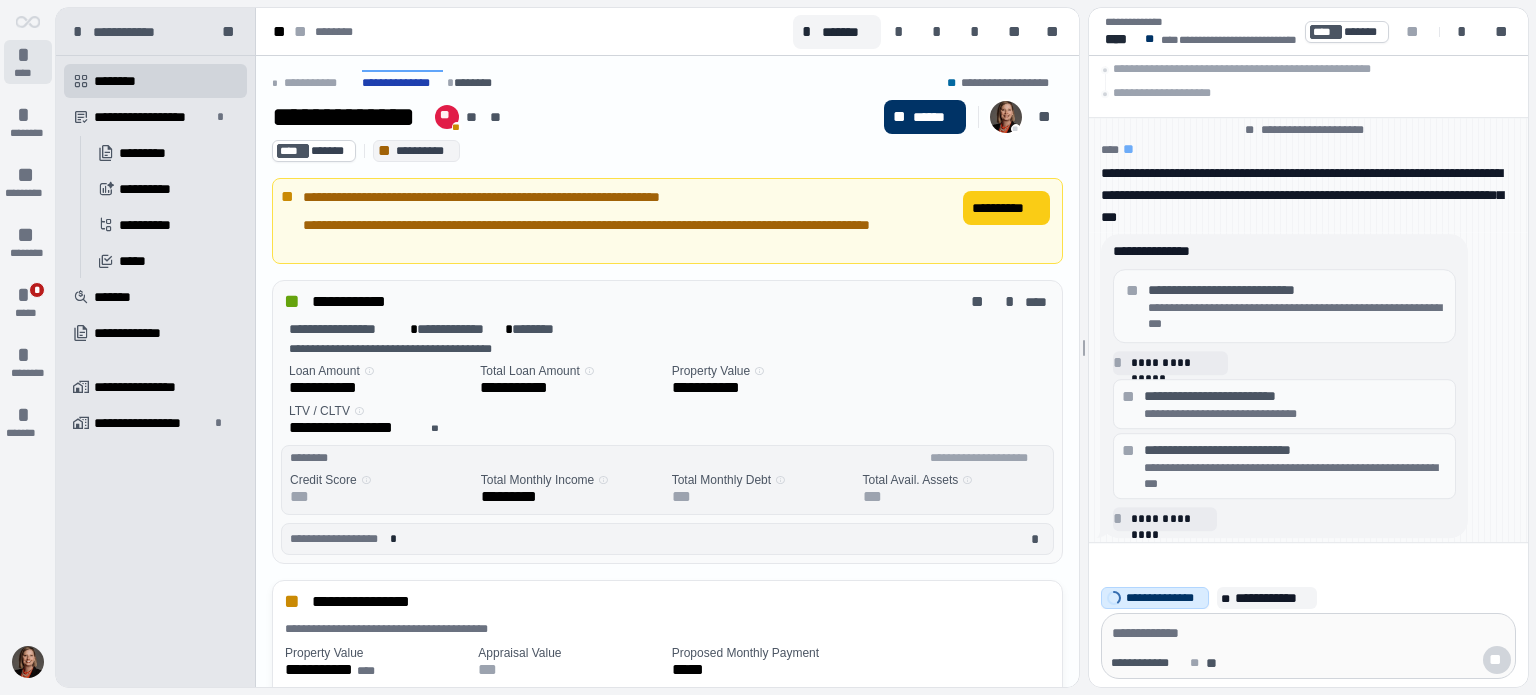 click on "* ****" at bounding box center (28, 62) 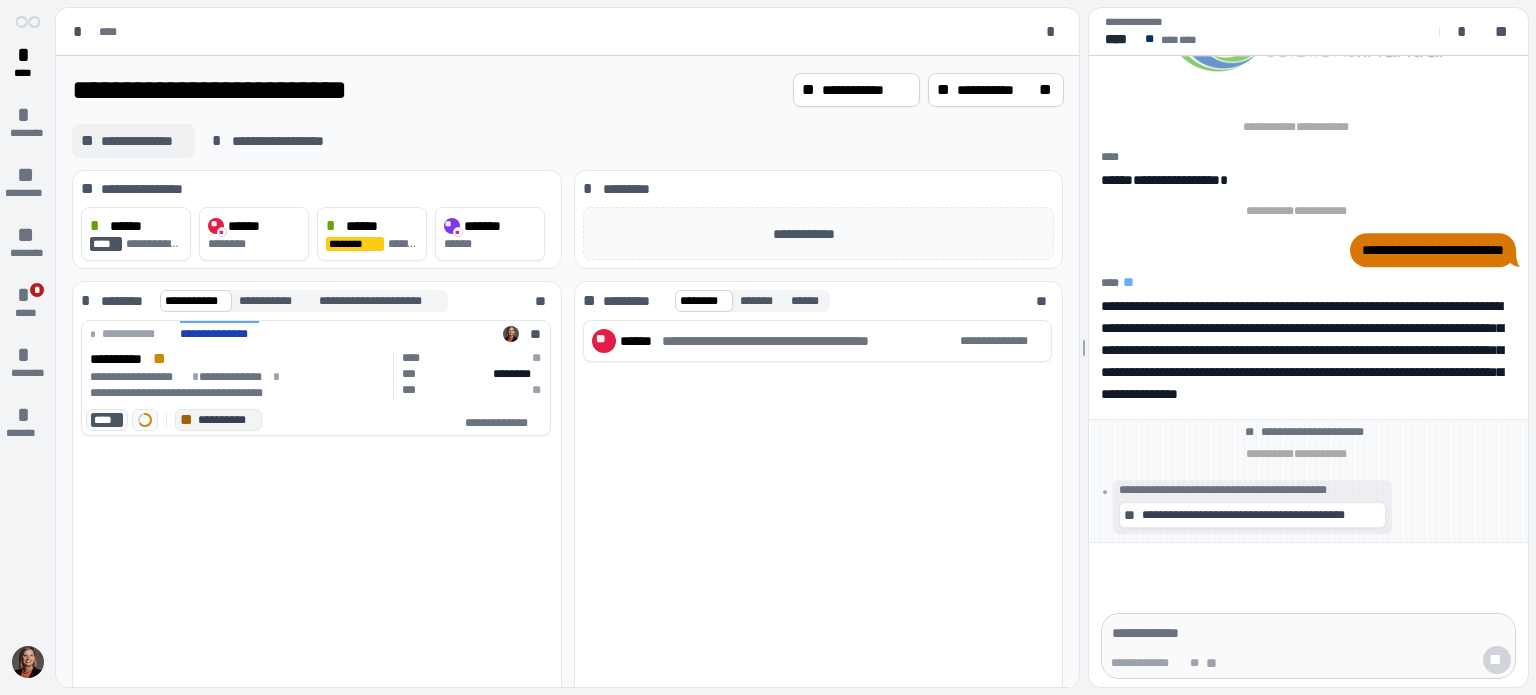 click on "**********" at bounding box center (143, 141) 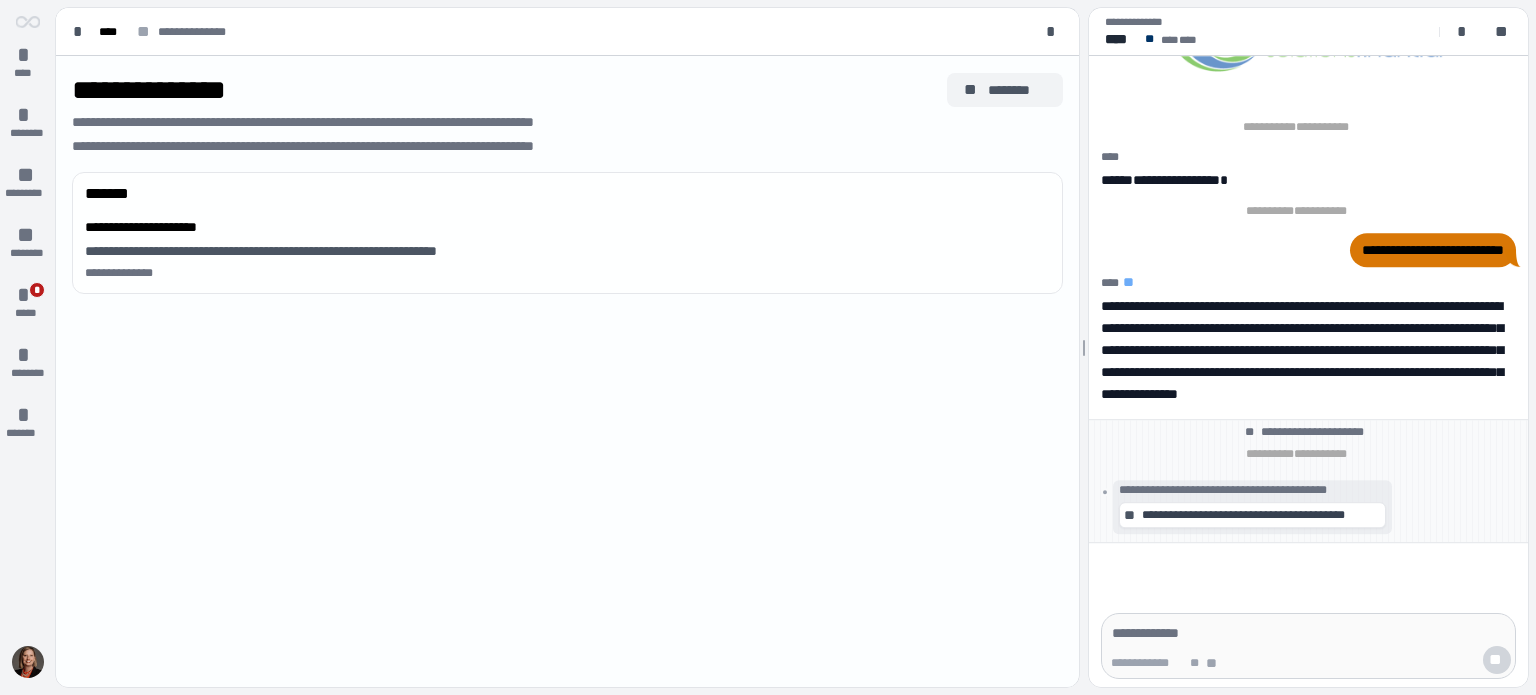 click on "********" at bounding box center (1017, 90) 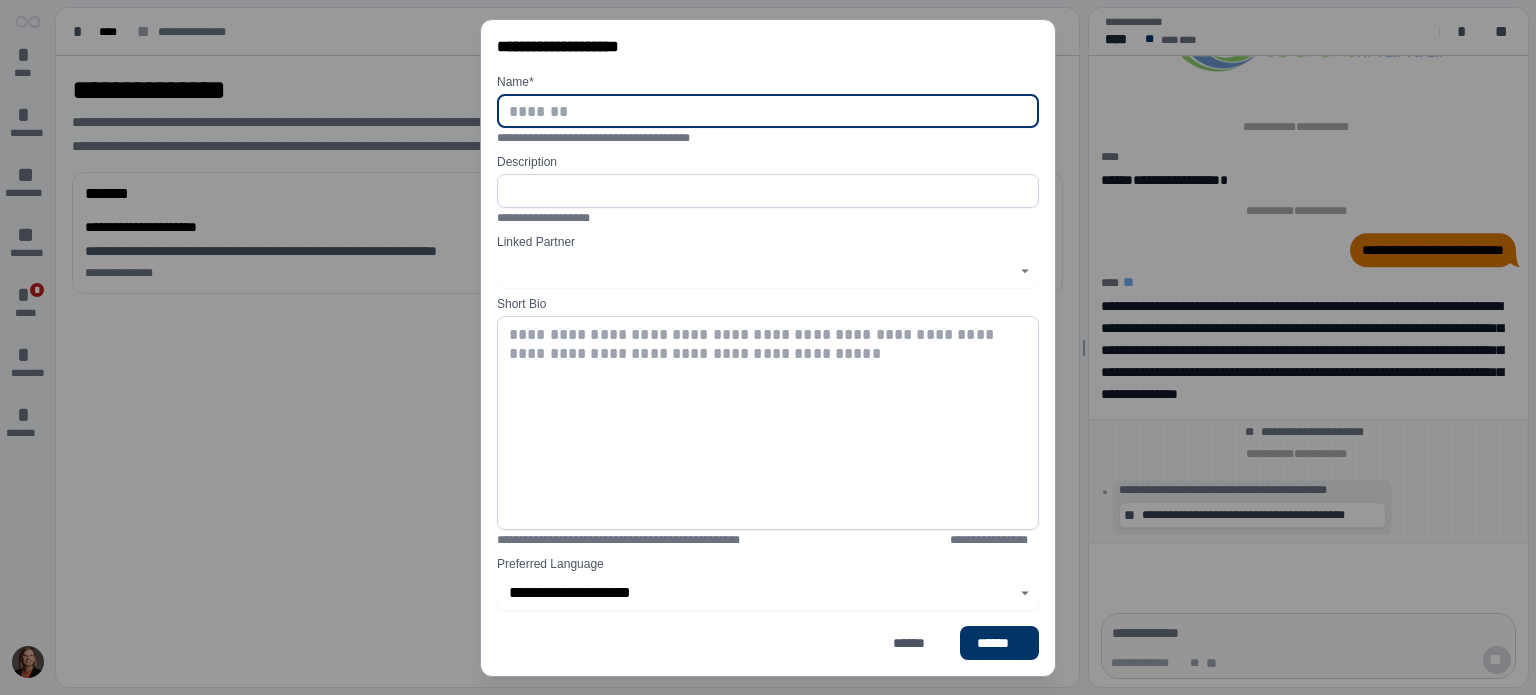 click at bounding box center [768, 271] 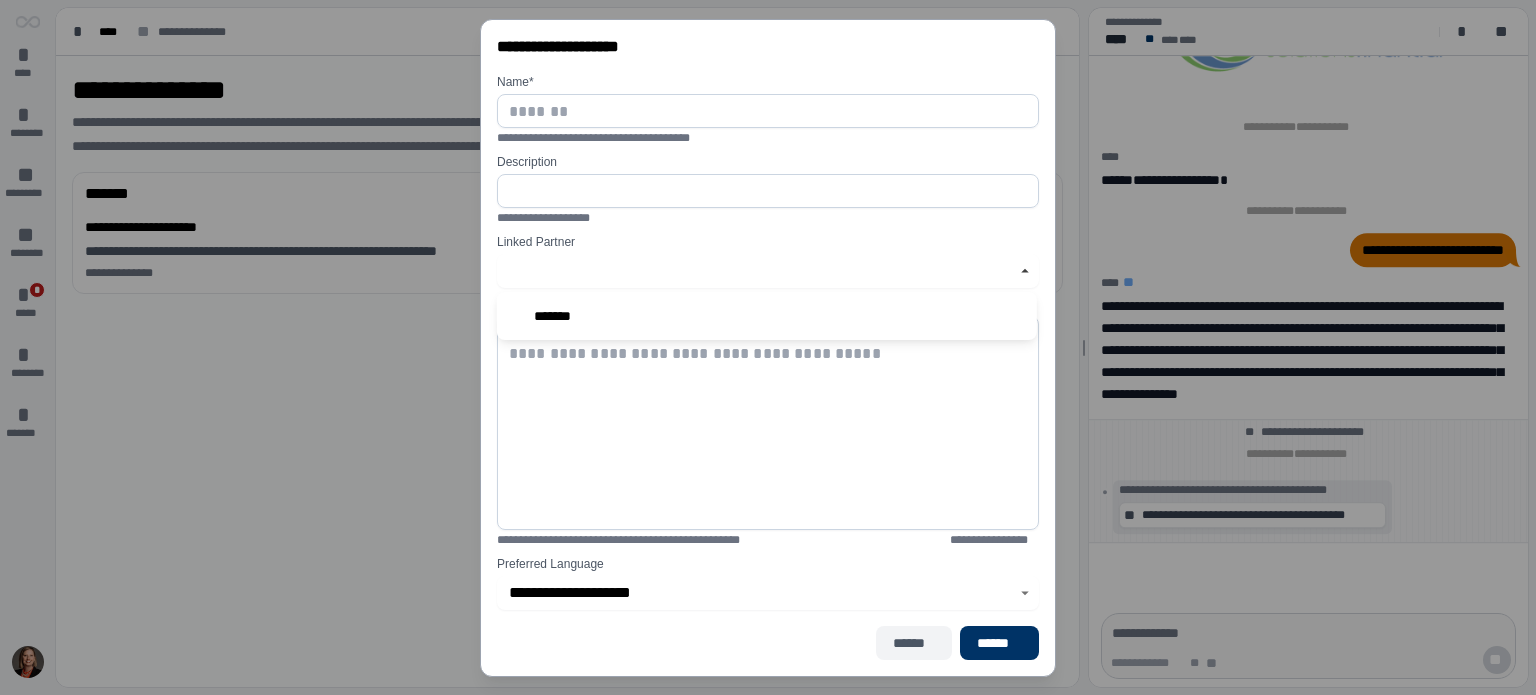 type on "*******" 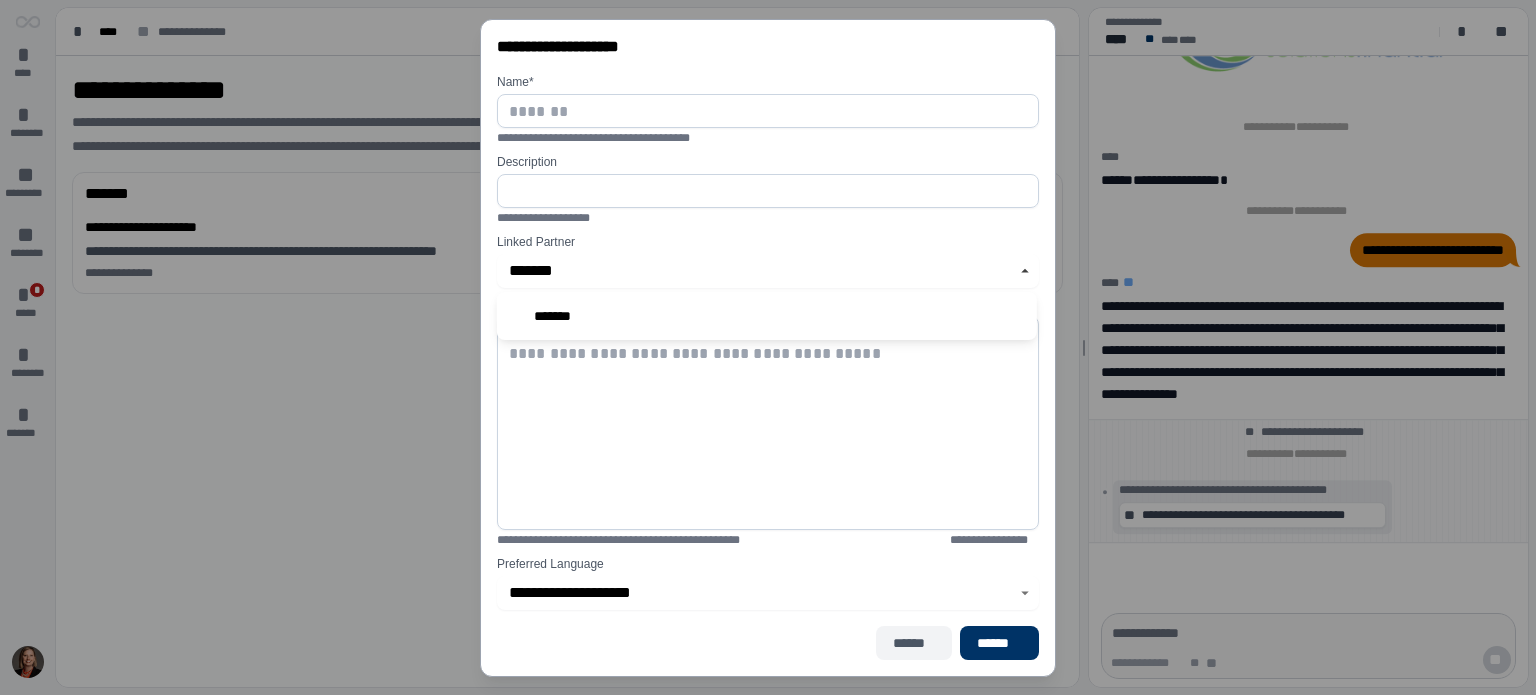 click on "******" at bounding box center (914, 643) 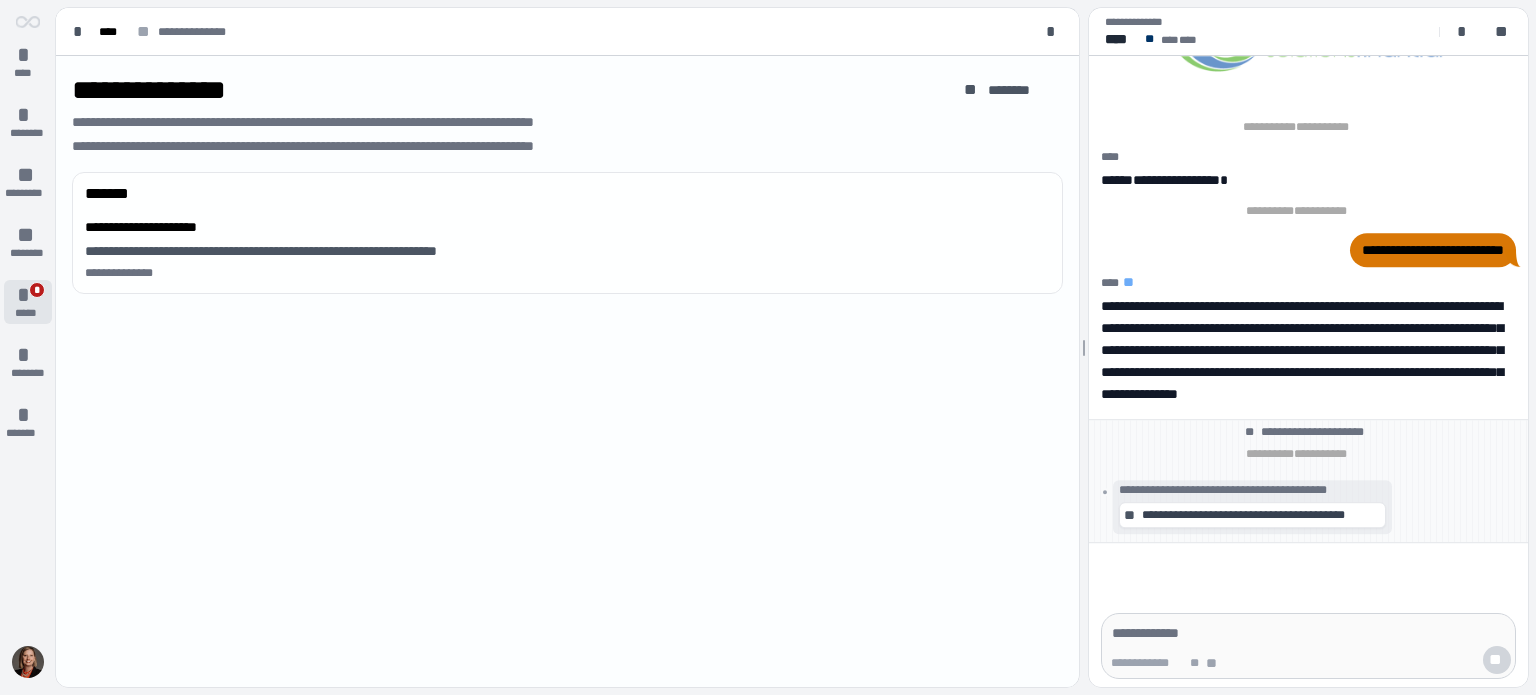 click on "*****" at bounding box center (27, 313) 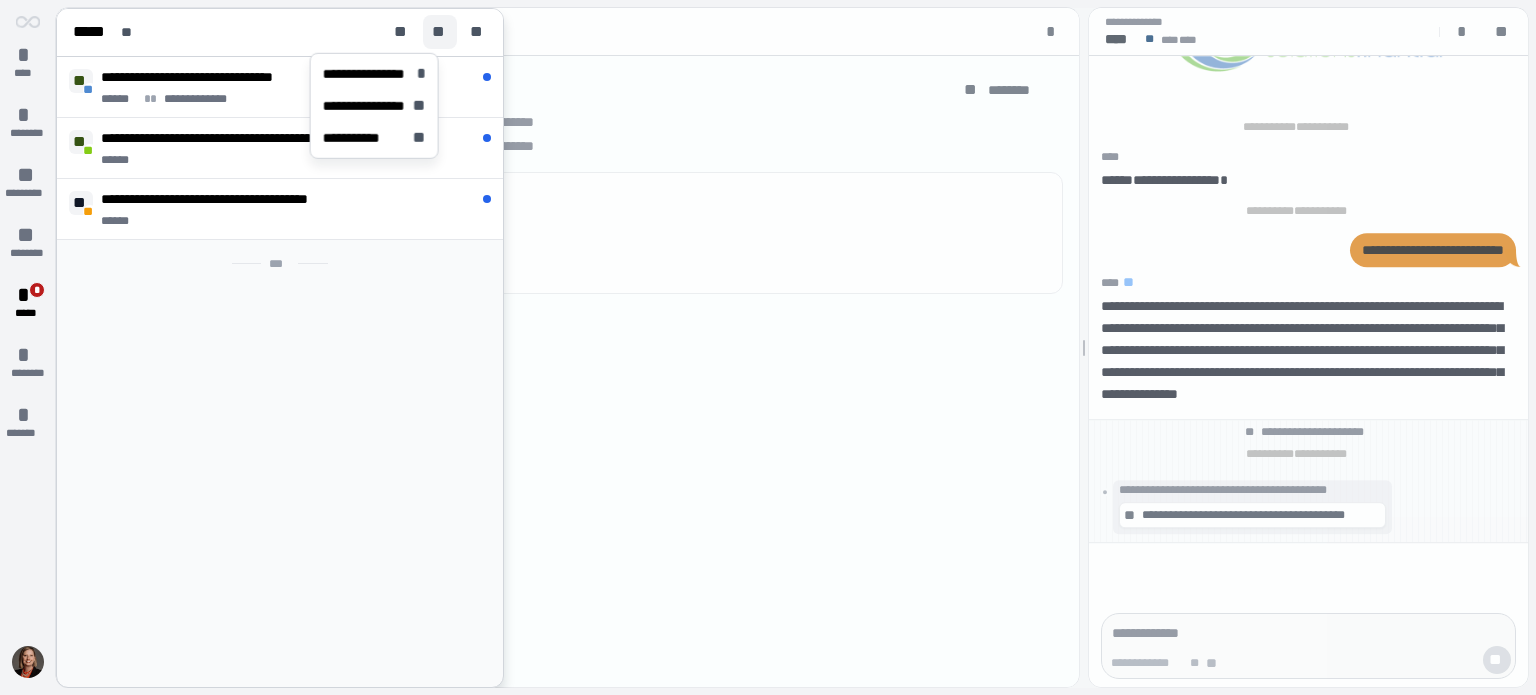 click on "**" at bounding box center (440, 32) 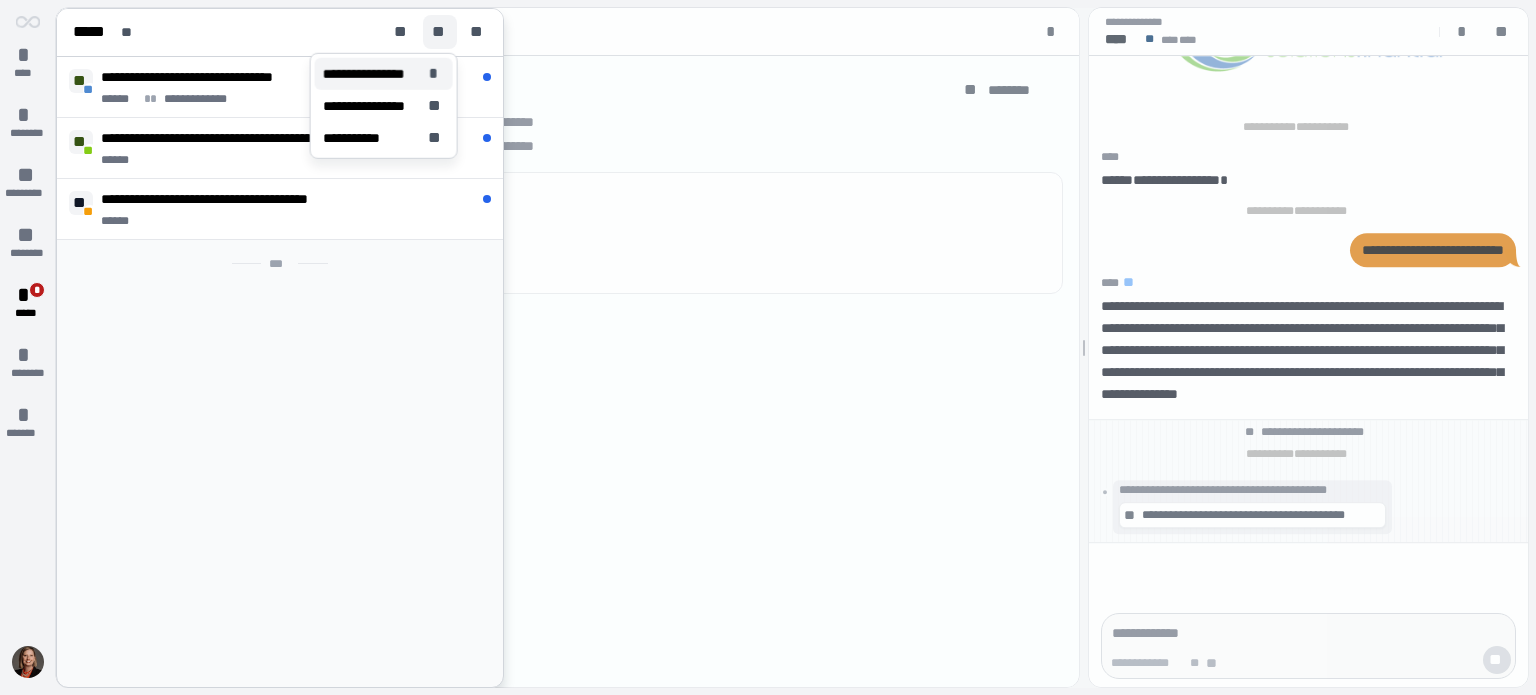 click on "**********" at bounding box center [372, 74] 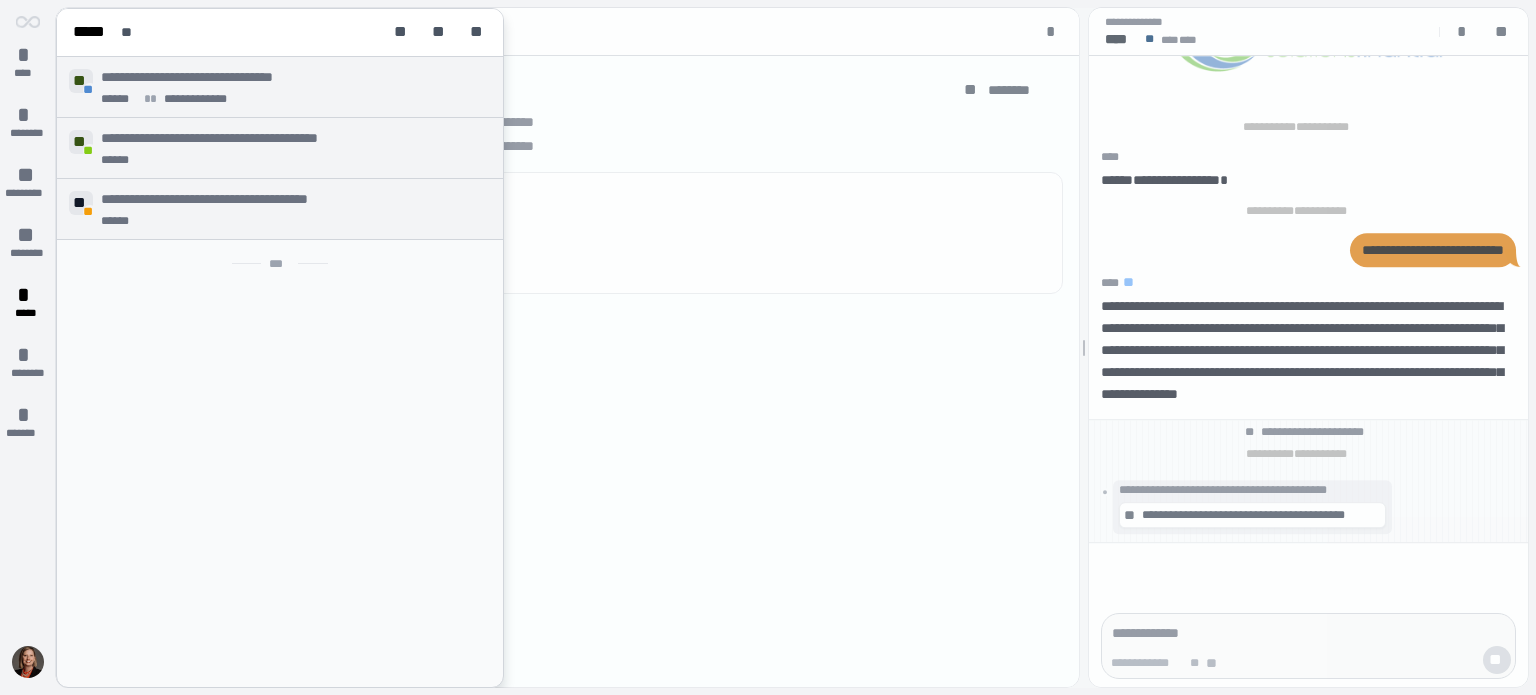 click at bounding box center [792, 348] 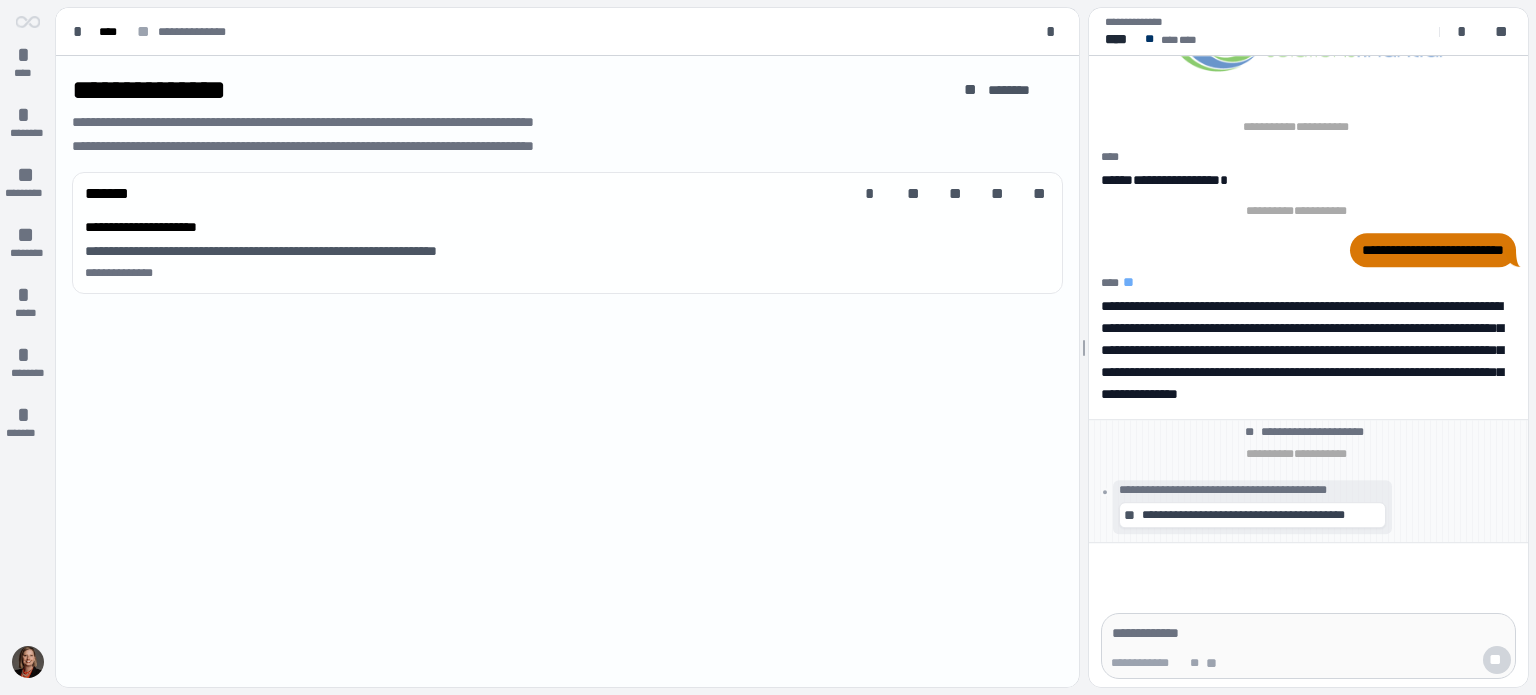 drag, startPoint x: 1344, startPoint y: 2, endPoint x: 940, endPoint y: 238, distance: 467.88034 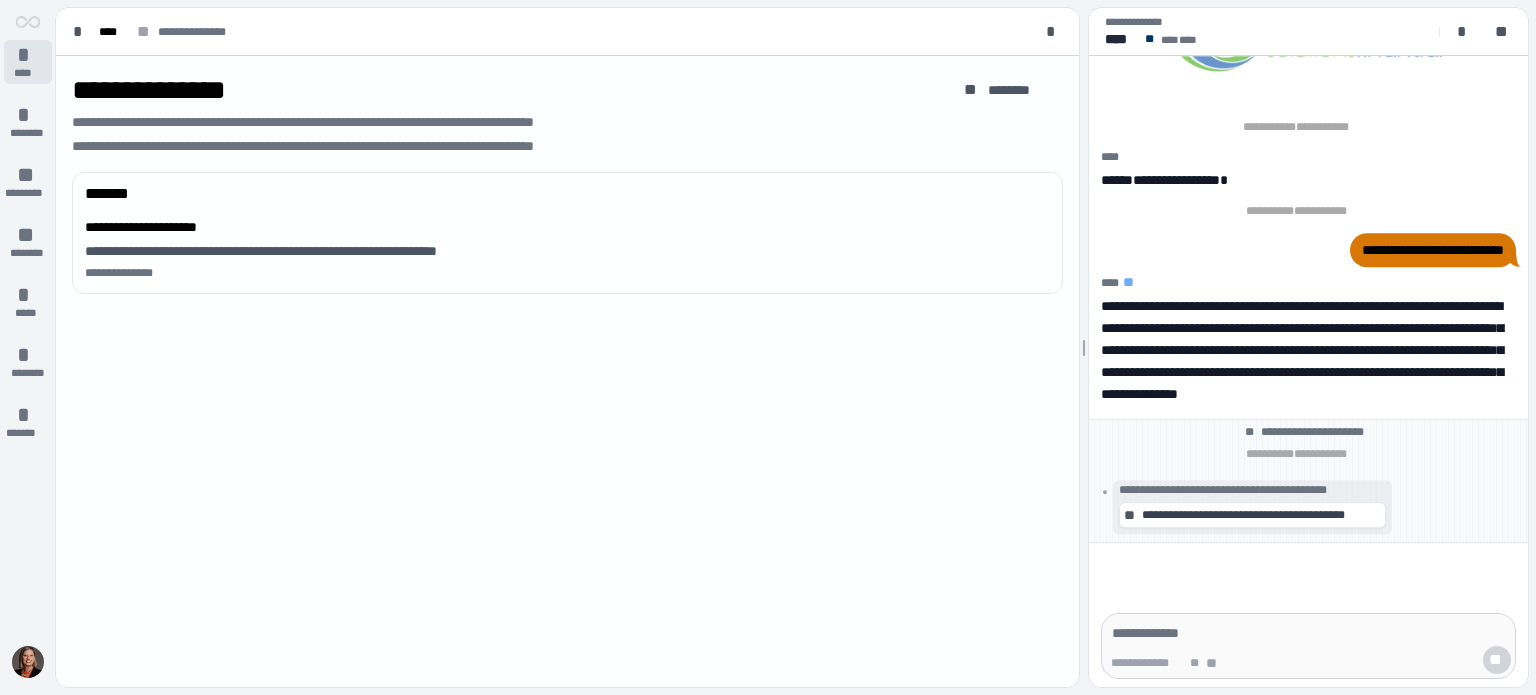click on "*" at bounding box center (28, 55) 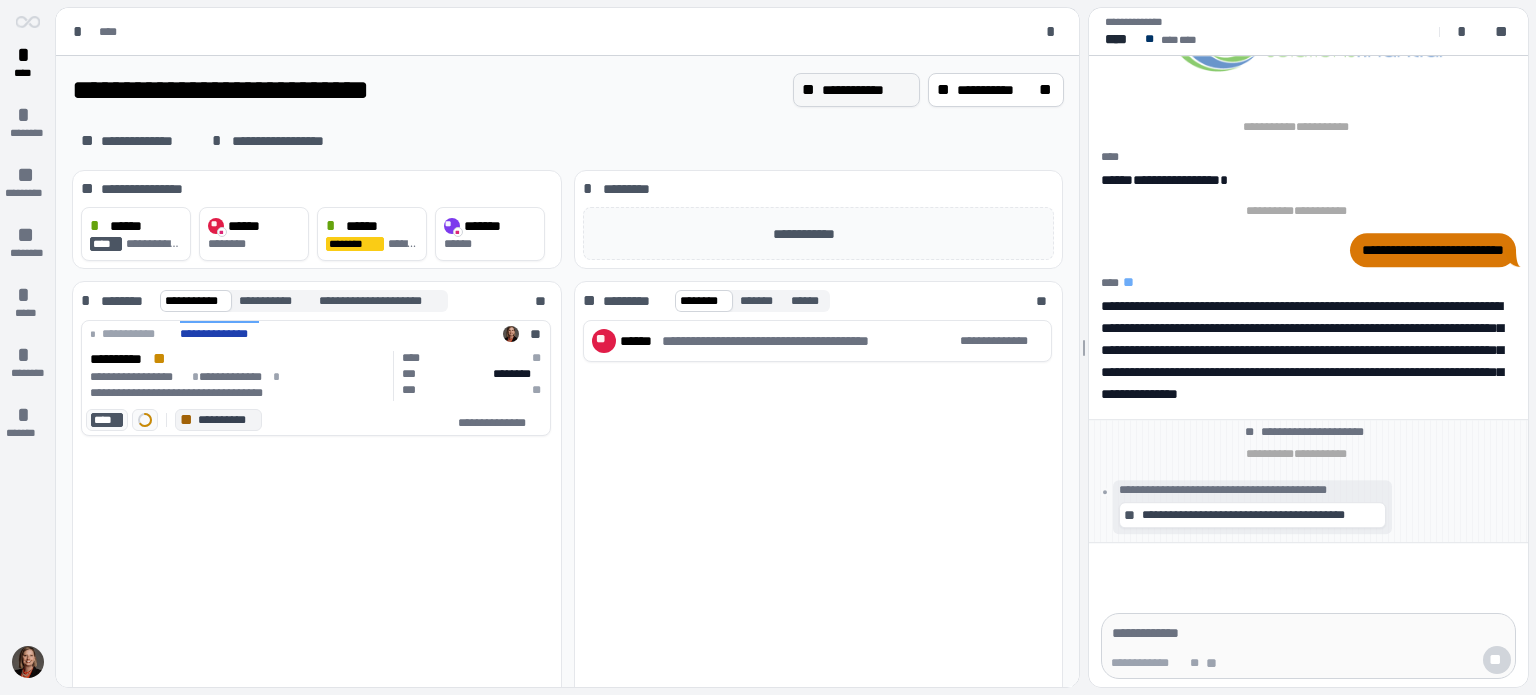 click on "**********" at bounding box center (866, 90) 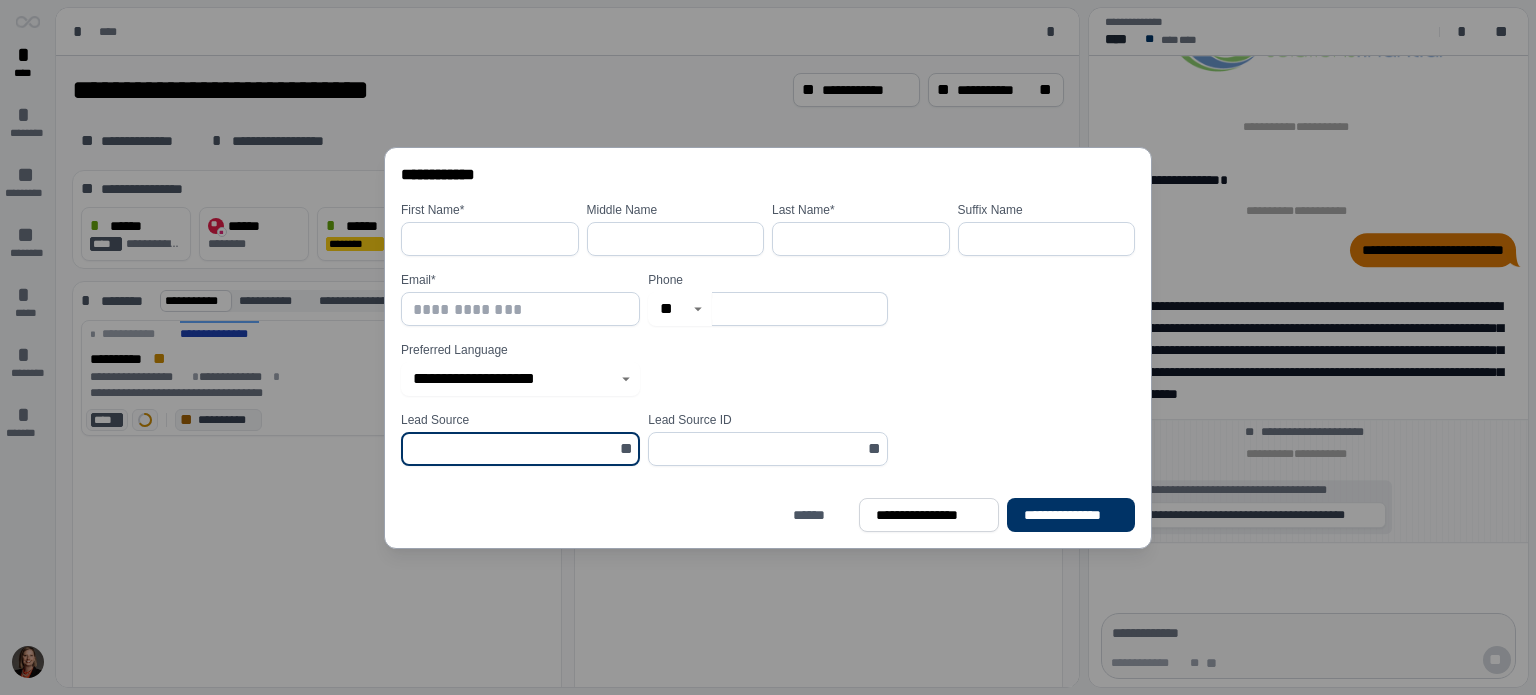 click at bounding box center [514, 449] 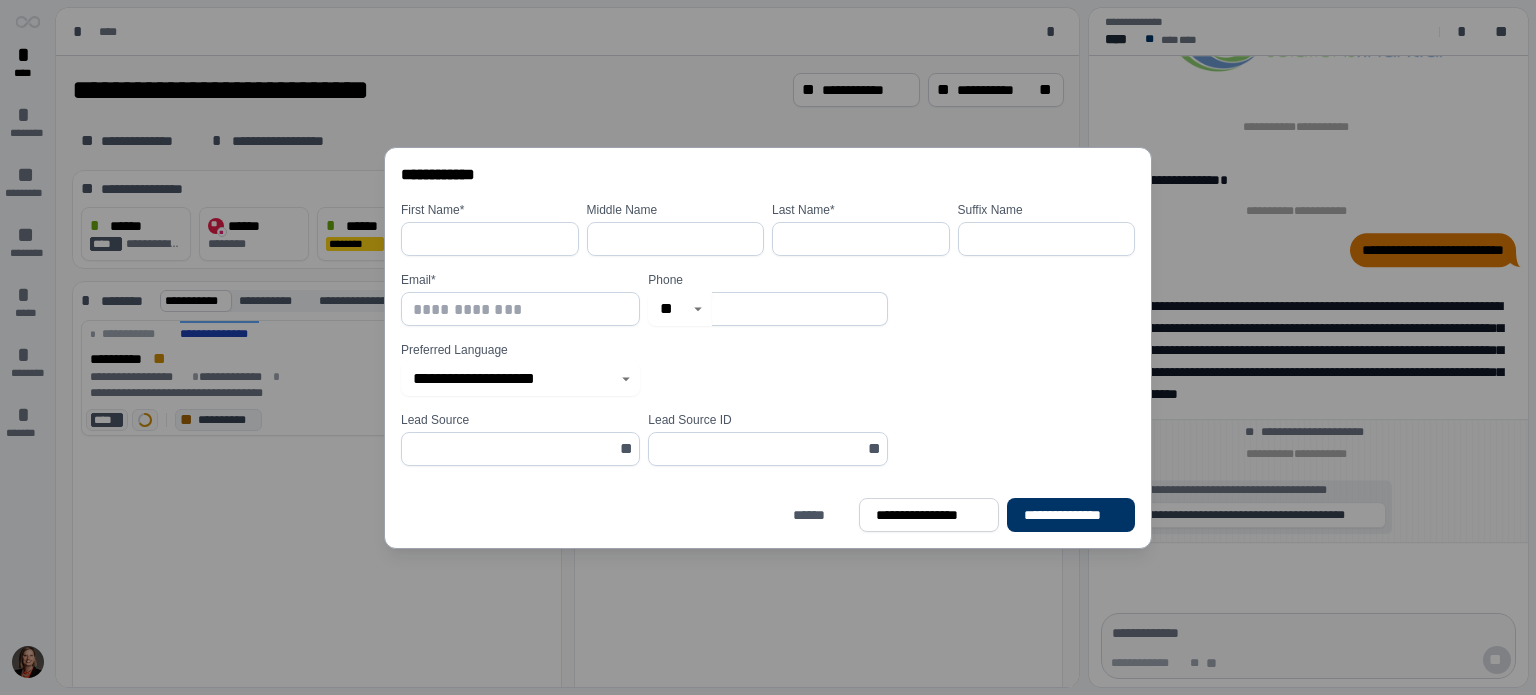 click on "**" at bounding box center (628, 449) 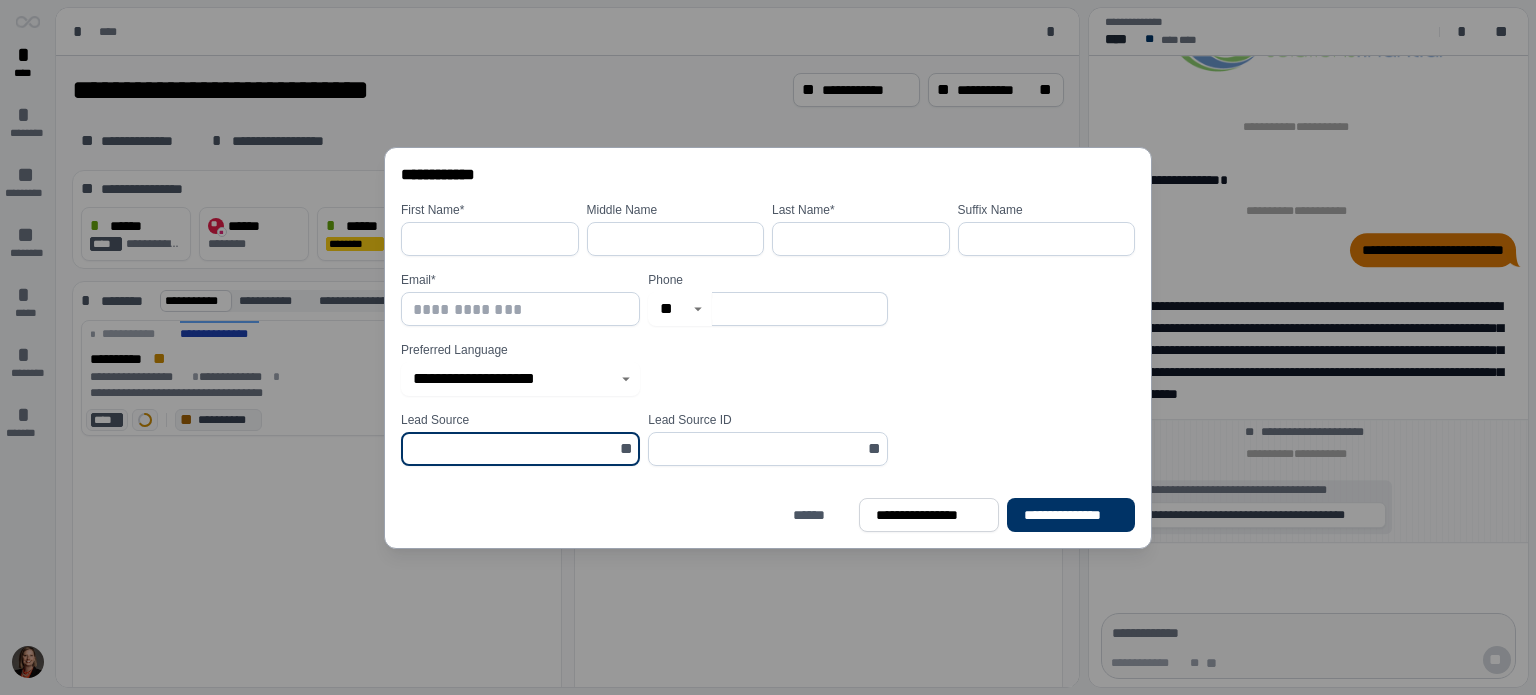 click at bounding box center (514, 449) 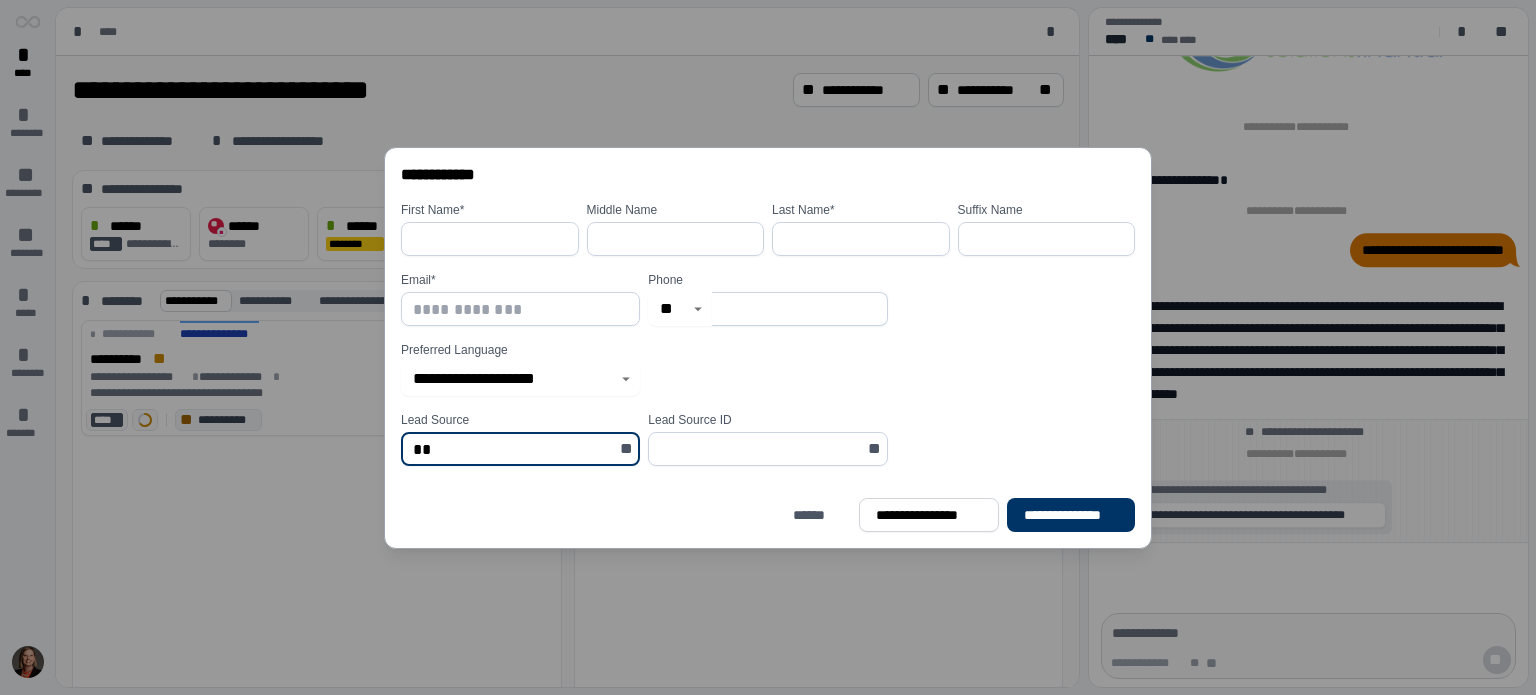type on "*" 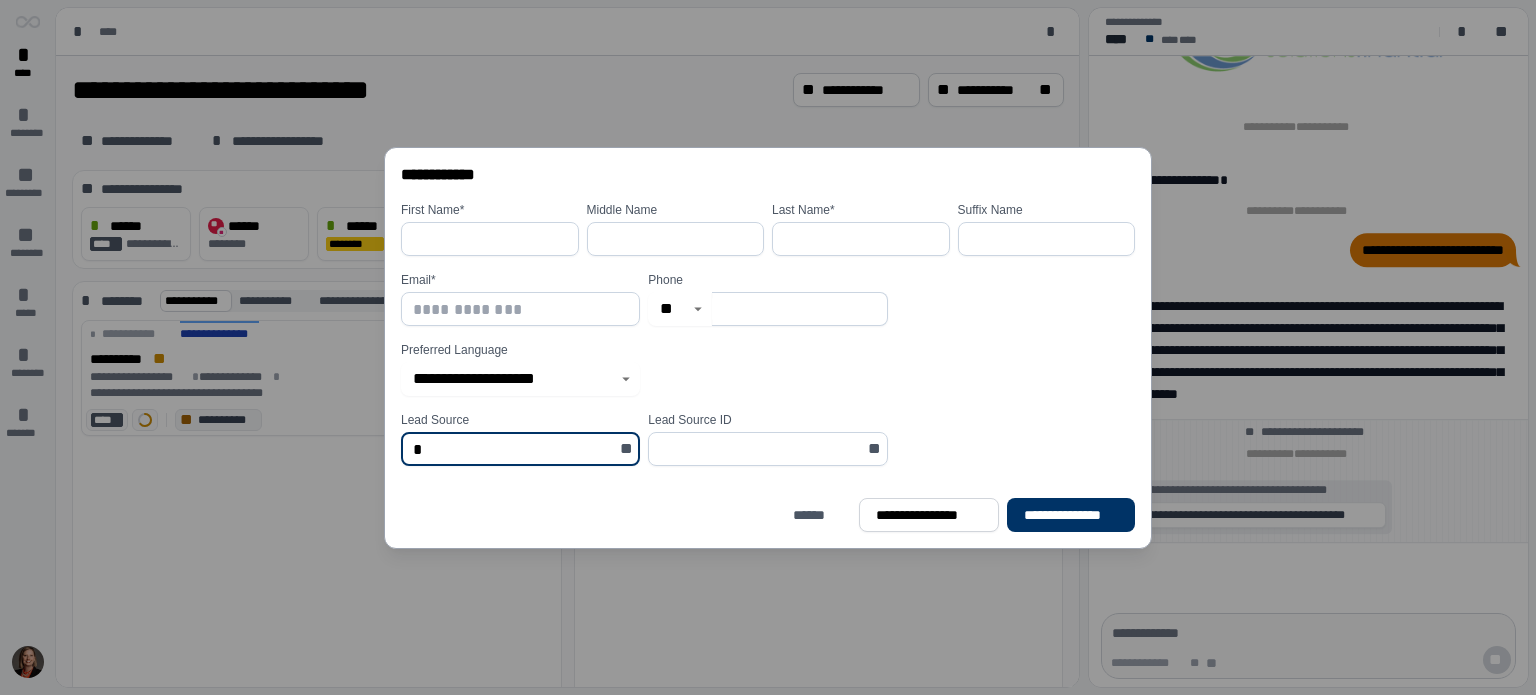 type 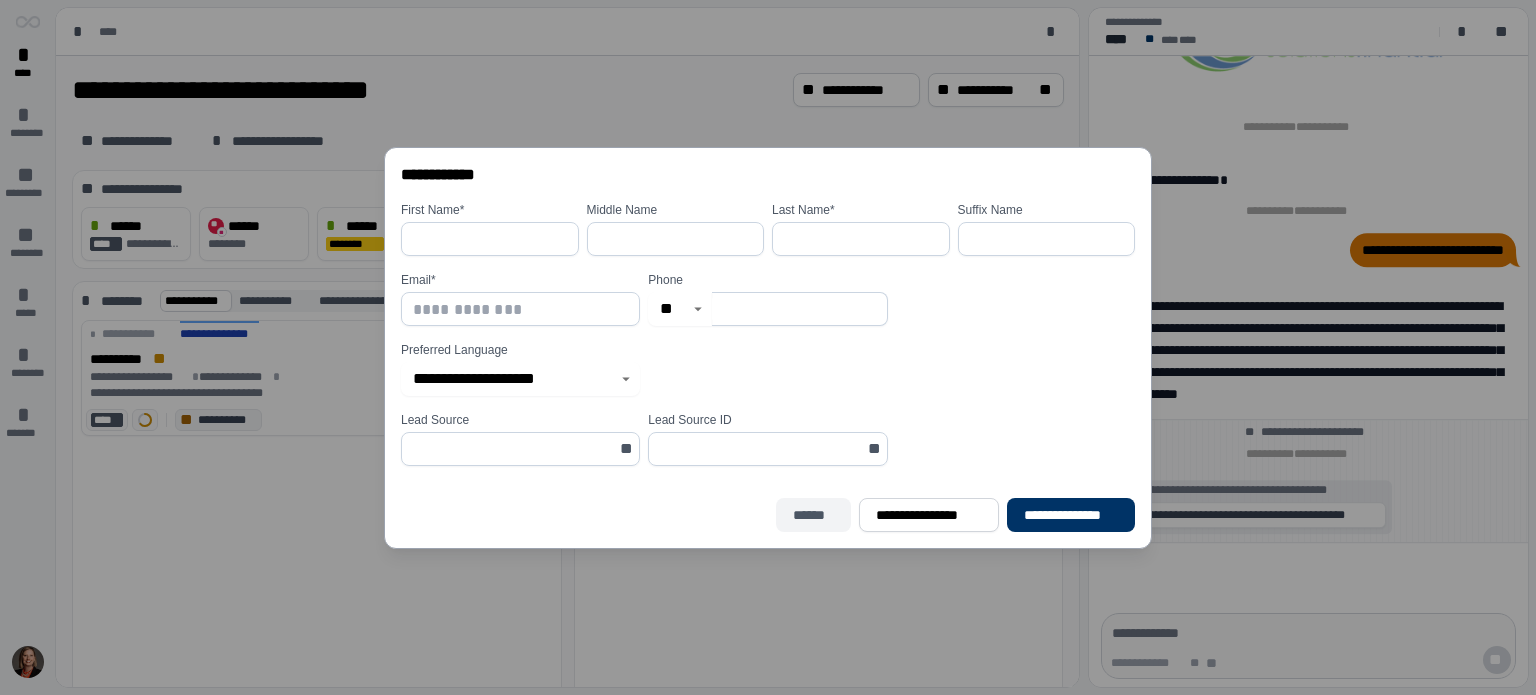 click on "******" at bounding box center (814, 515) 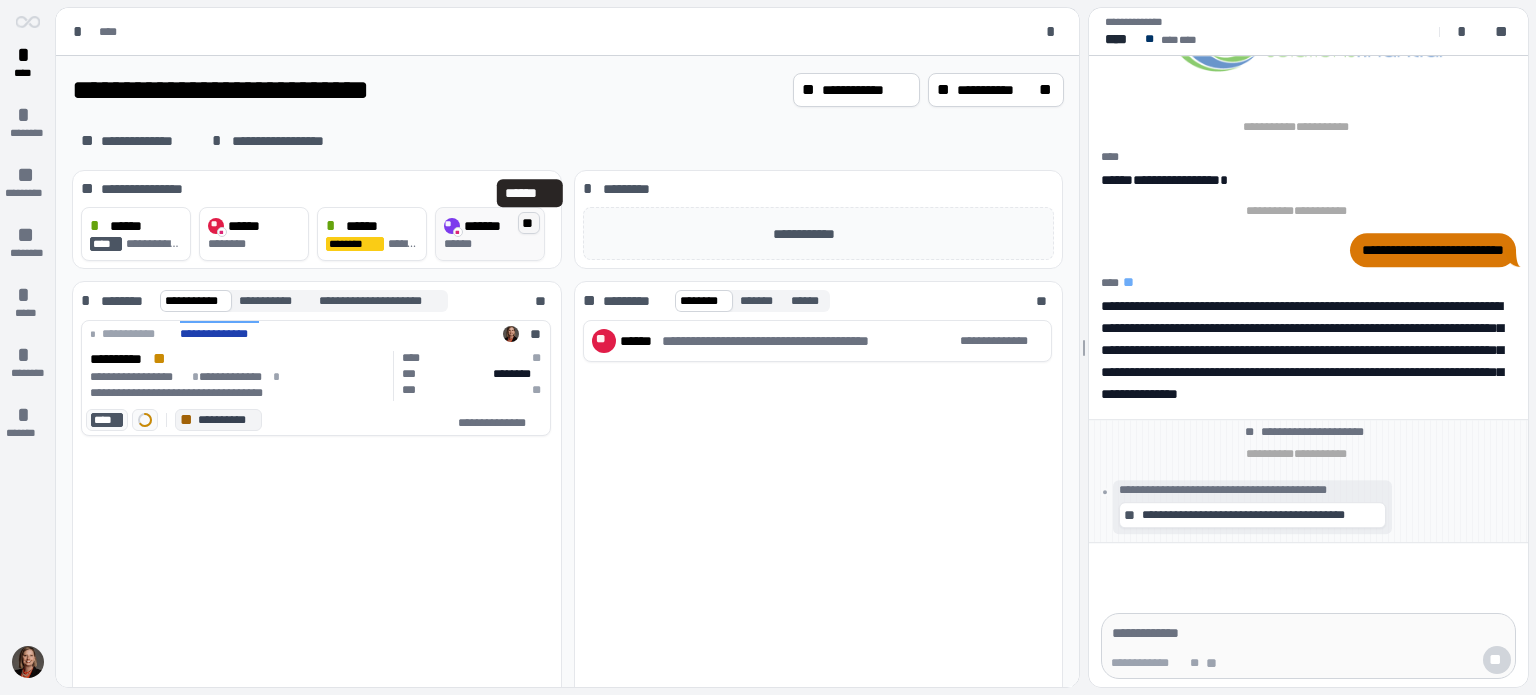 click on "**" at bounding box center [529, 223] 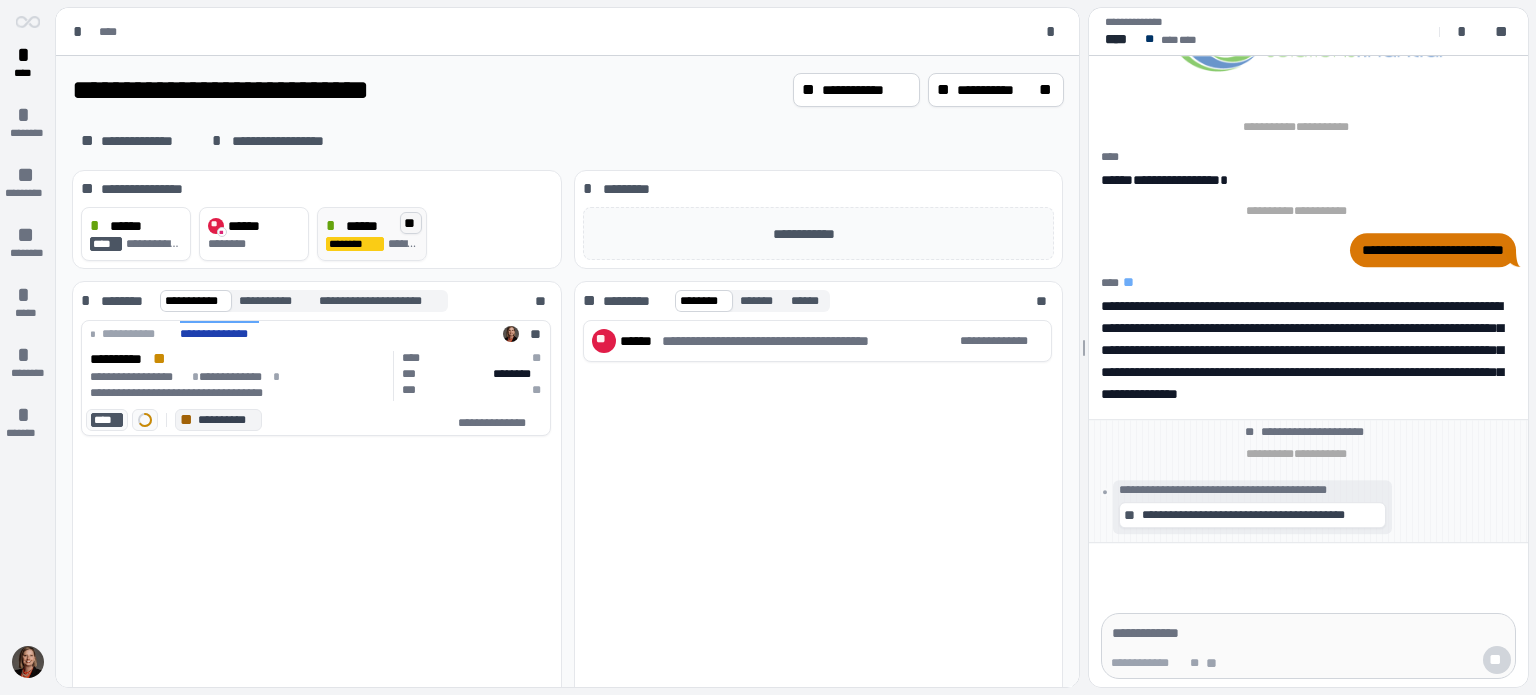 click on "**" at bounding box center (411, 223) 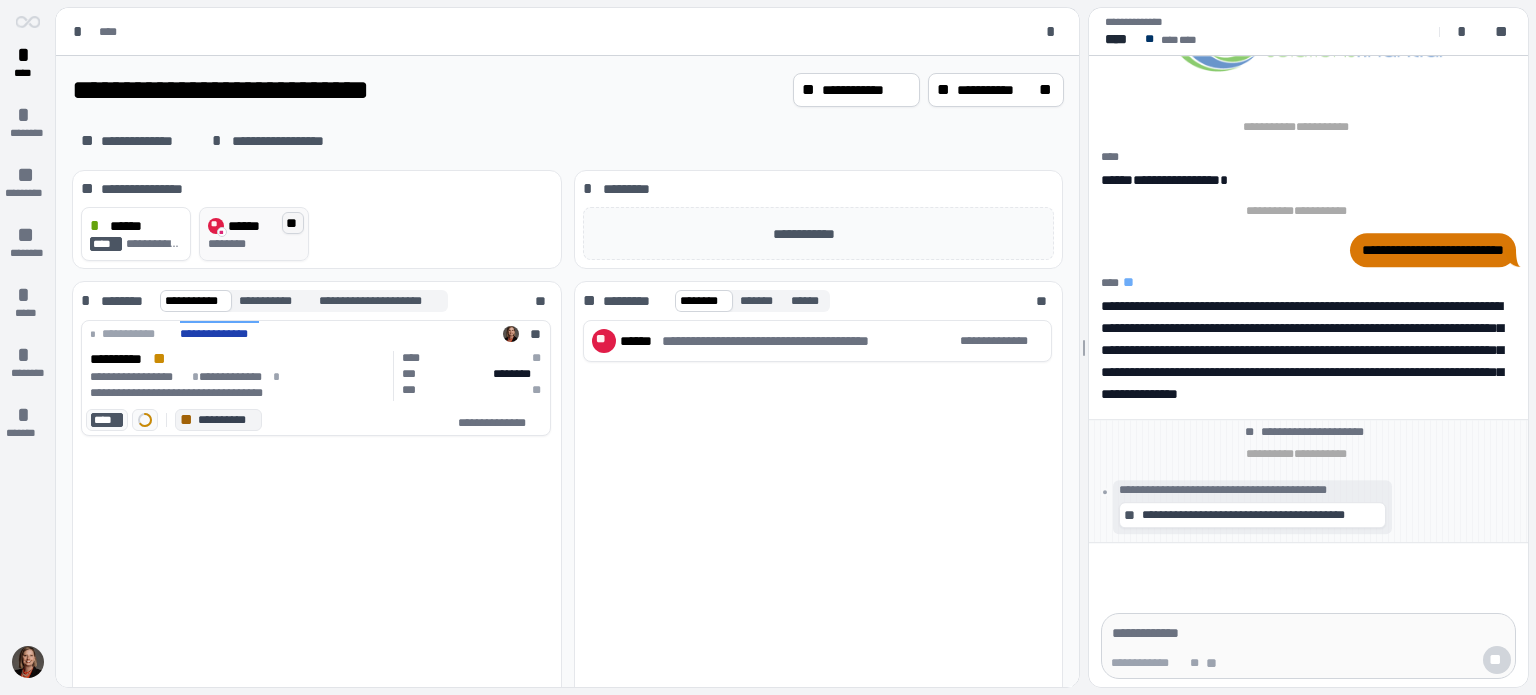 click on "**" at bounding box center [293, 223] 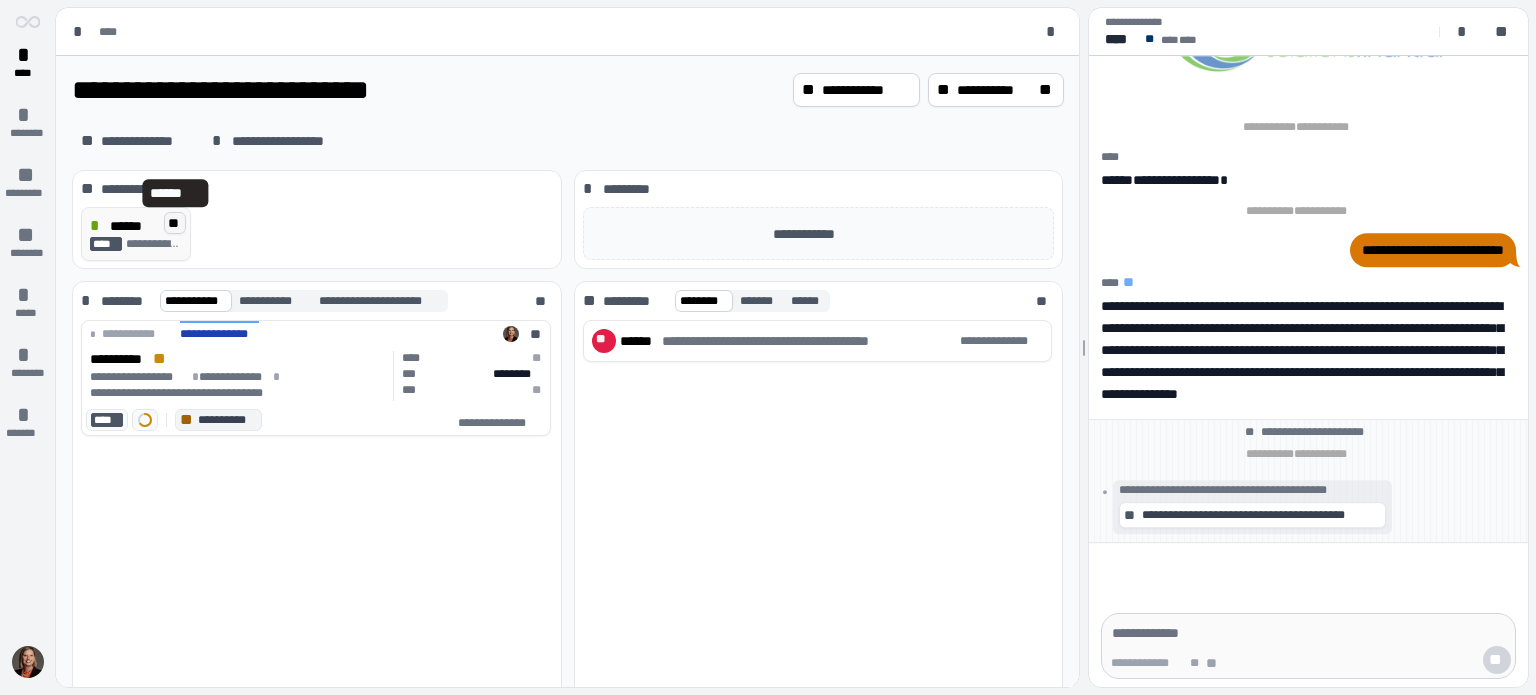 click on "**" at bounding box center (175, 223) 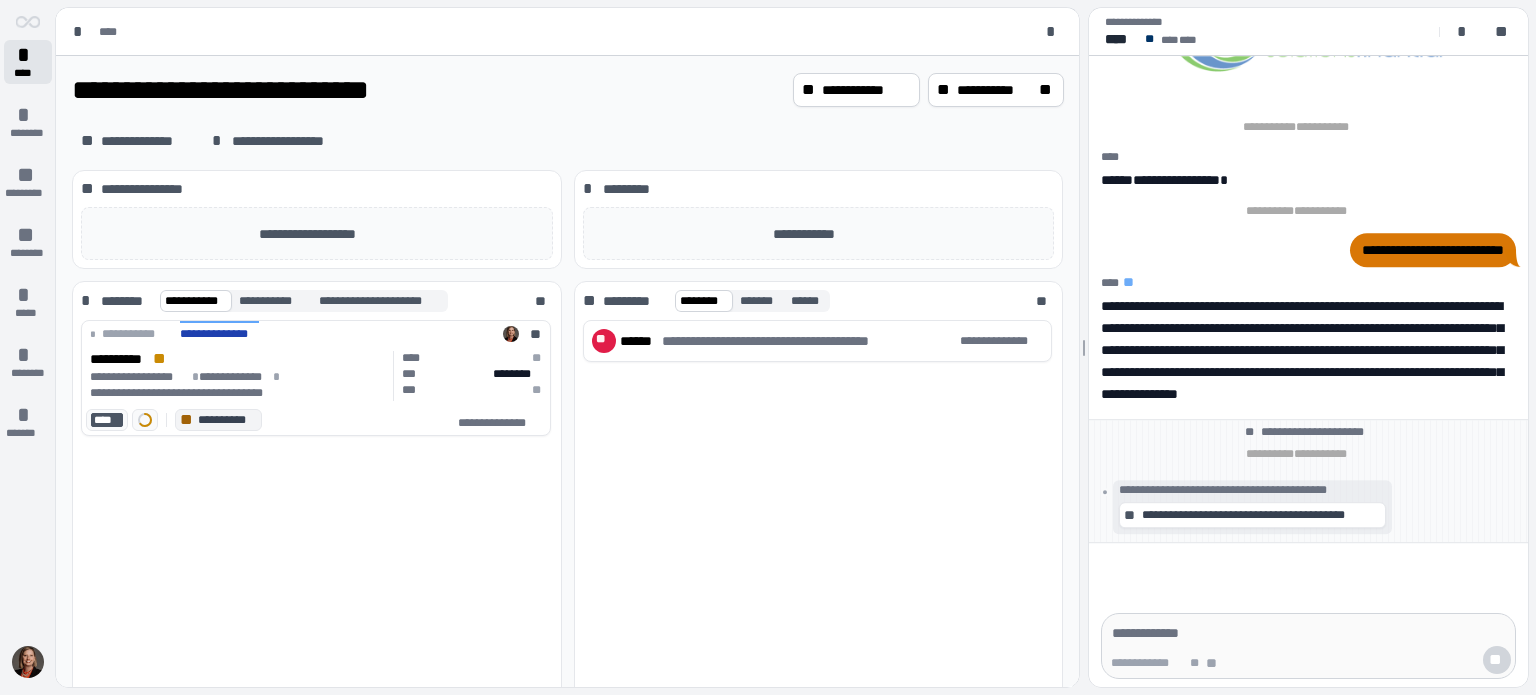 click on "*" at bounding box center [28, 55] 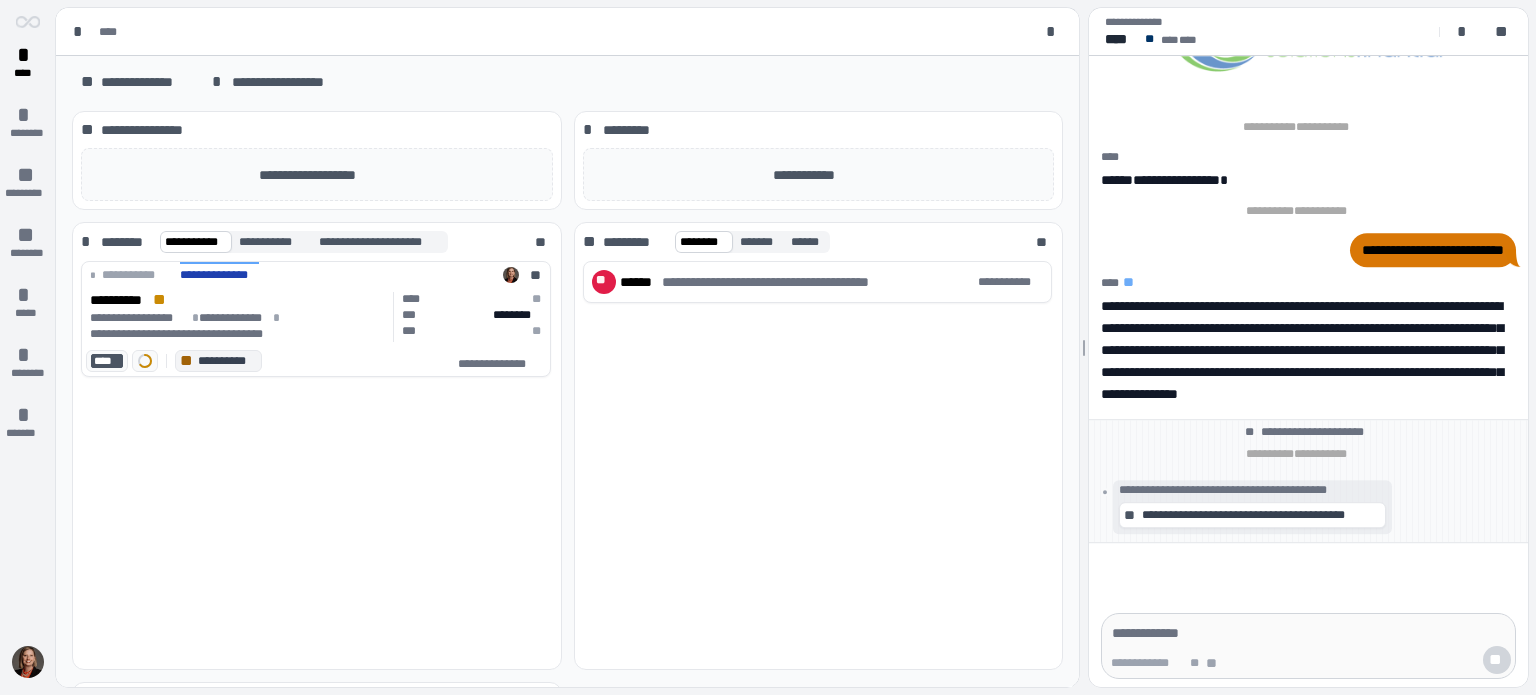 scroll, scrollTop: 0, scrollLeft: 0, axis: both 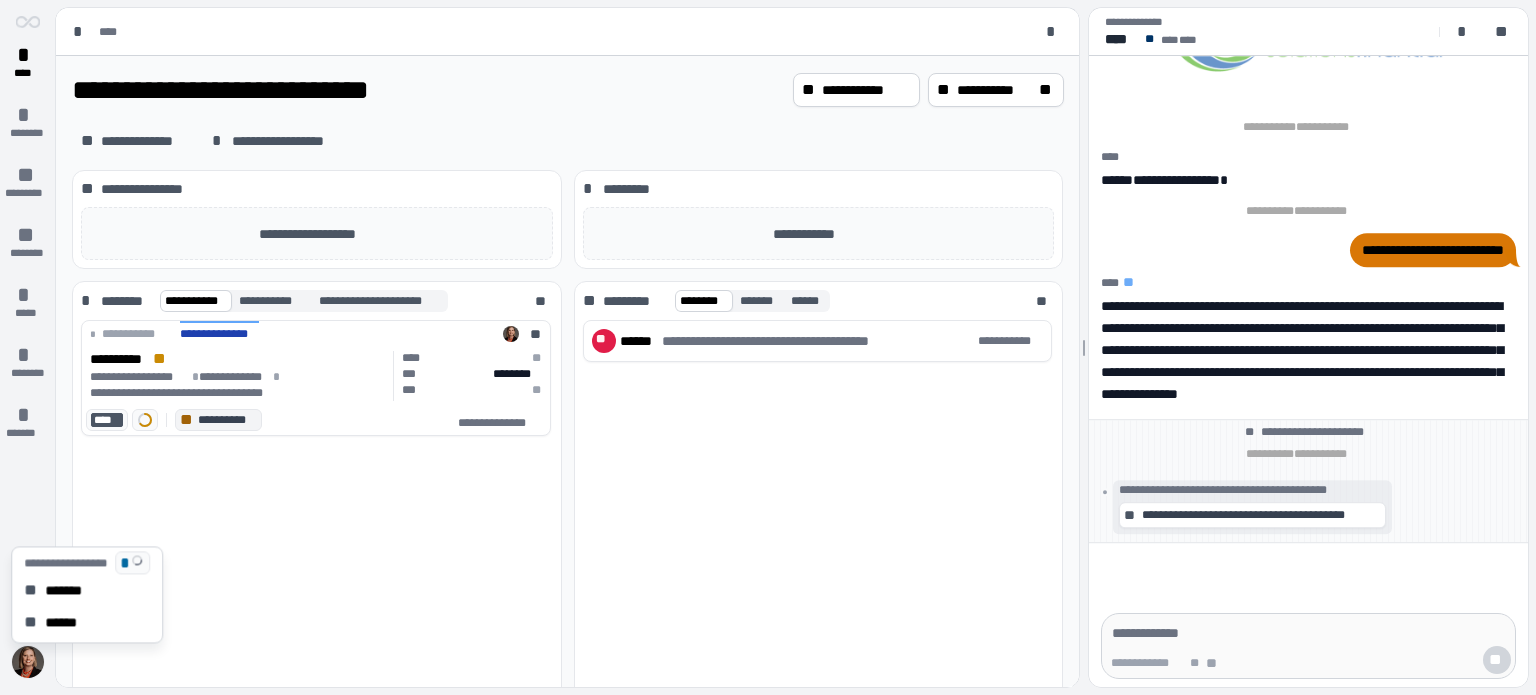click at bounding box center (28, 662) 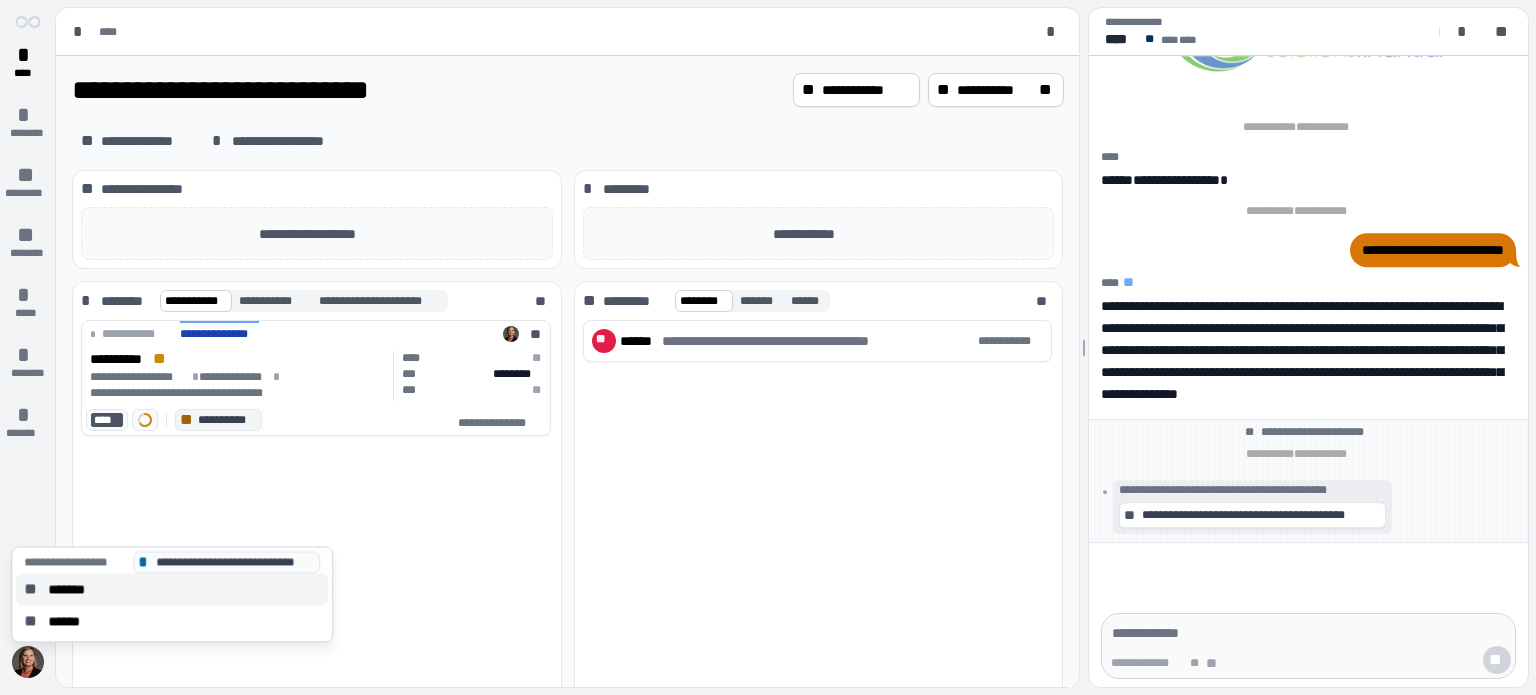 click on "** *******" at bounding box center [172, 589] 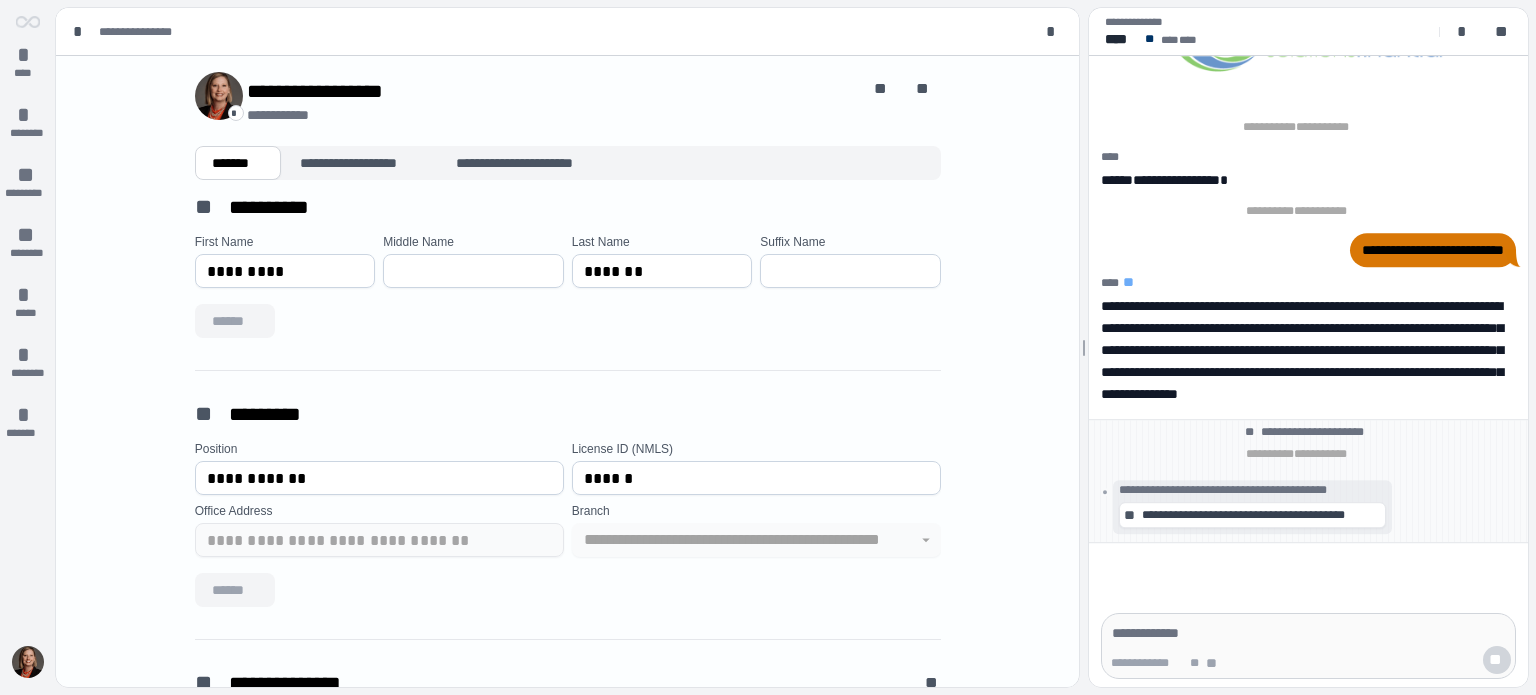 click on "*********" at bounding box center (285, 271) 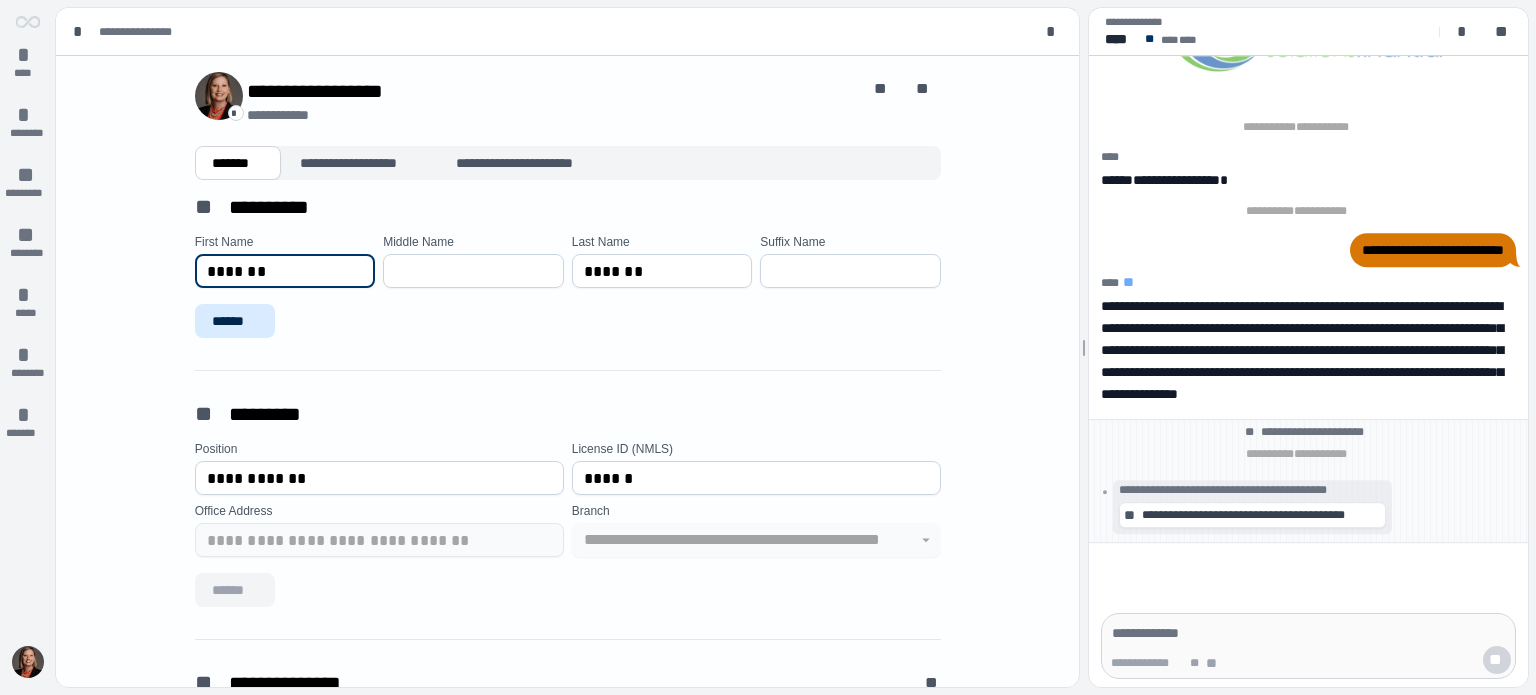 type on "*******" 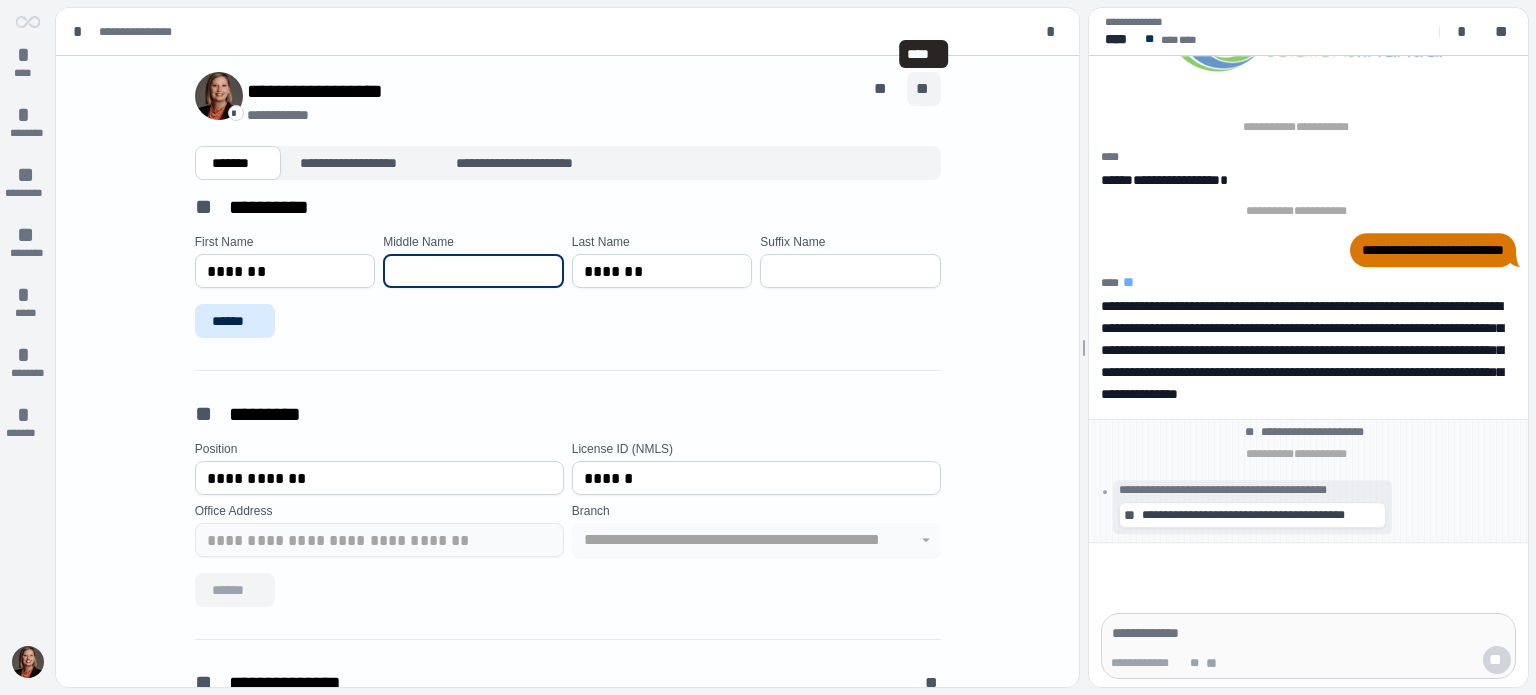 click on "**" at bounding box center [924, 89] 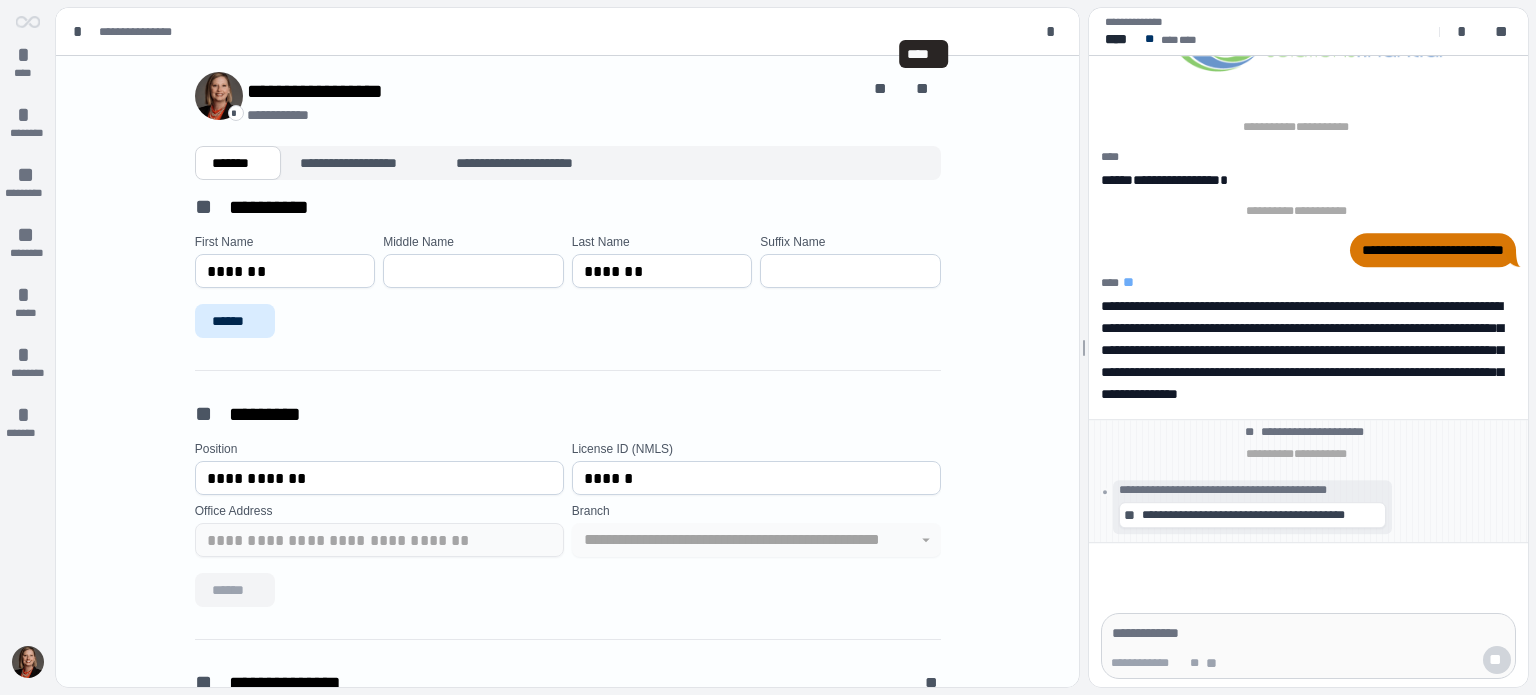 click on "CurrentTitleHolder" at bounding box center (567, 371) 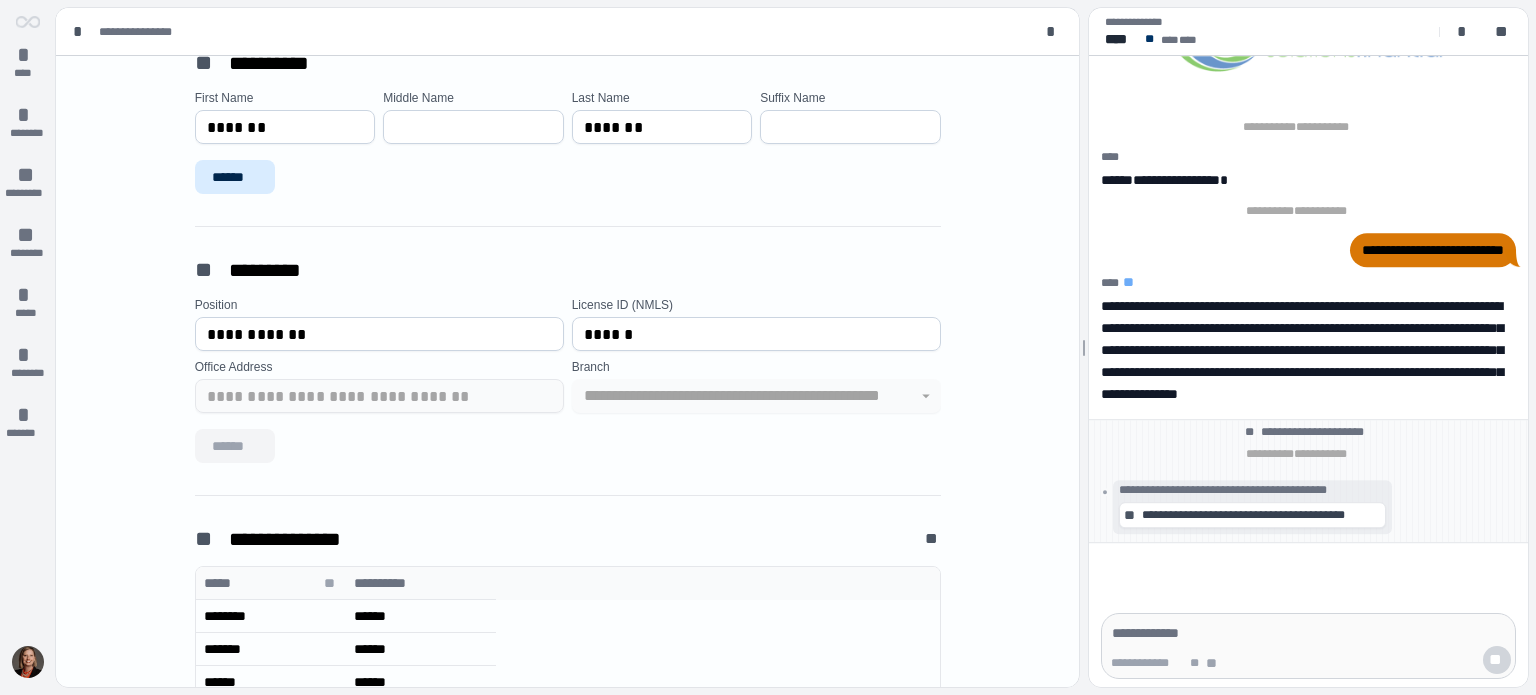 scroll, scrollTop: 0, scrollLeft: 0, axis: both 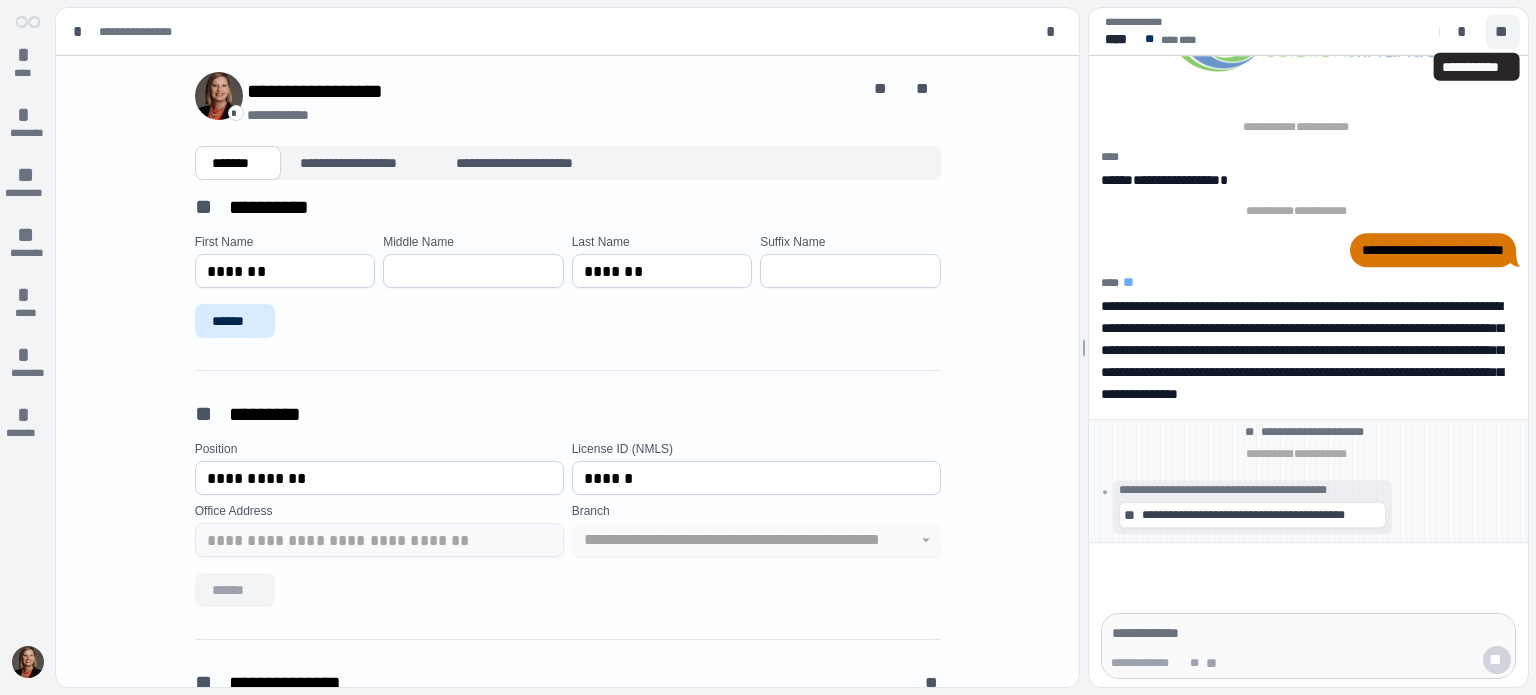 click on "**" at bounding box center [1503, 32] 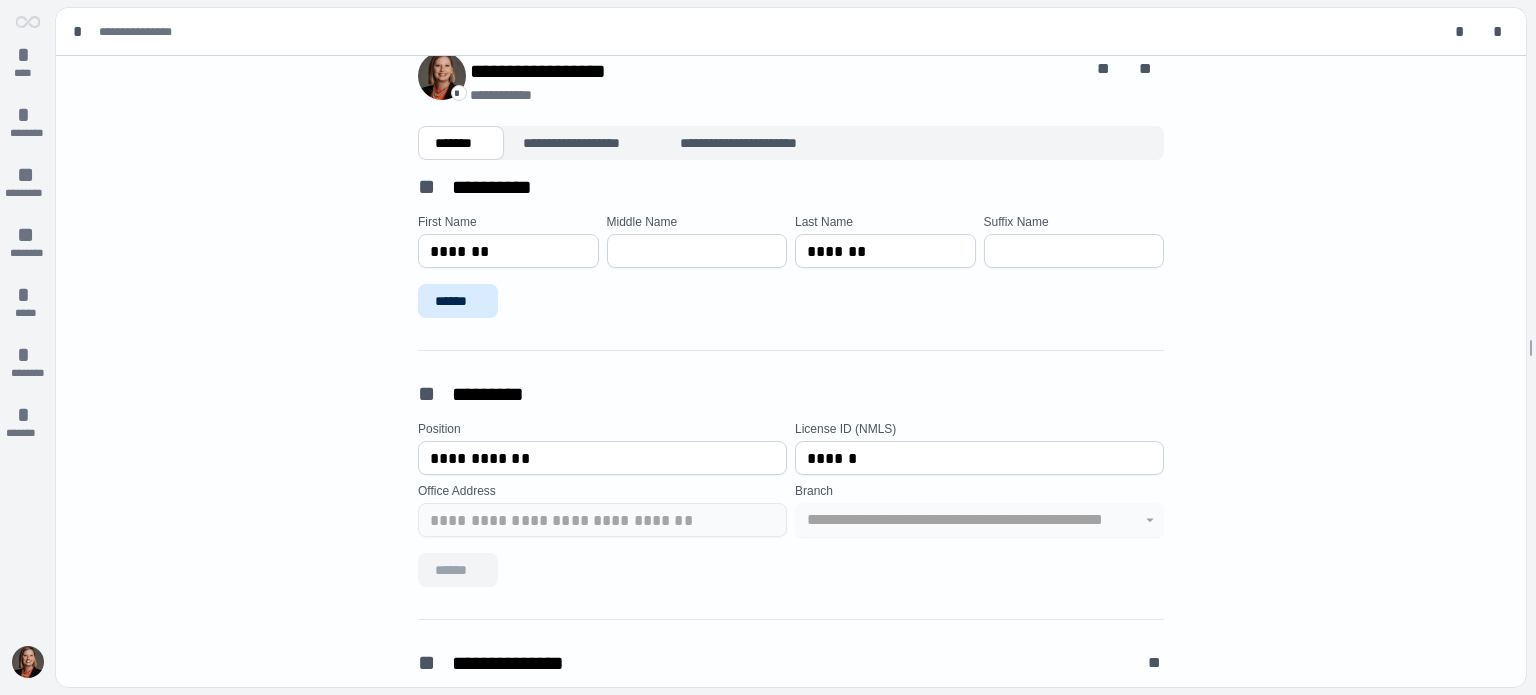 scroll, scrollTop: 0, scrollLeft: 0, axis: both 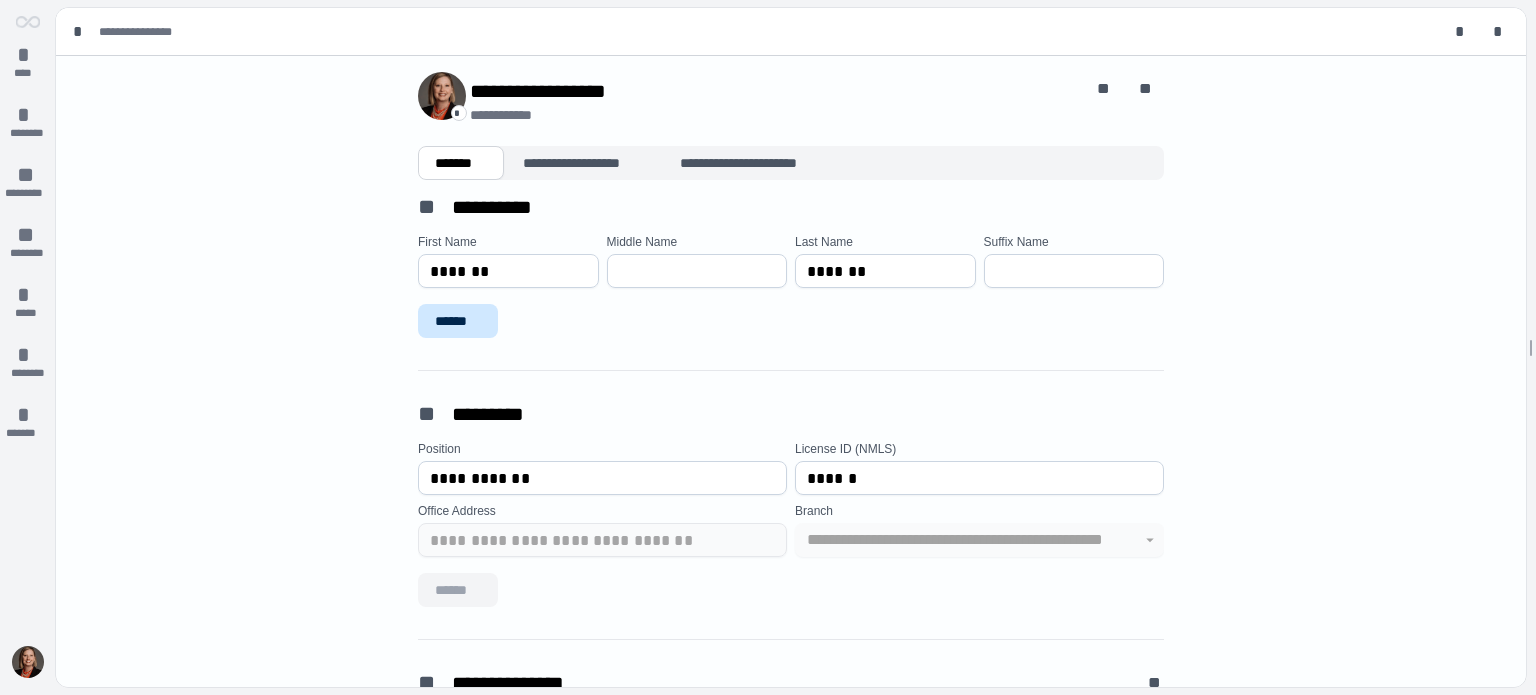 click on "******" at bounding box center (458, 321) 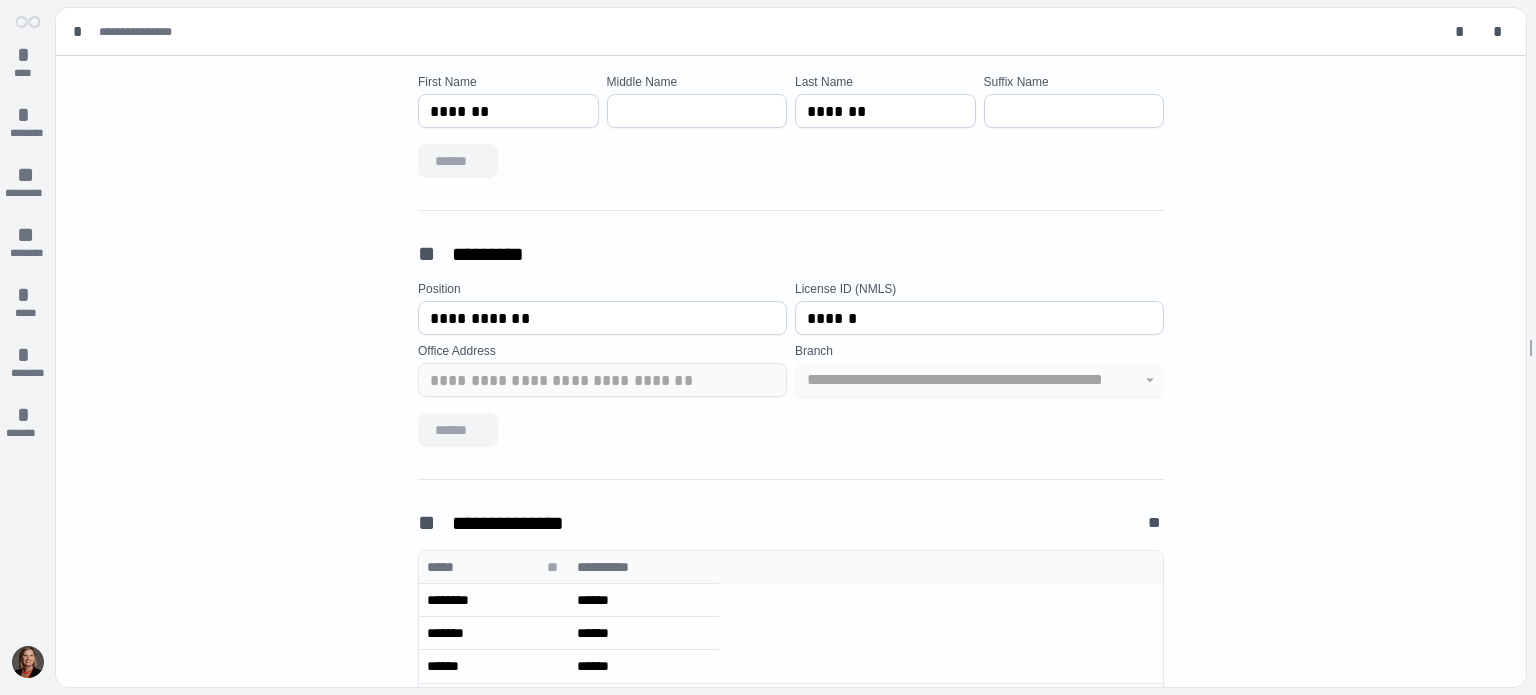 scroll, scrollTop: 100, scrollLeft: 0, axis: vertical 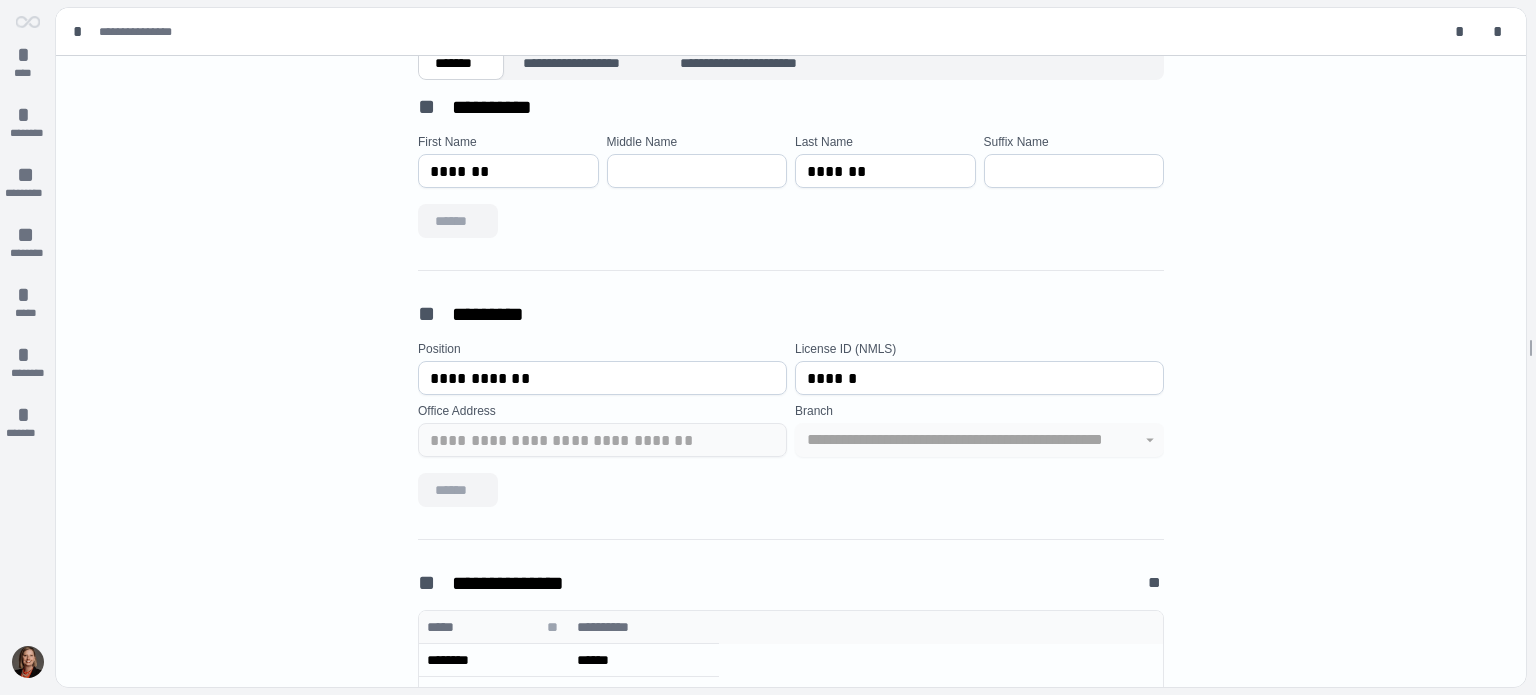 click on "**********" at bounding box center (791, 371) 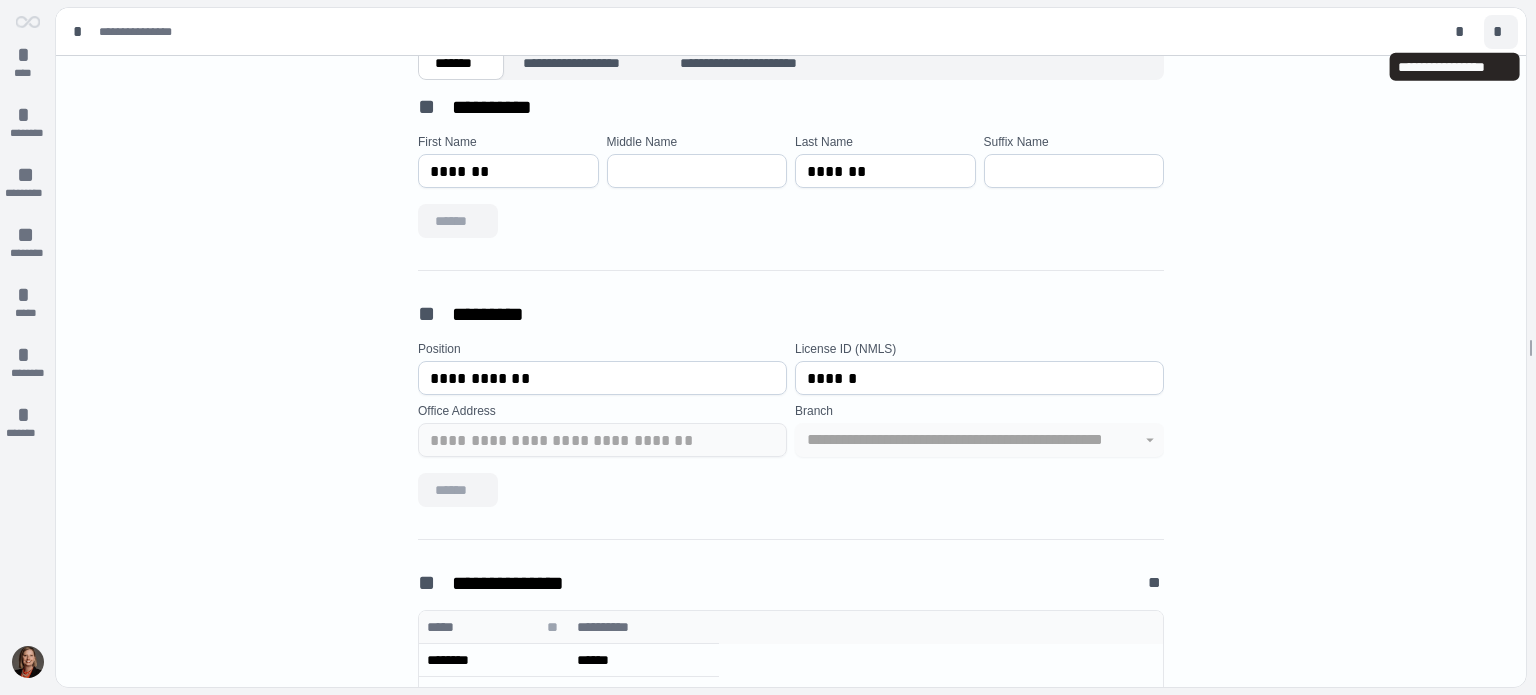 click on "*" at bounding box center [1501, 32] 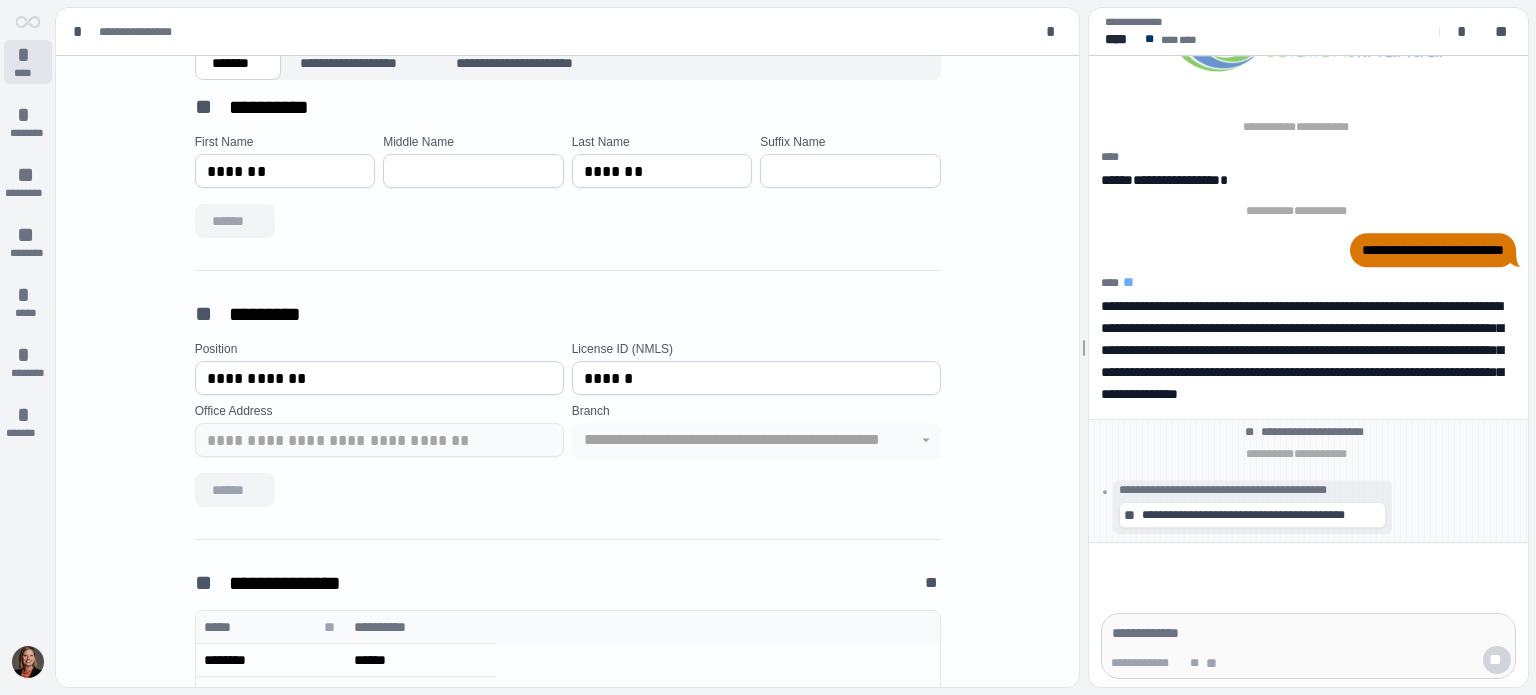 click on "*" at bounding box center [28, 55] 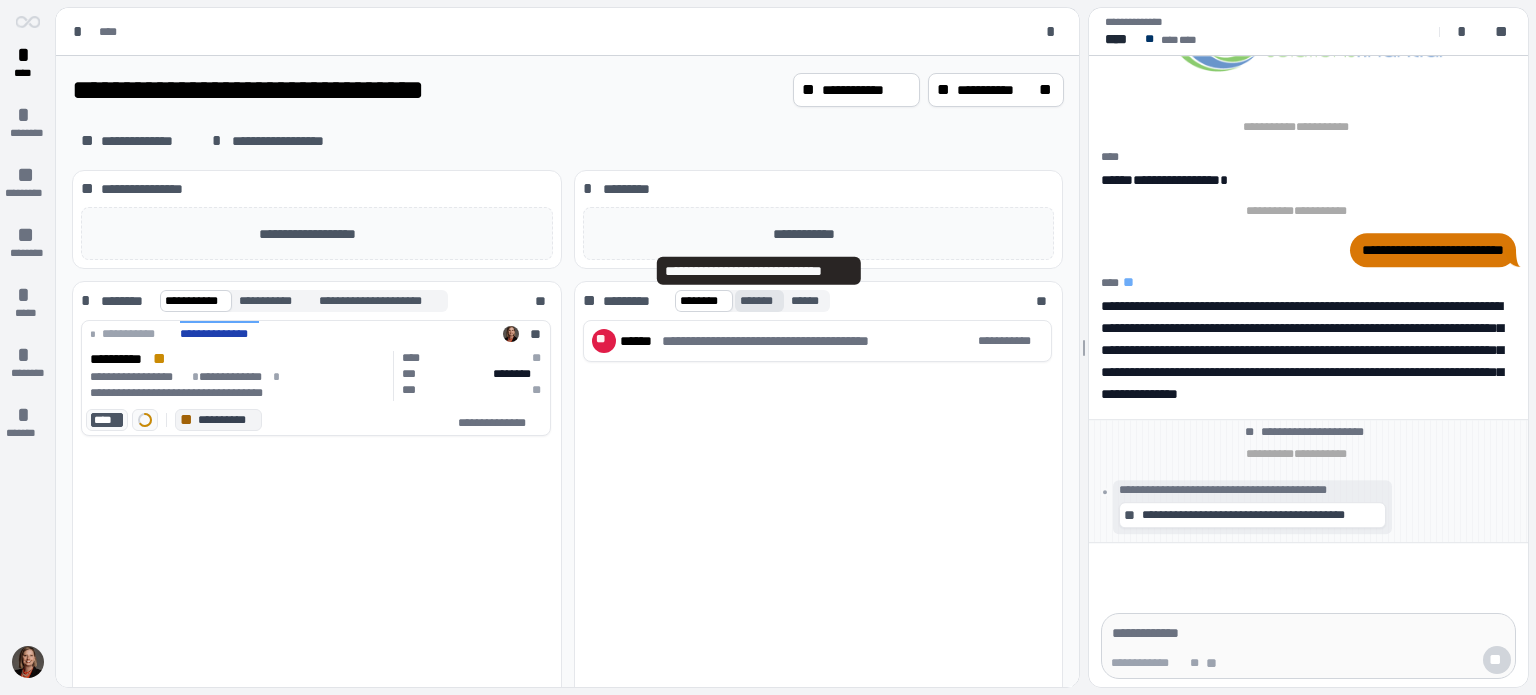 click on "*******" at bounding box center (759, 301) 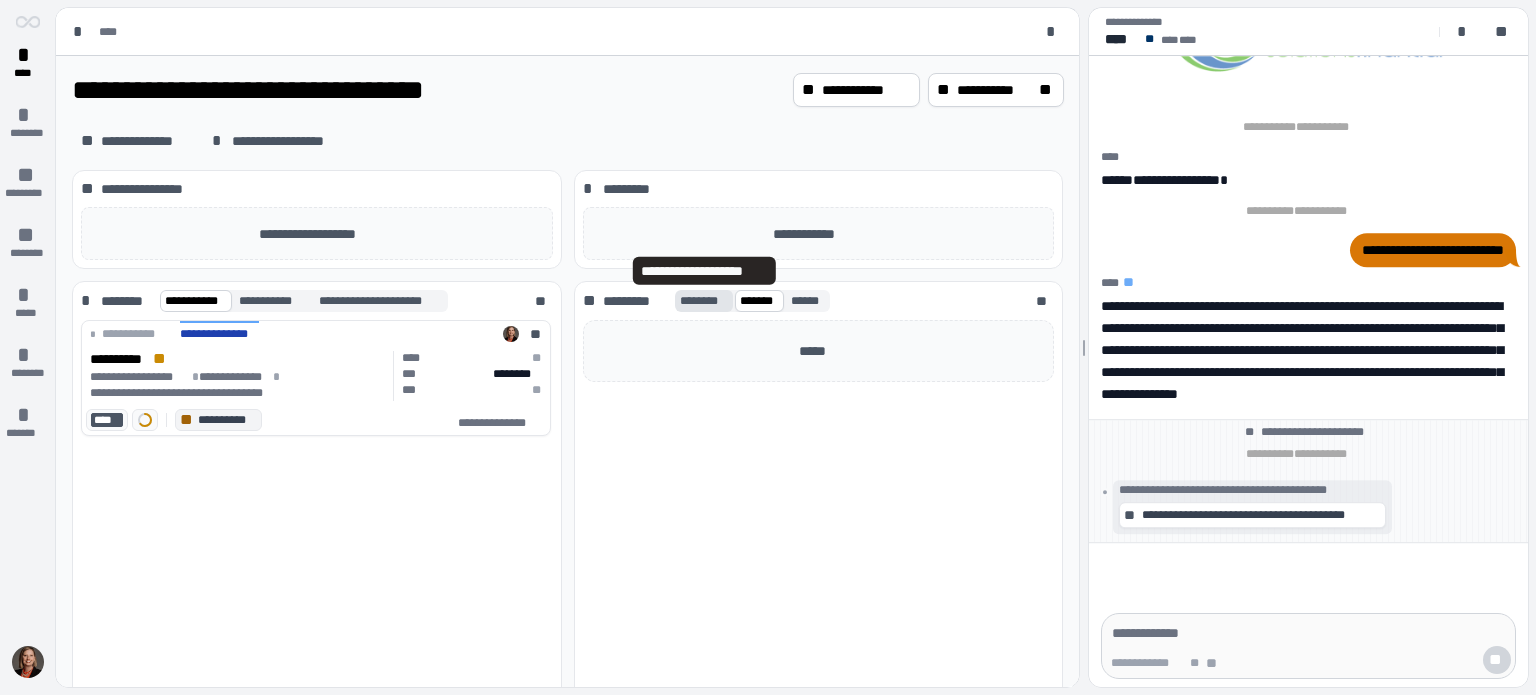 click on "********" at bounding box center (704, 301) 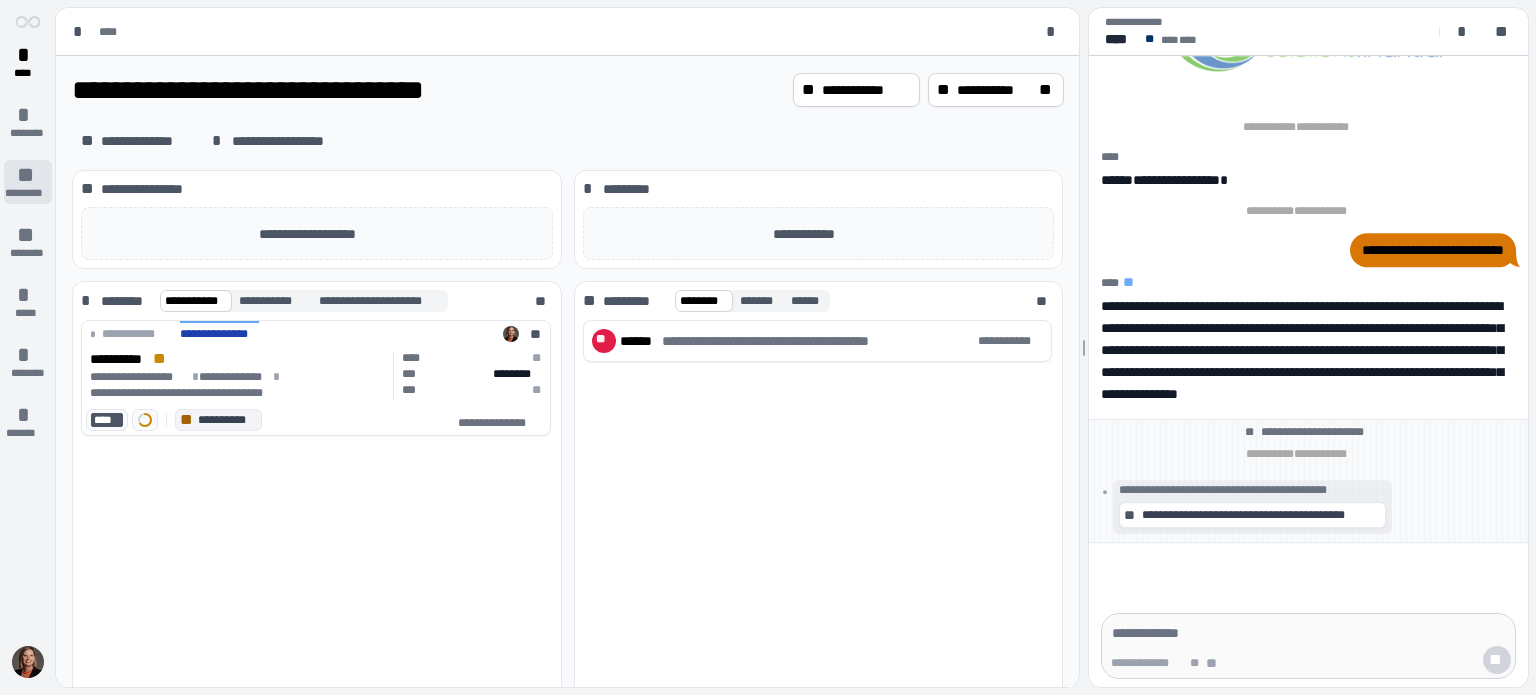 click on "*********" at bounding box center (28, 193) 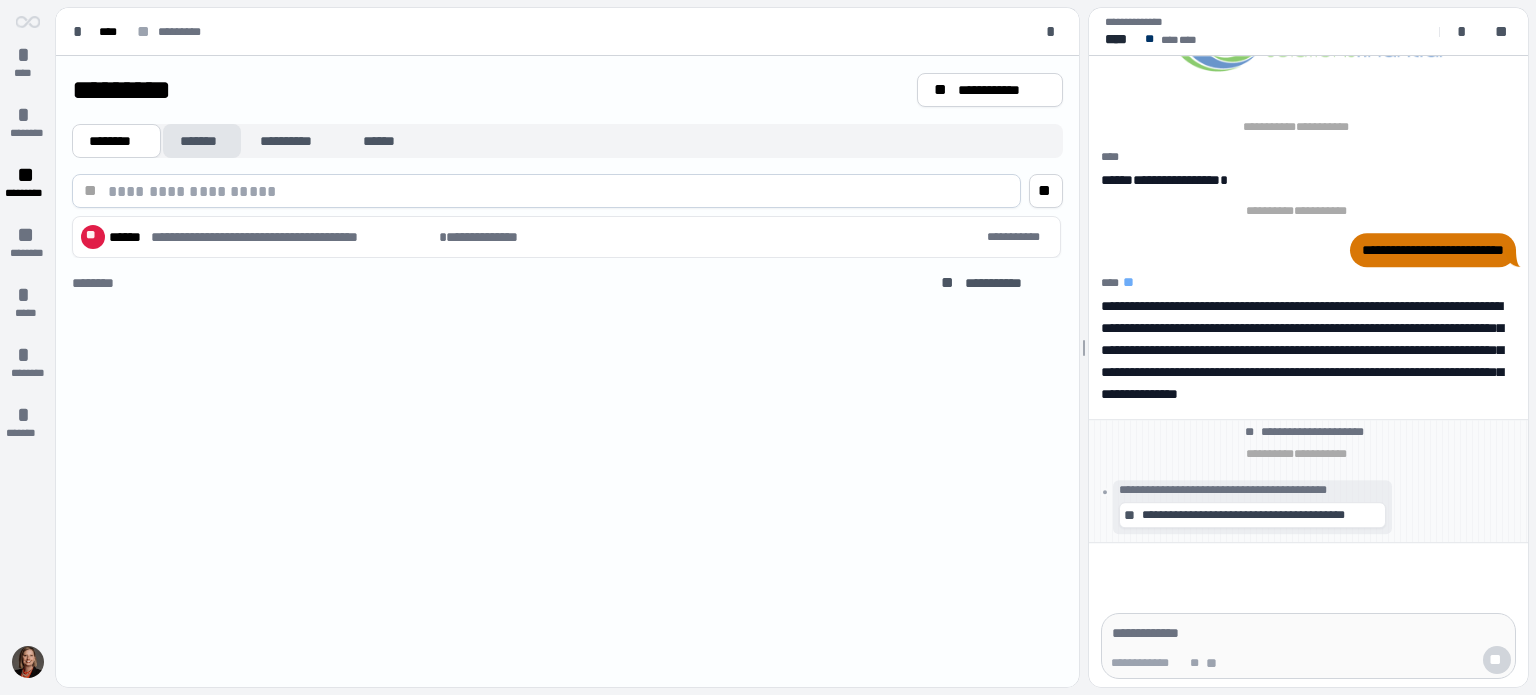click on "*******" at bounding box center [202, 141] 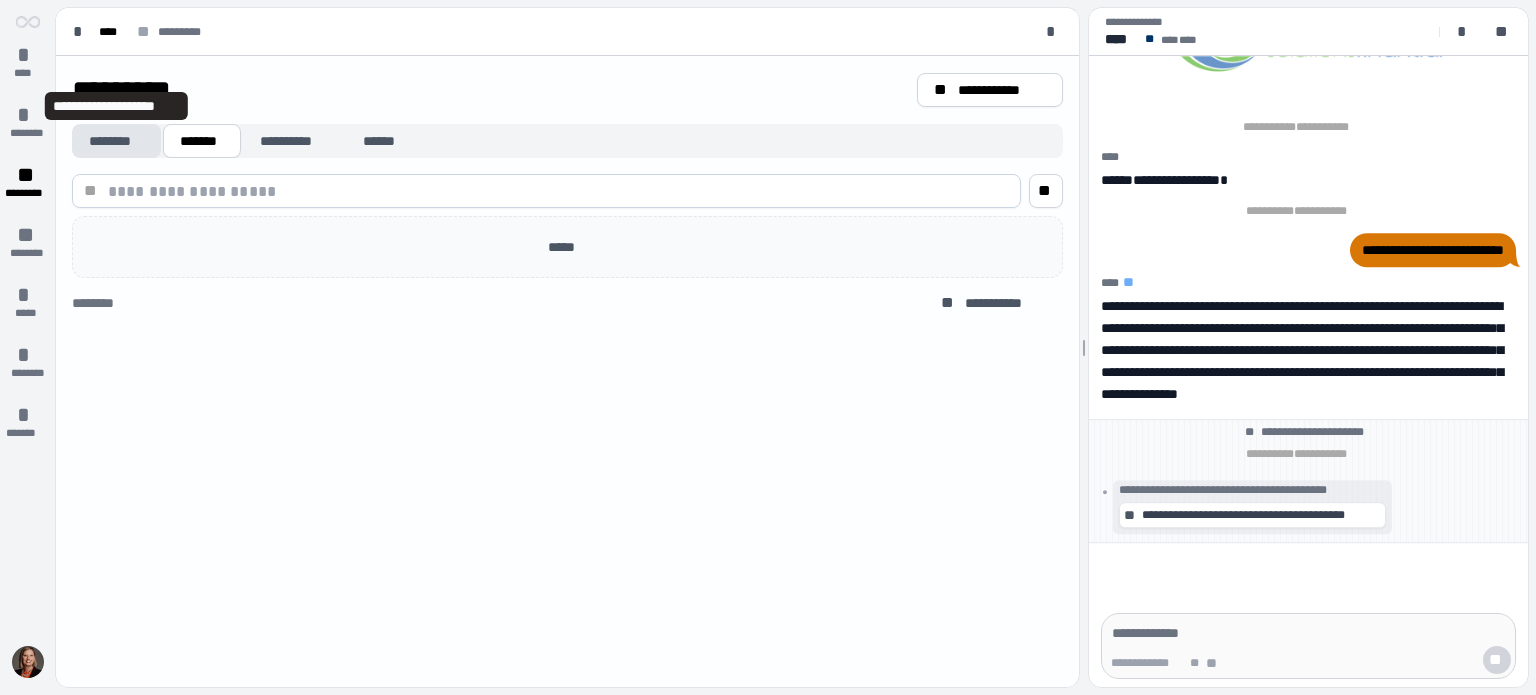 click on "********" at bounding box center (116, 141) 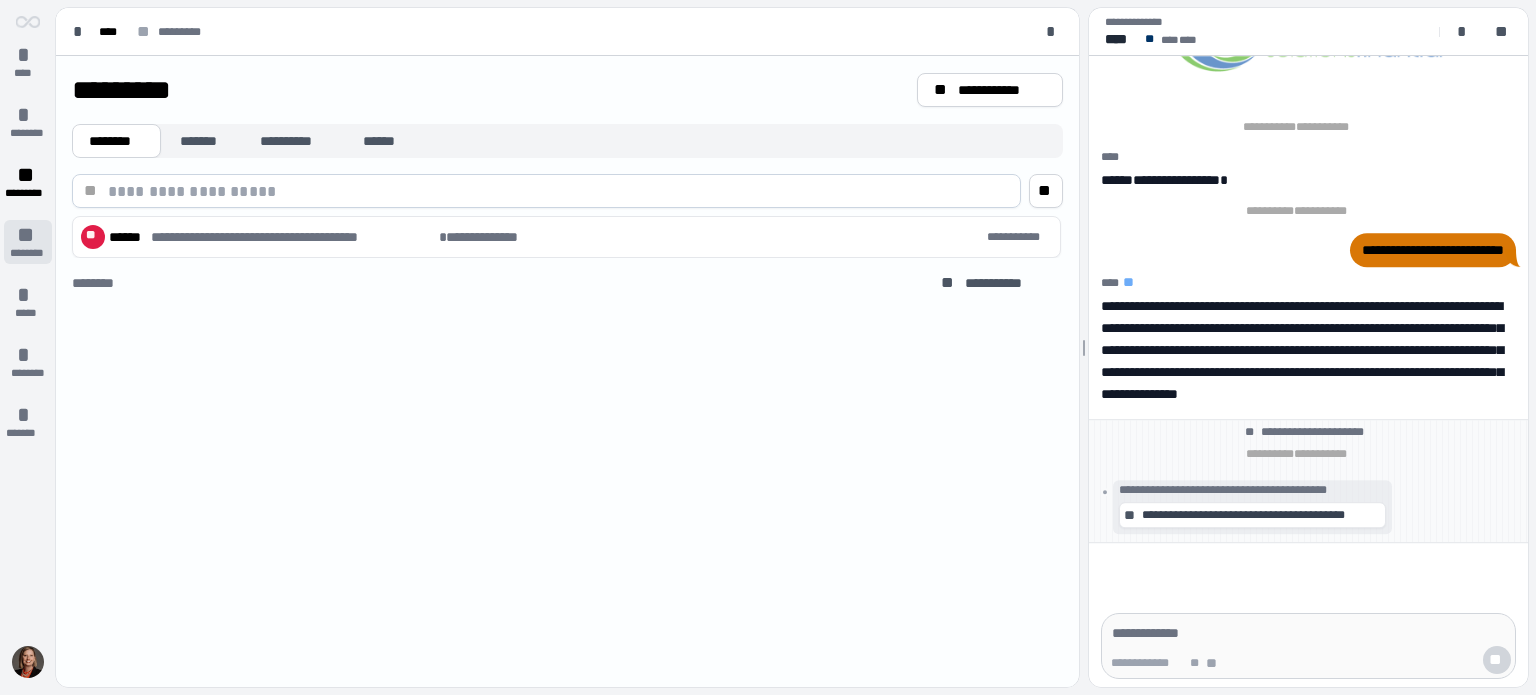 click on "**" at bounding box center (28, 235) 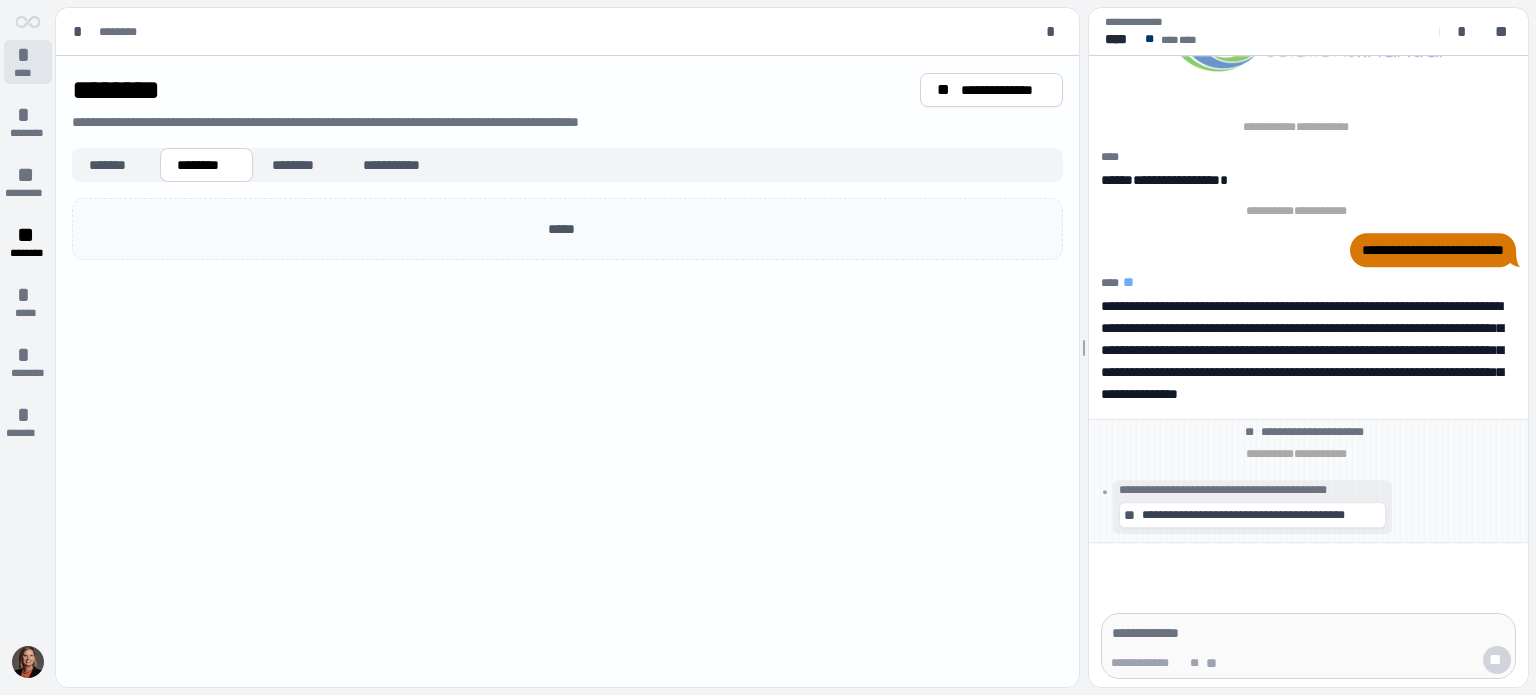 click on "*" at bounding box center [28, 55] 